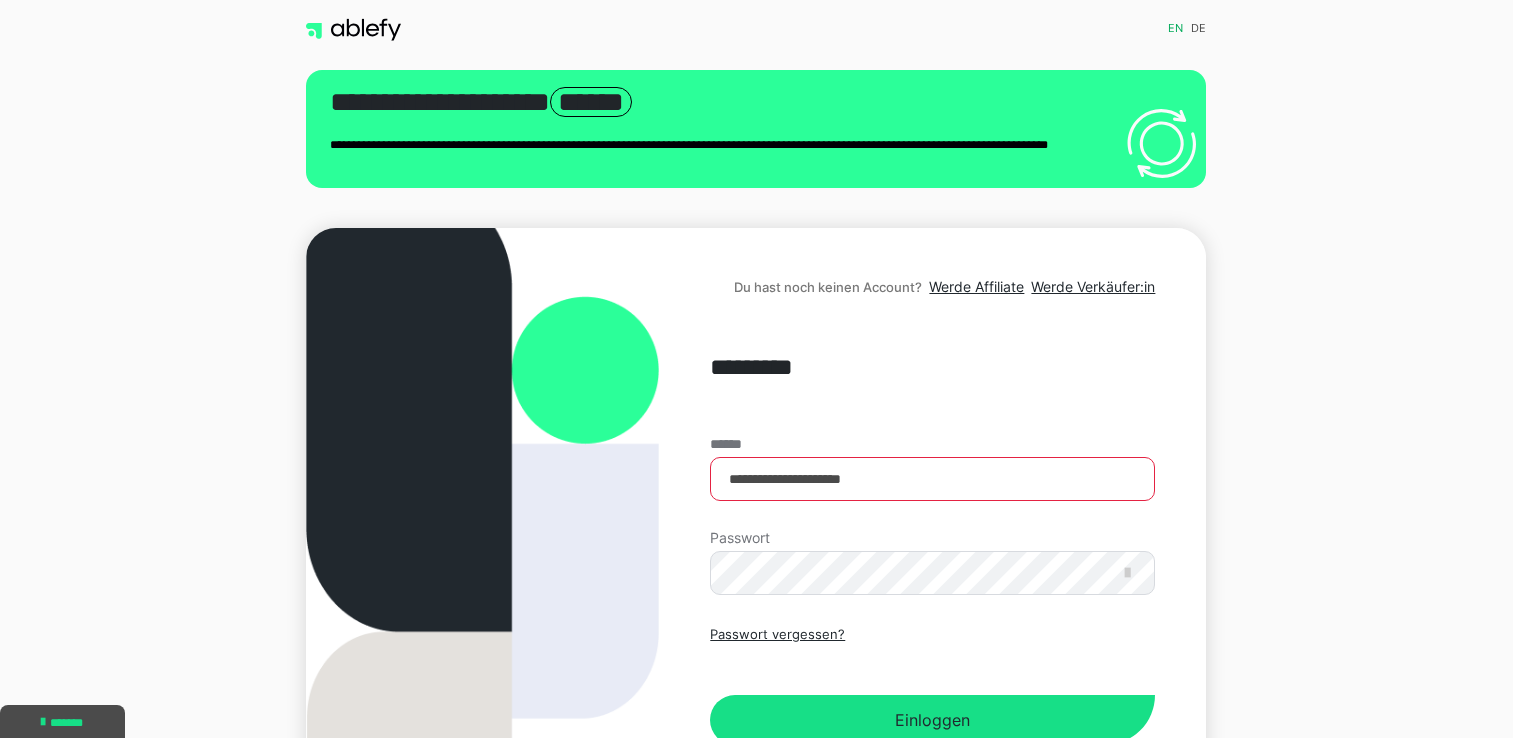scroll, scrollTop: 0, scrollLeft: 0, axis: both 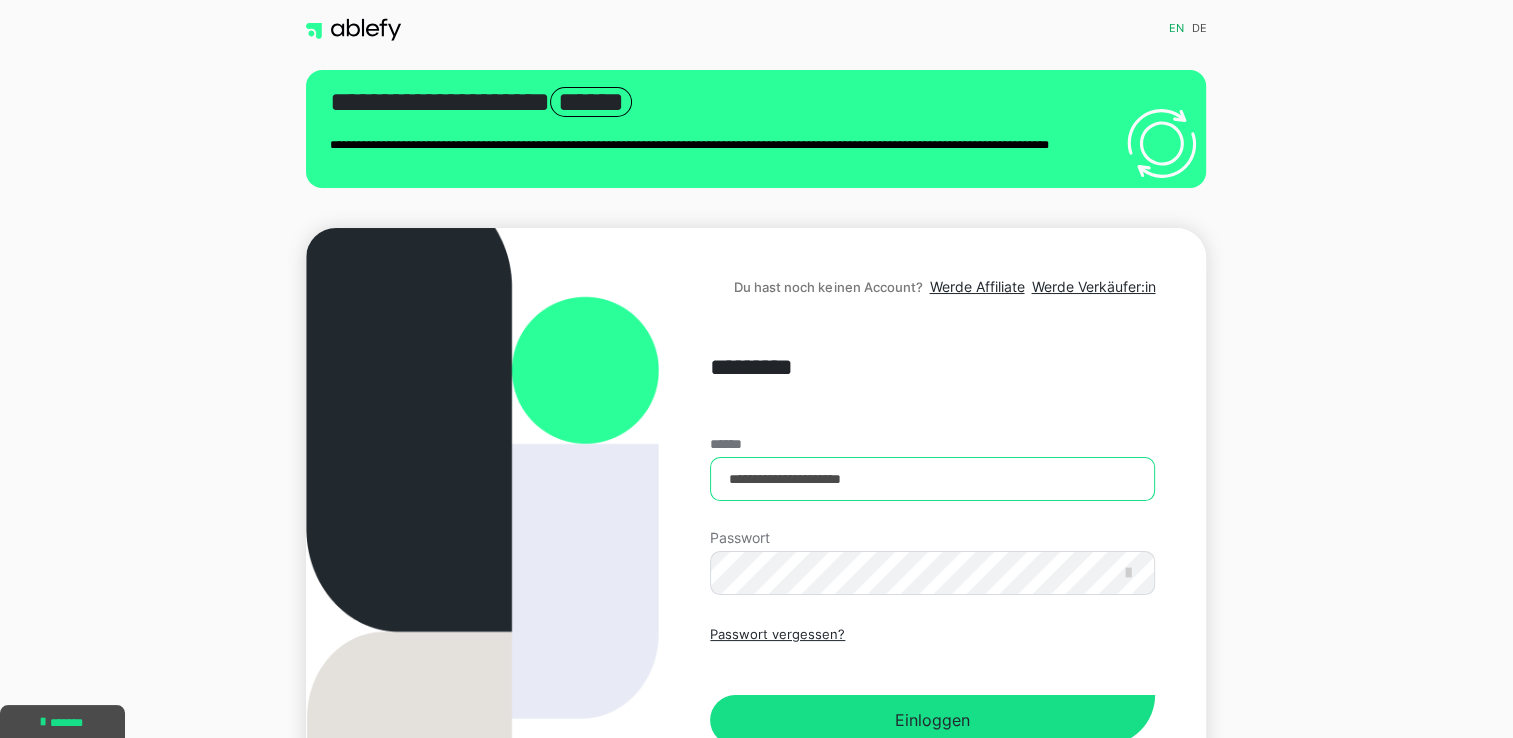 click on "**********" at bounding box center [932, 479] 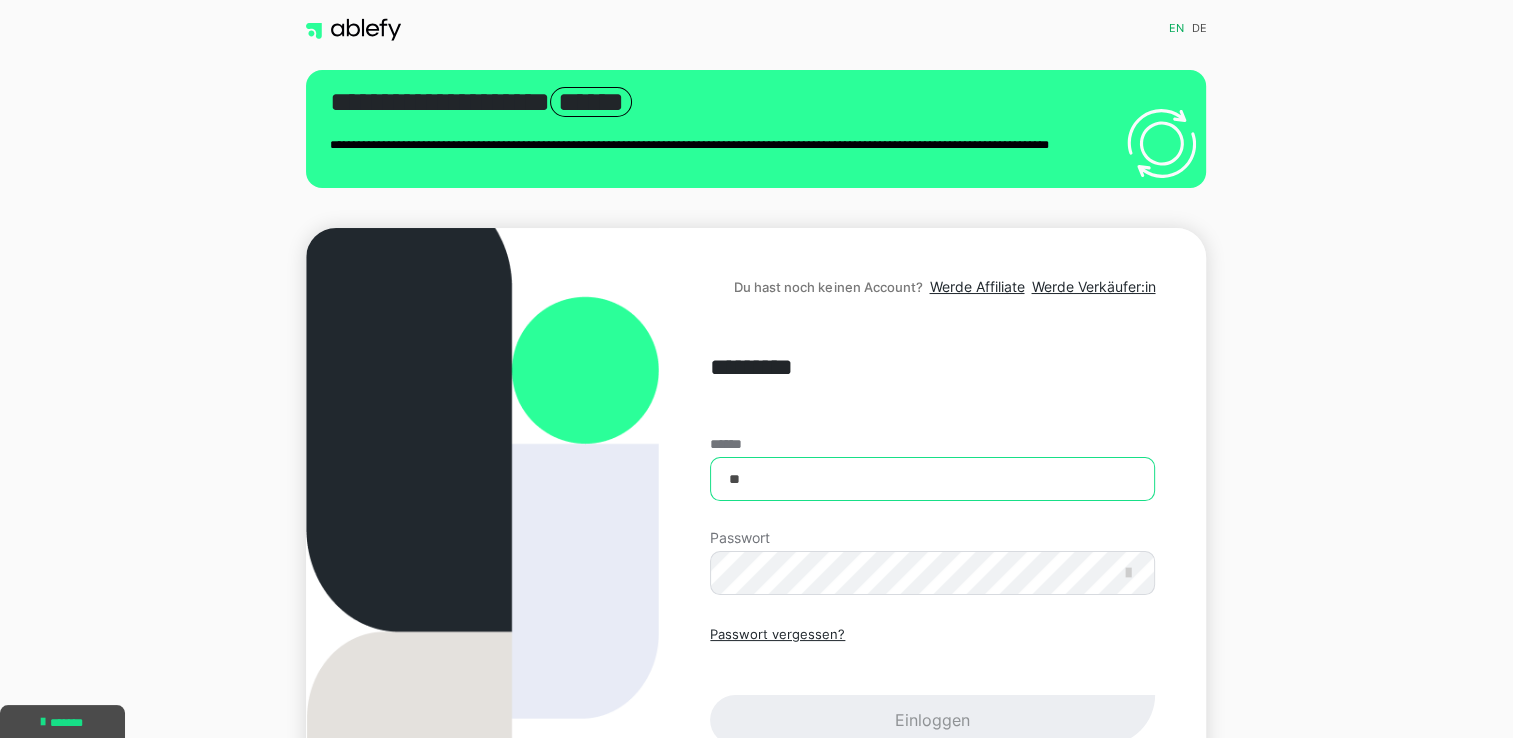 type on "*" 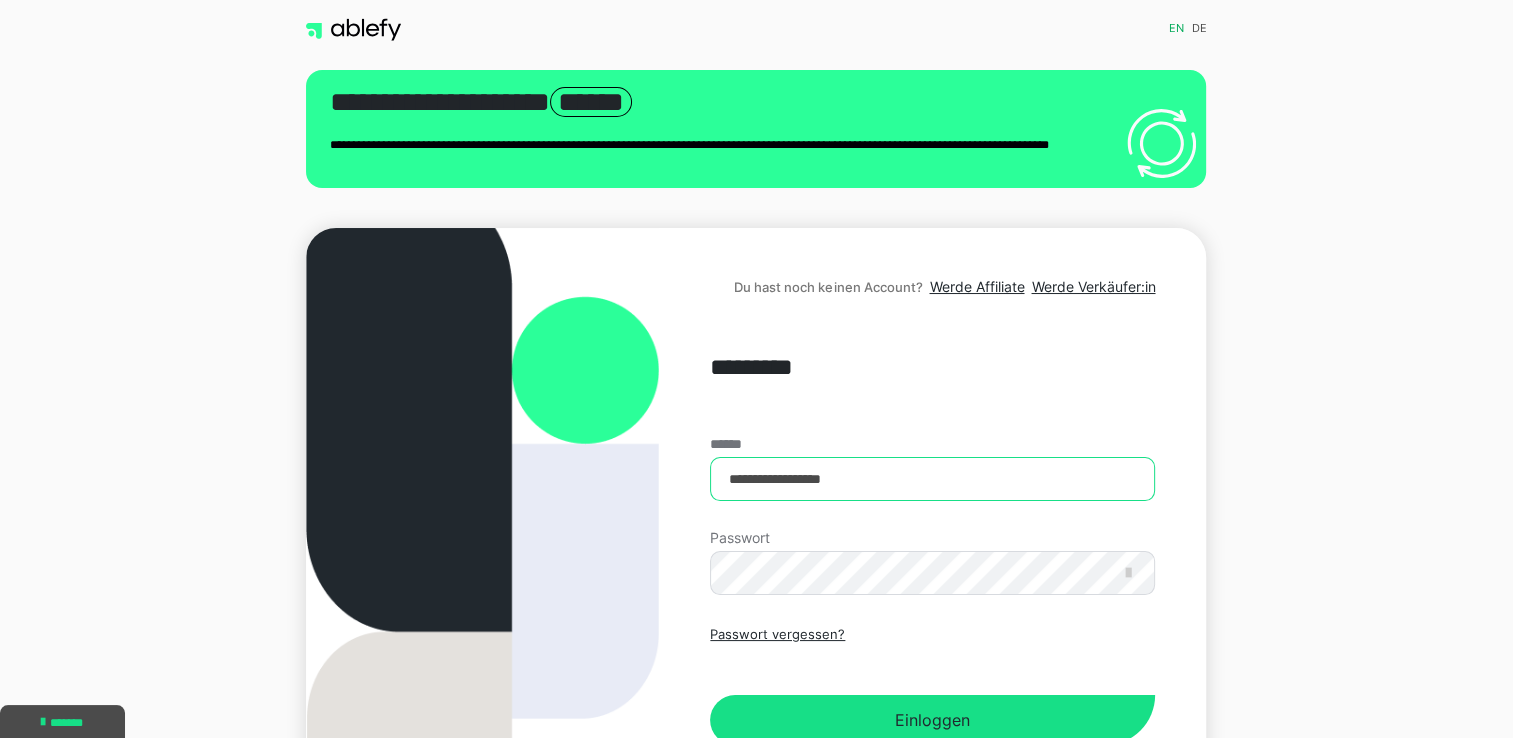 type on "**********" 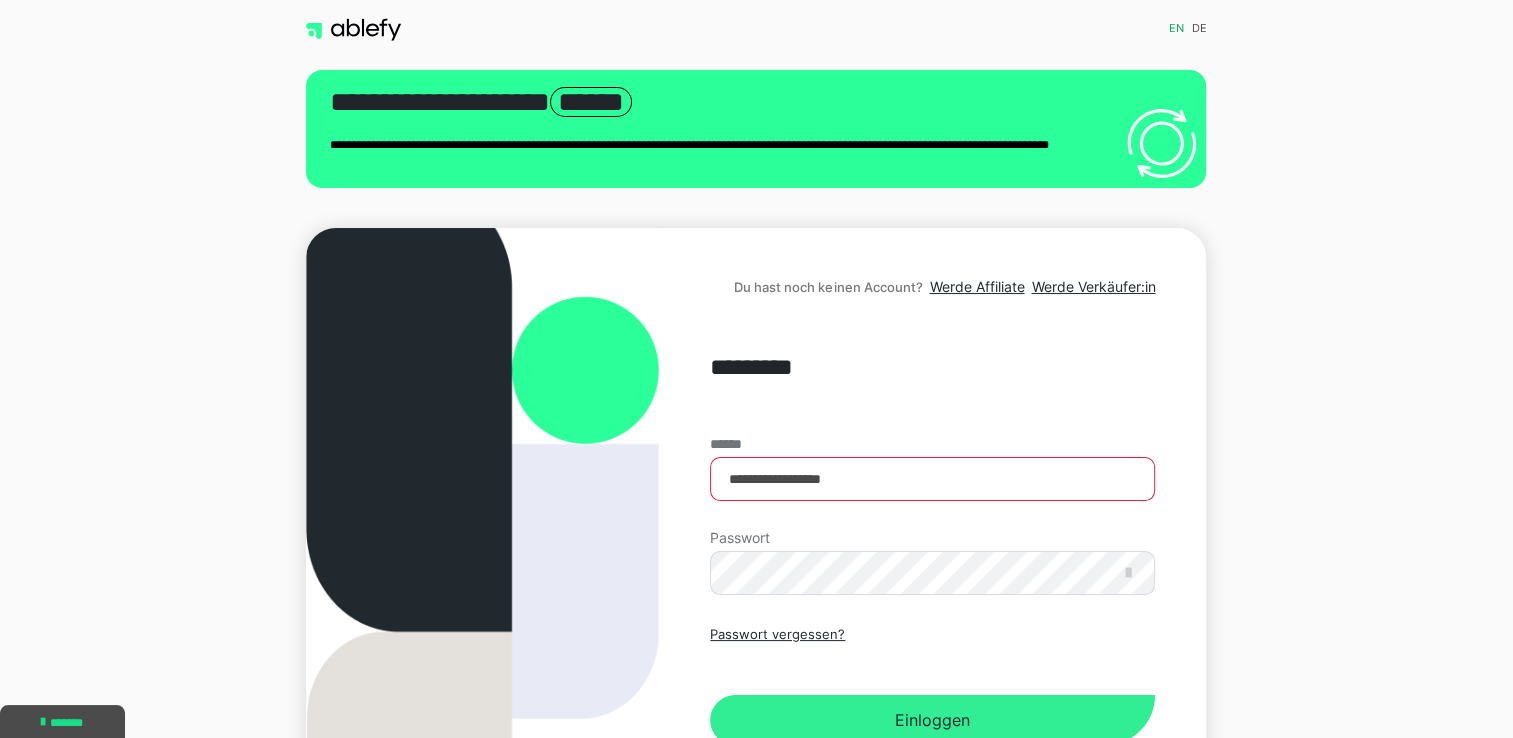 click on "Einloggen" at bounding box center [932, 720] 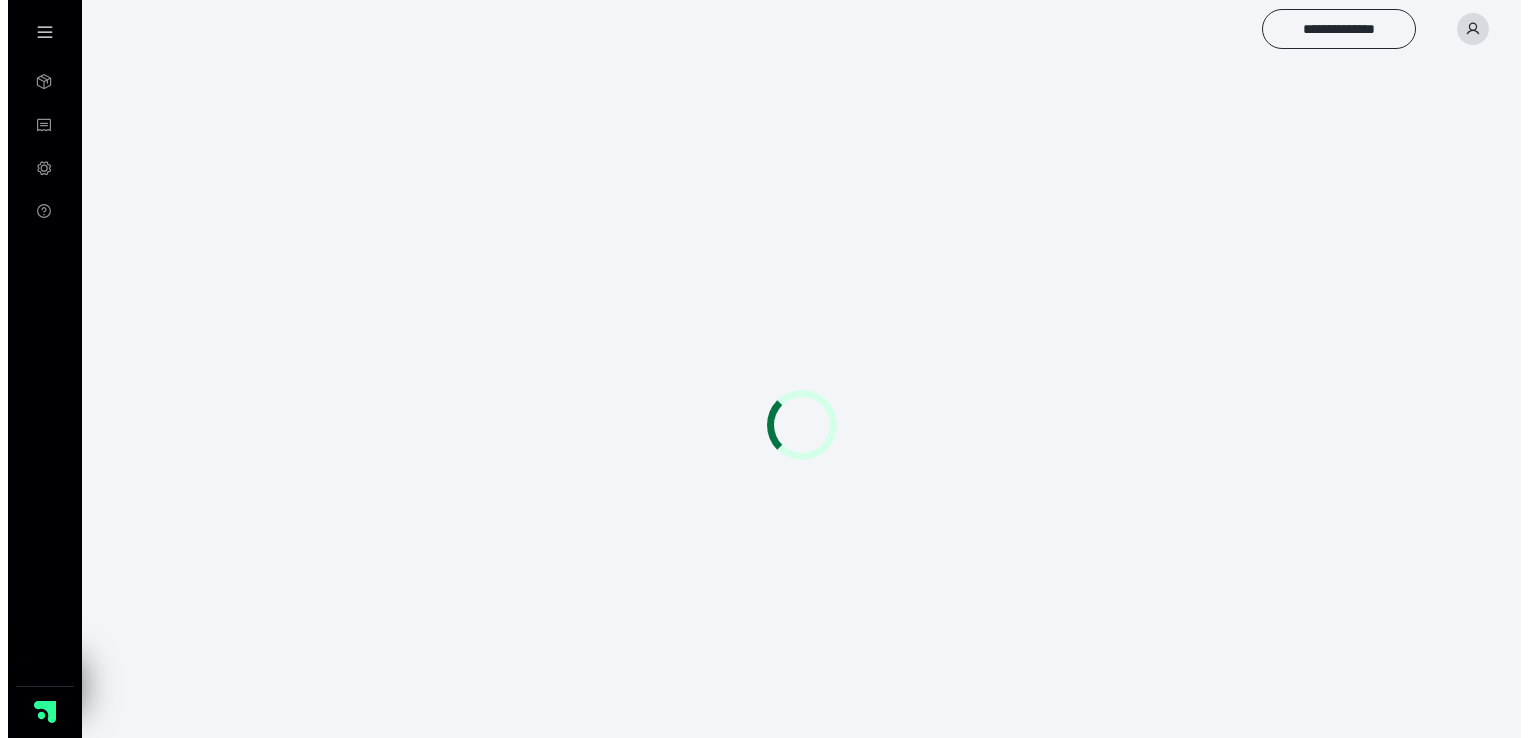 scroll, scrollTop: 0, scrollLeft: 0, axis: both 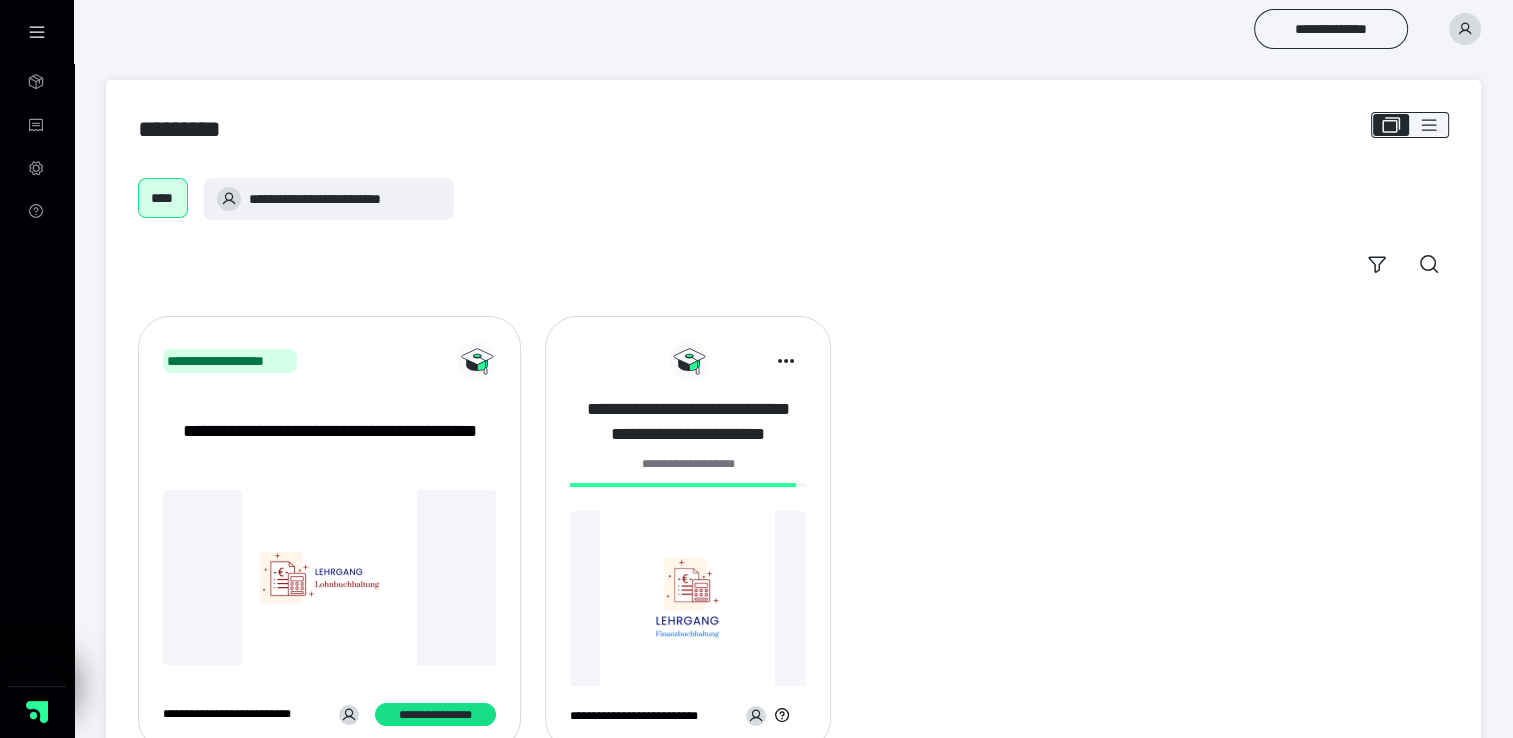 click on "**********" at bounding box center [688, 422] 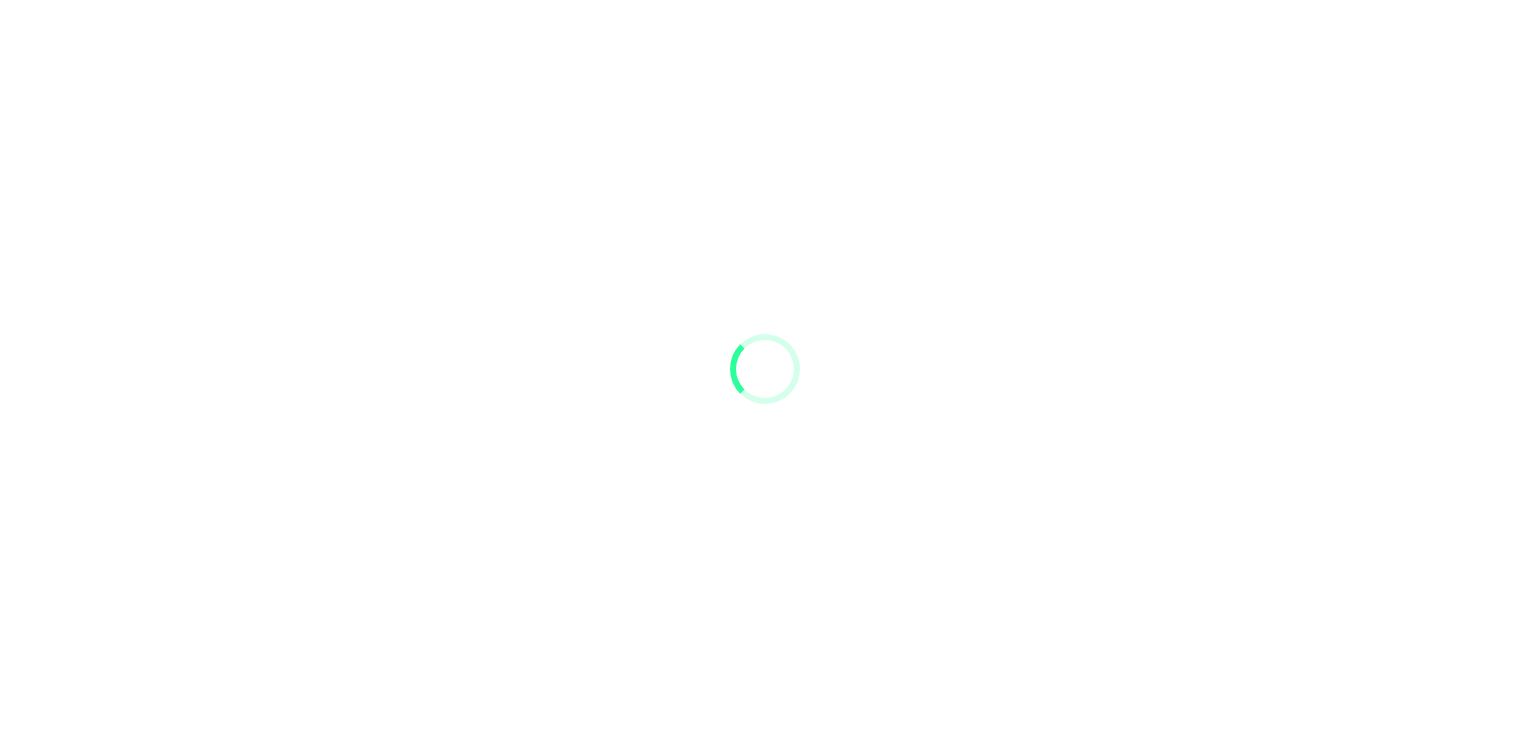 scroll, scrollTop: 0, scrollLeft: 0, axis: both 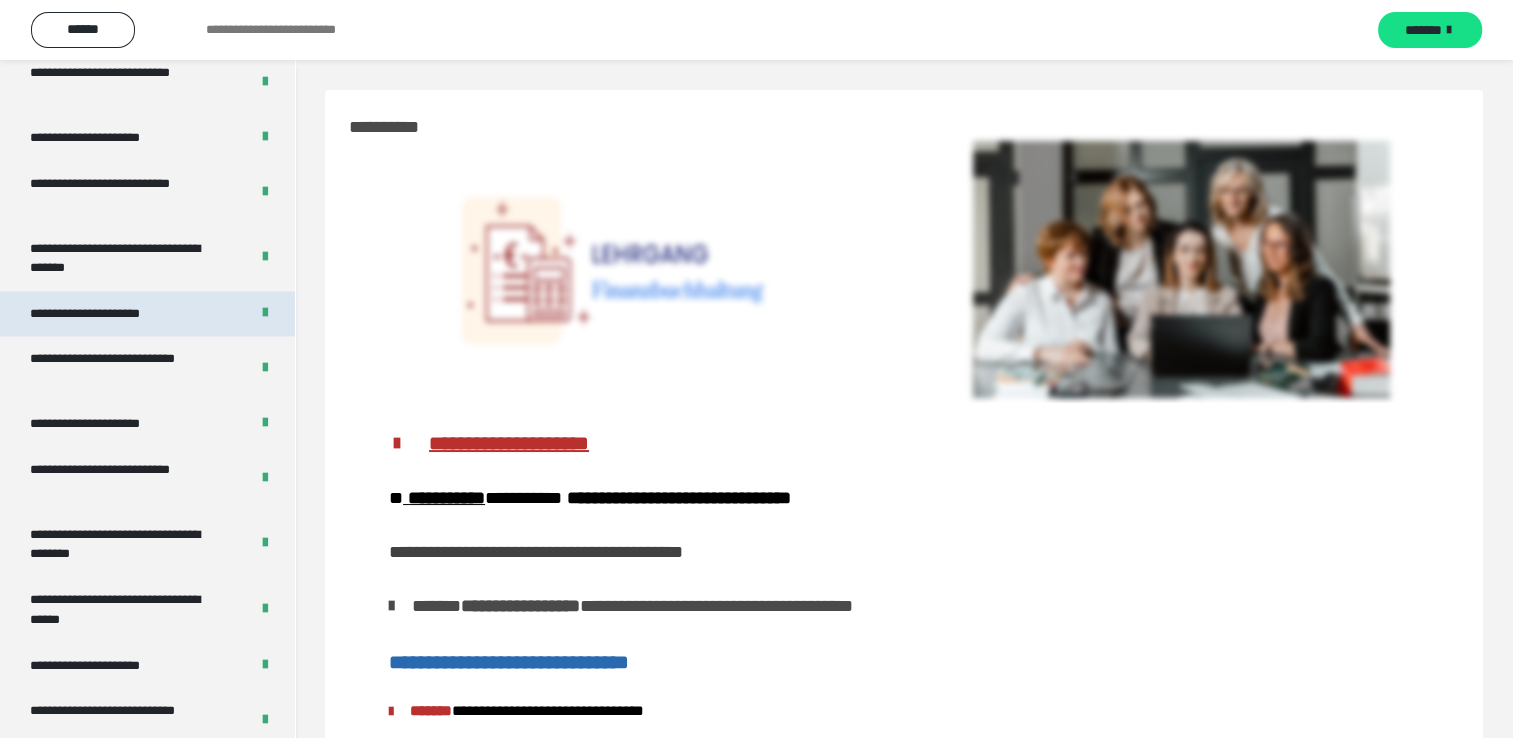 click on "**********" at bounding box center [108, 314] 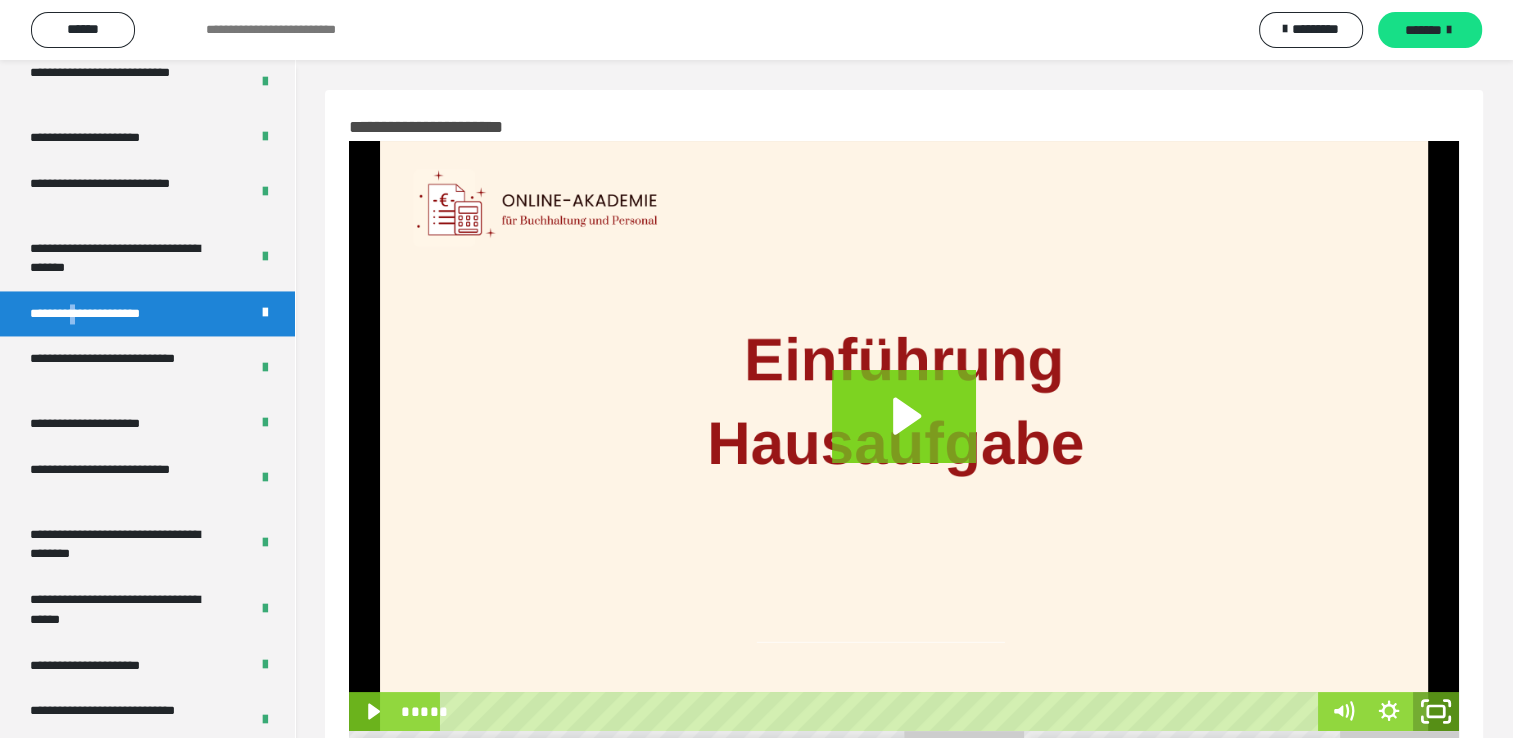click 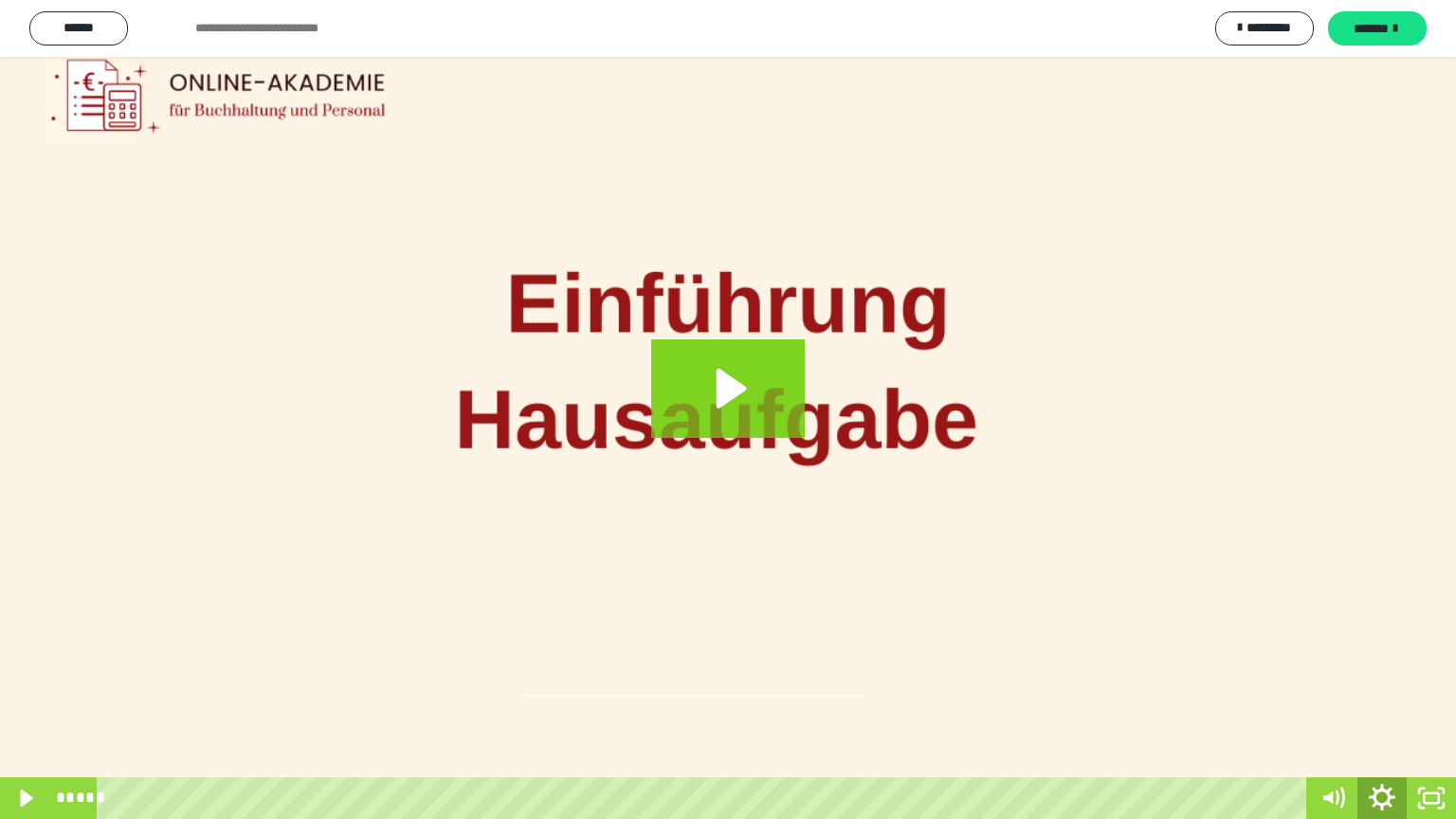 click 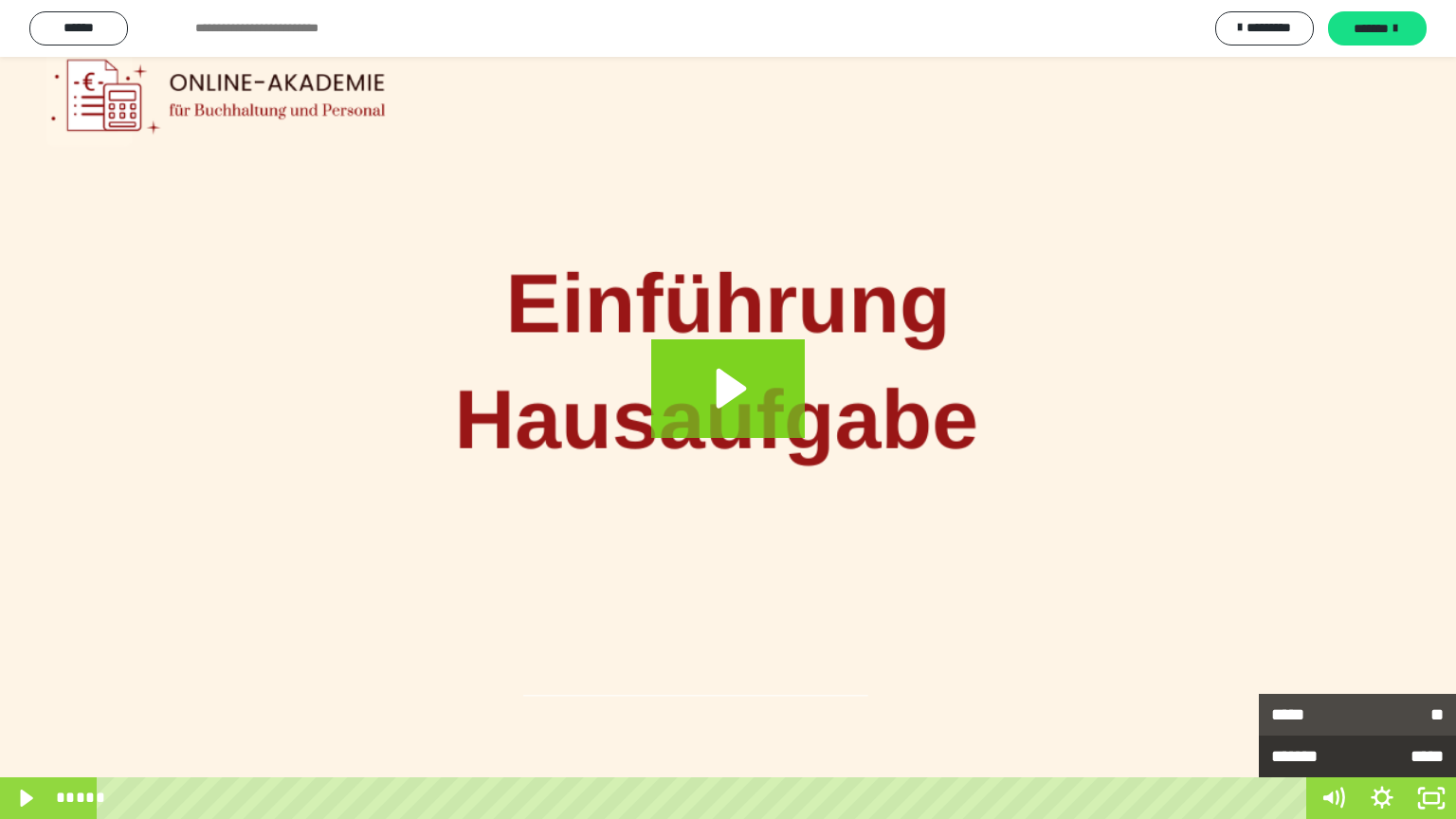 click on "*******" at bounding box center (1314, 756) 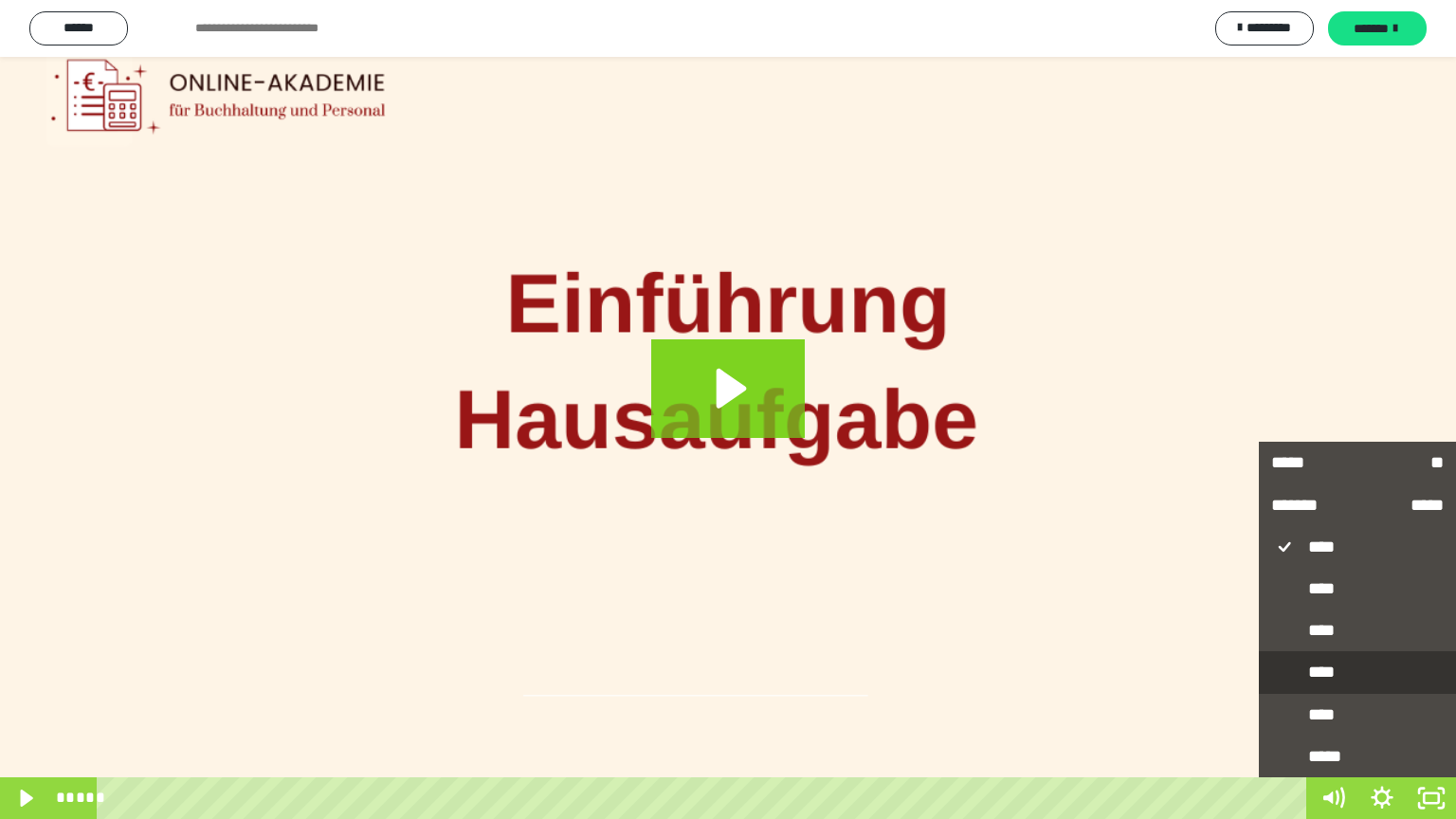 click on "****" at bounding box center (1357, 673) 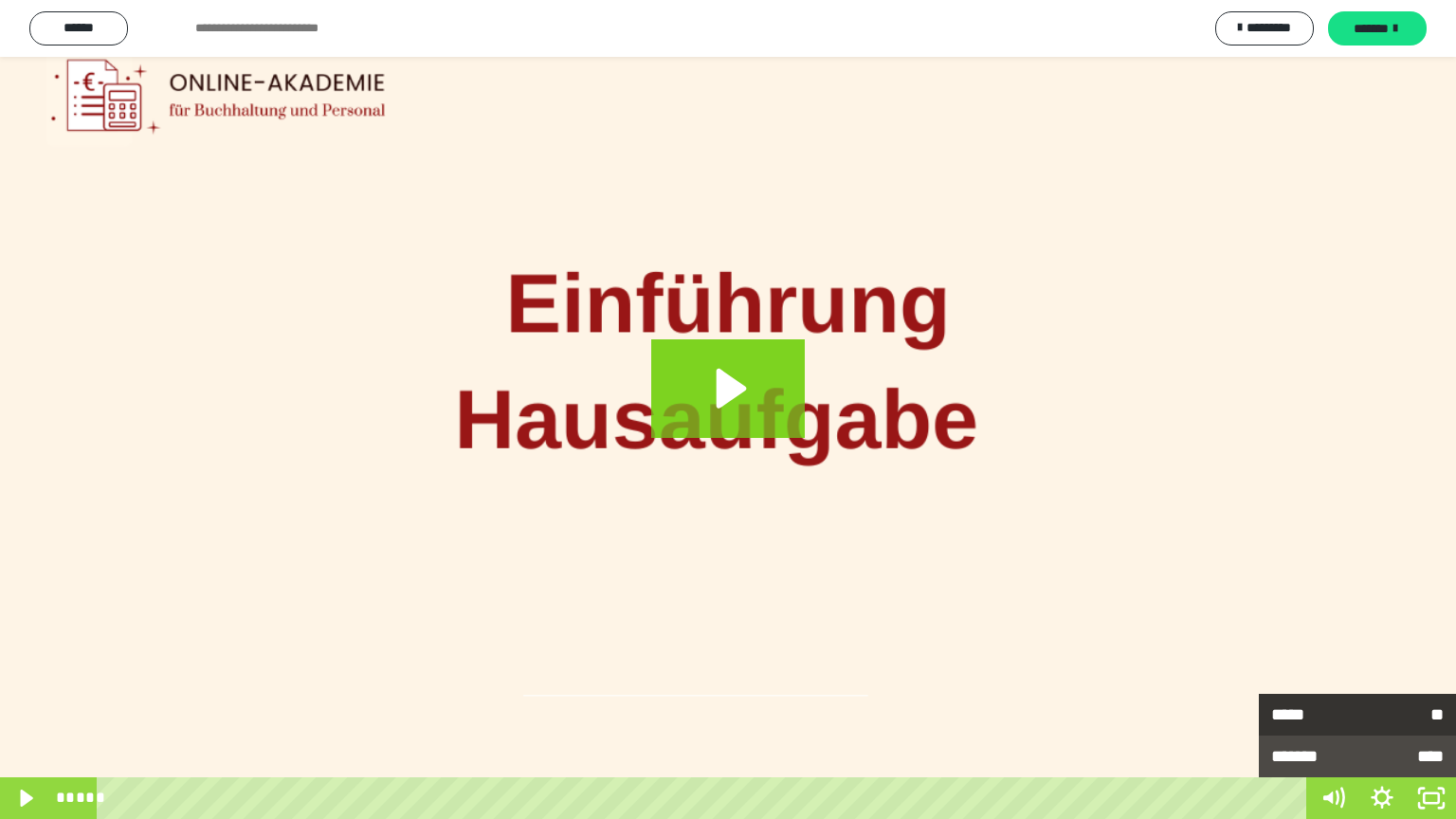 click on "**" at bounding box center [1400, 715] 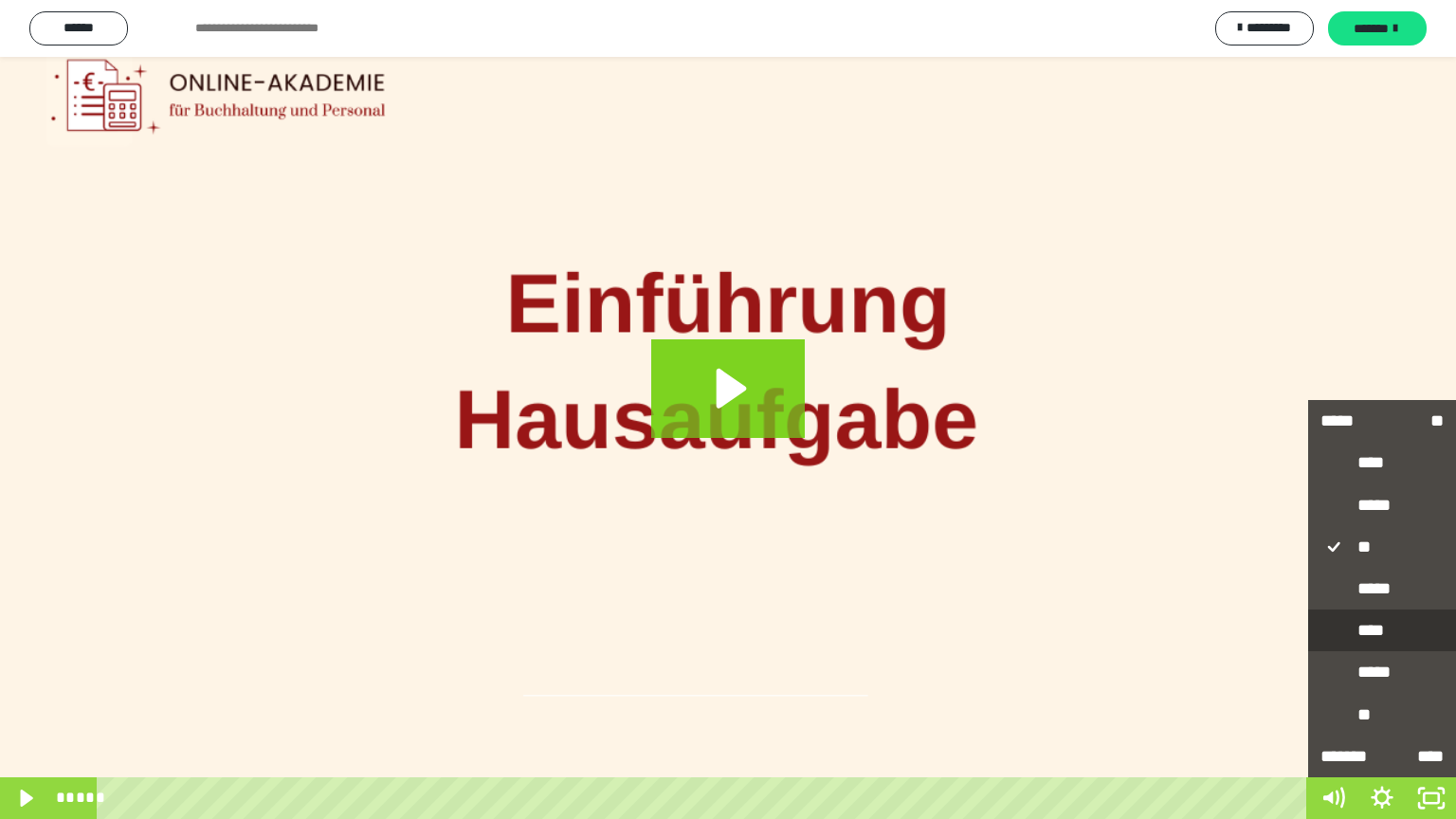 click on "****" at bounding box center [1382, 631] 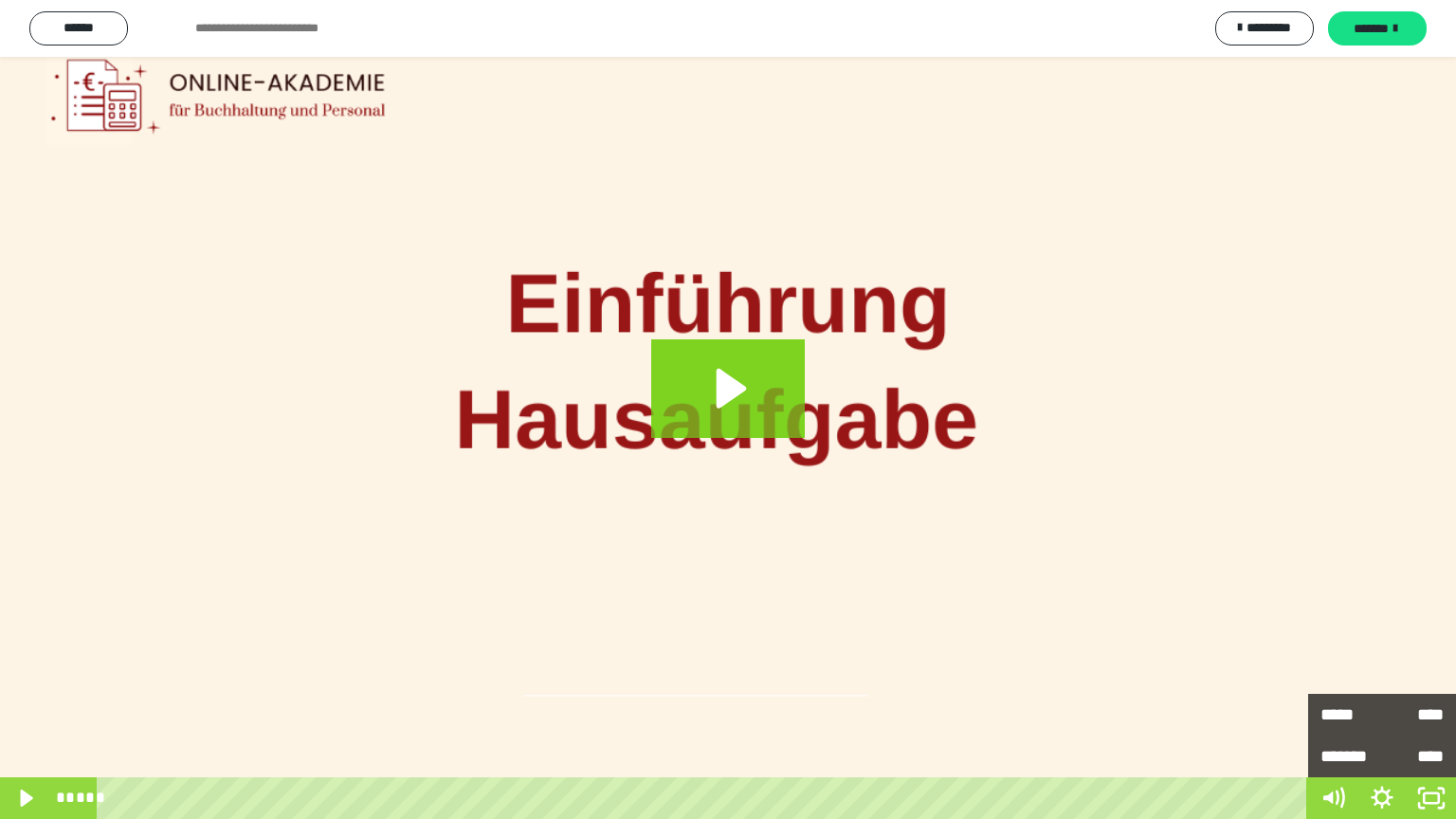 click at bounding box center (728, 410) 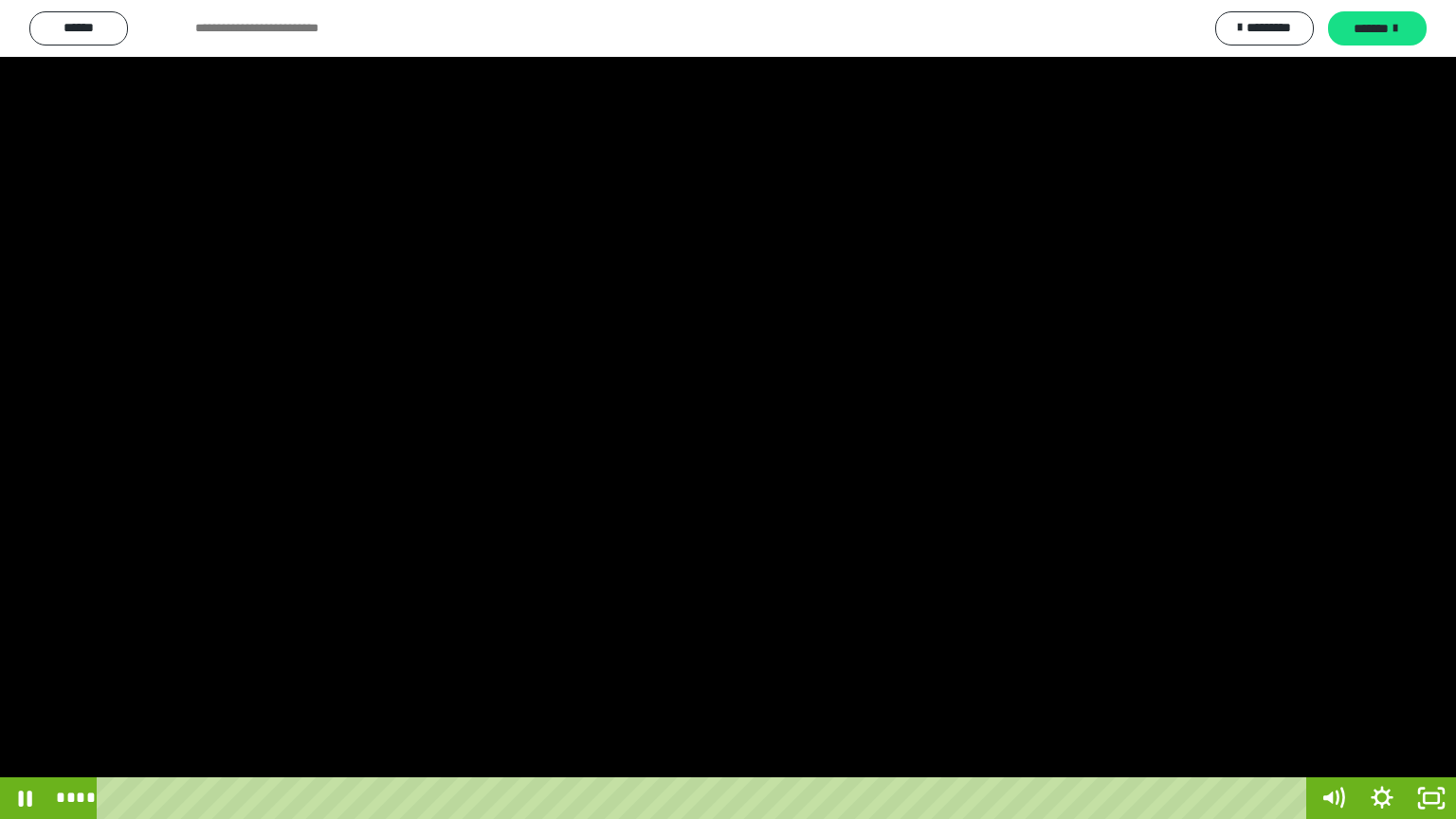 click at bounding box center (728, 410) 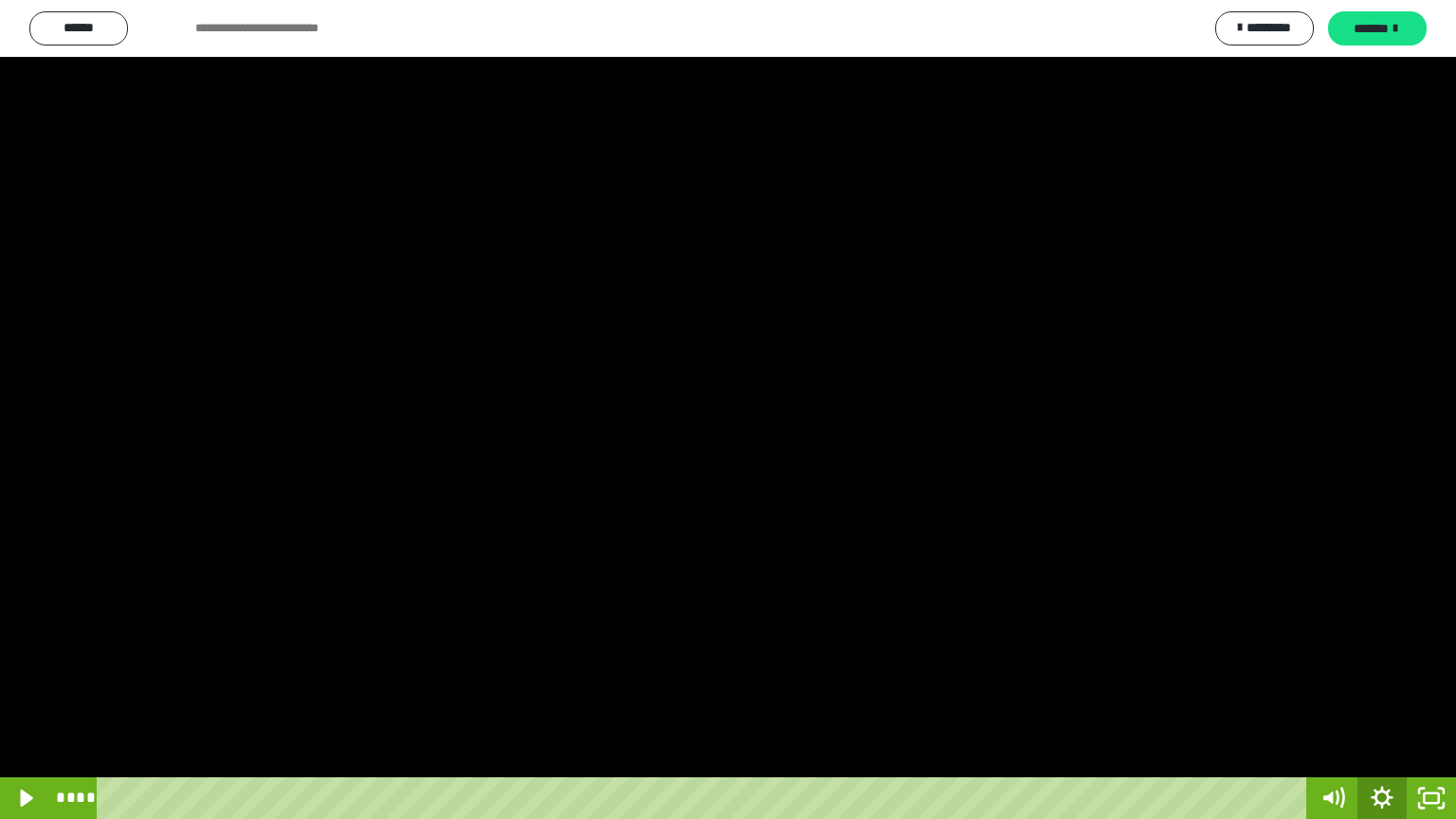 click 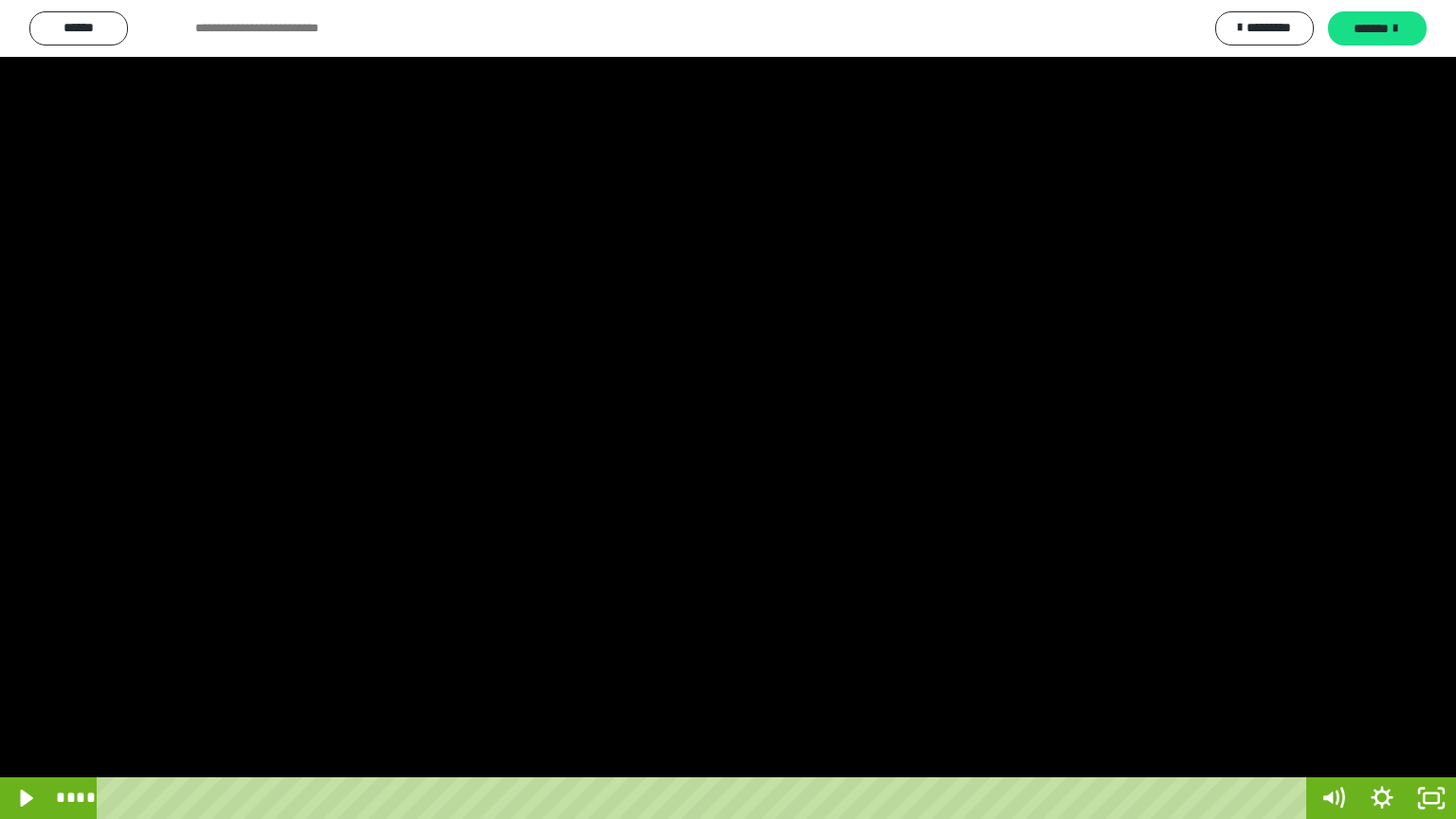 click at bounding box center (728, 410) 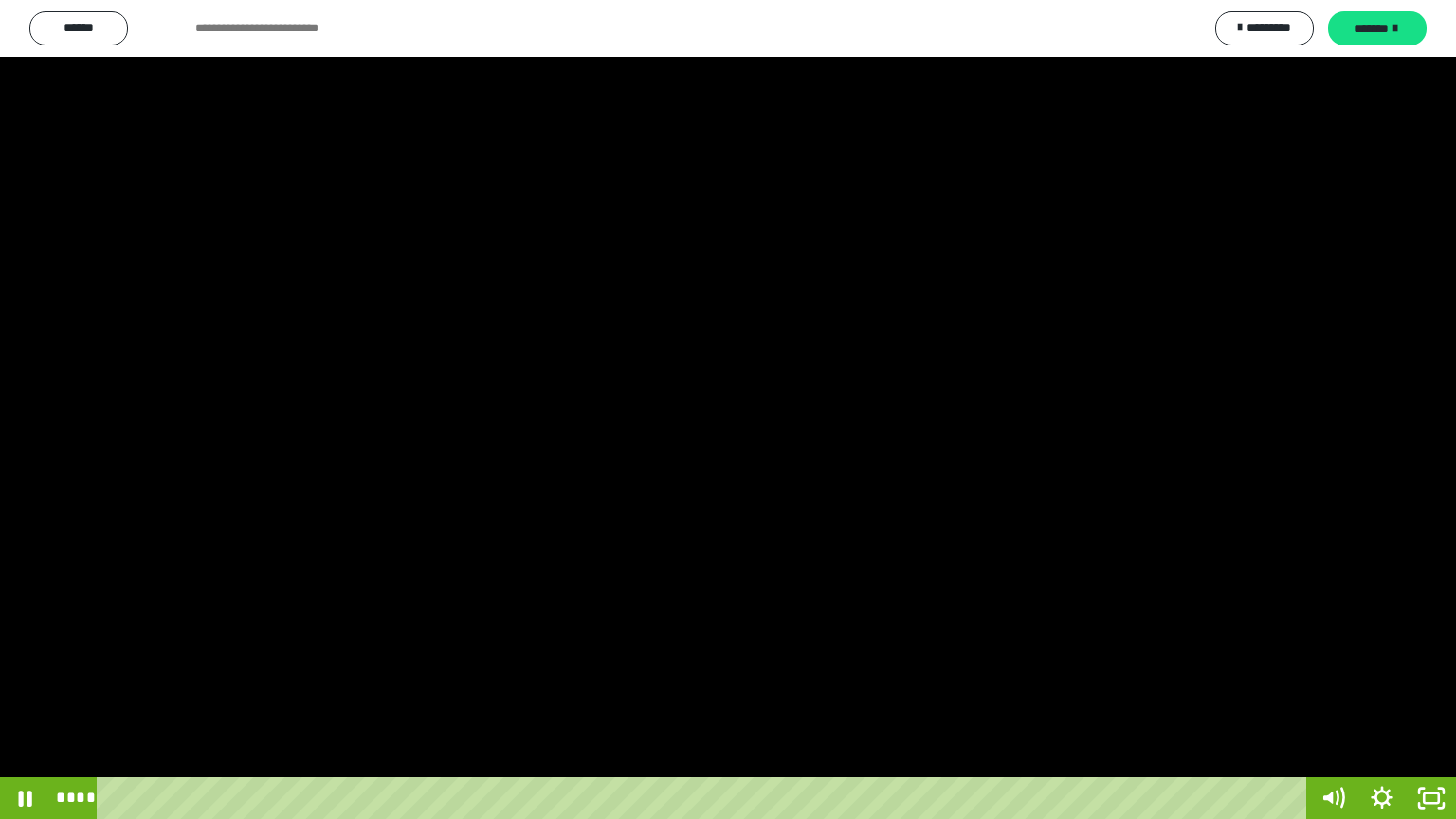 click at bounding box center [728, 410] 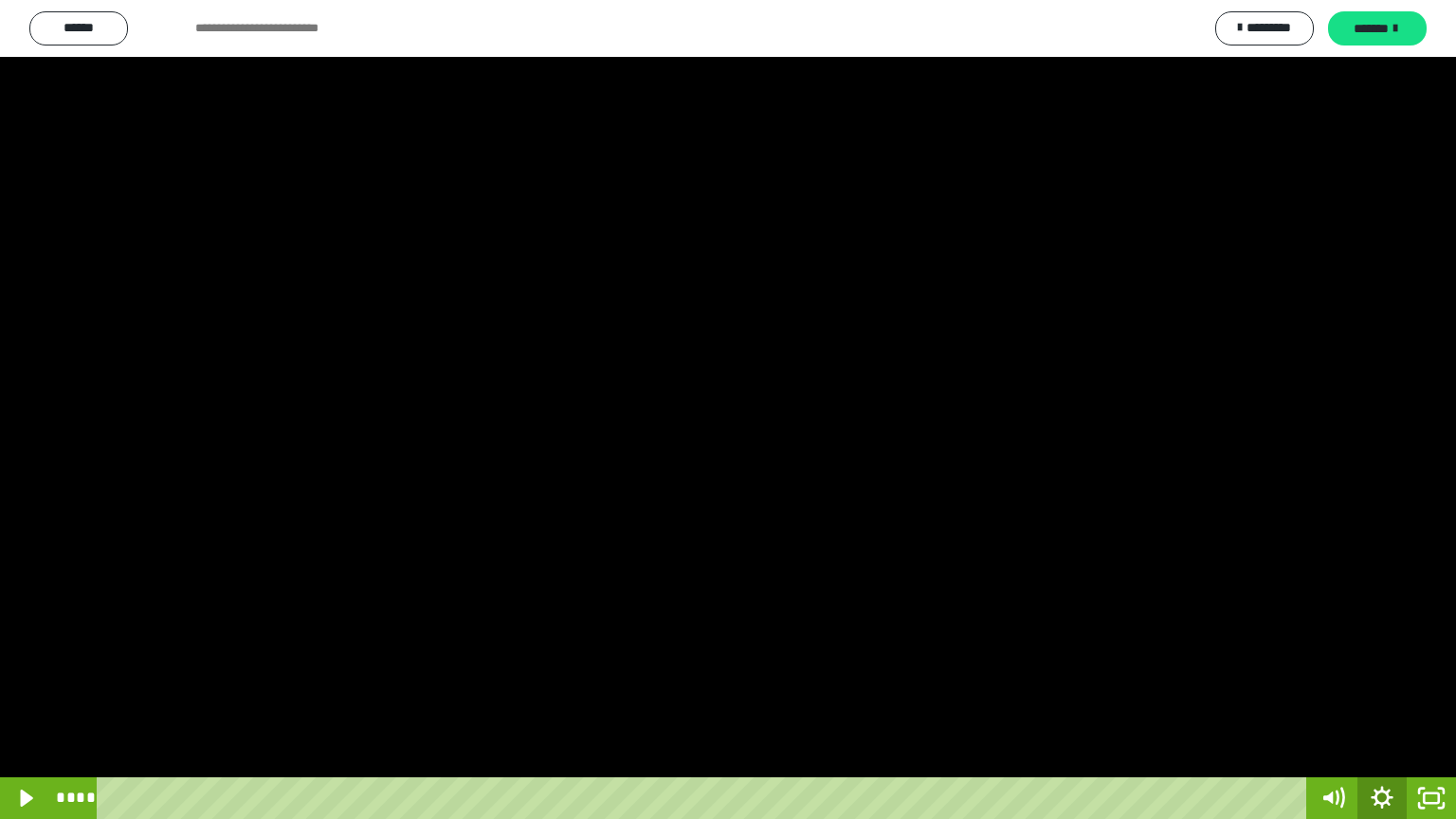 type 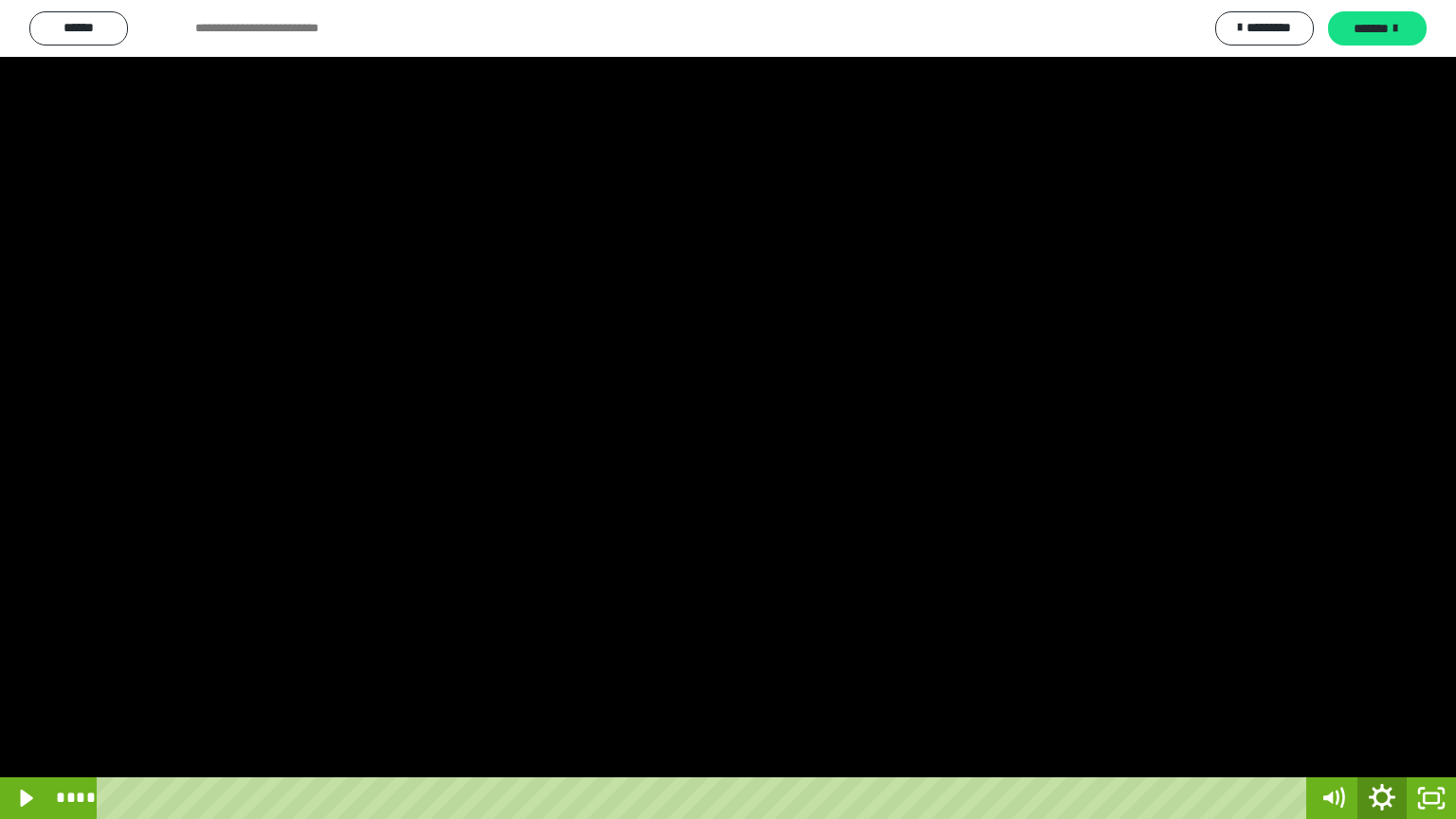 click 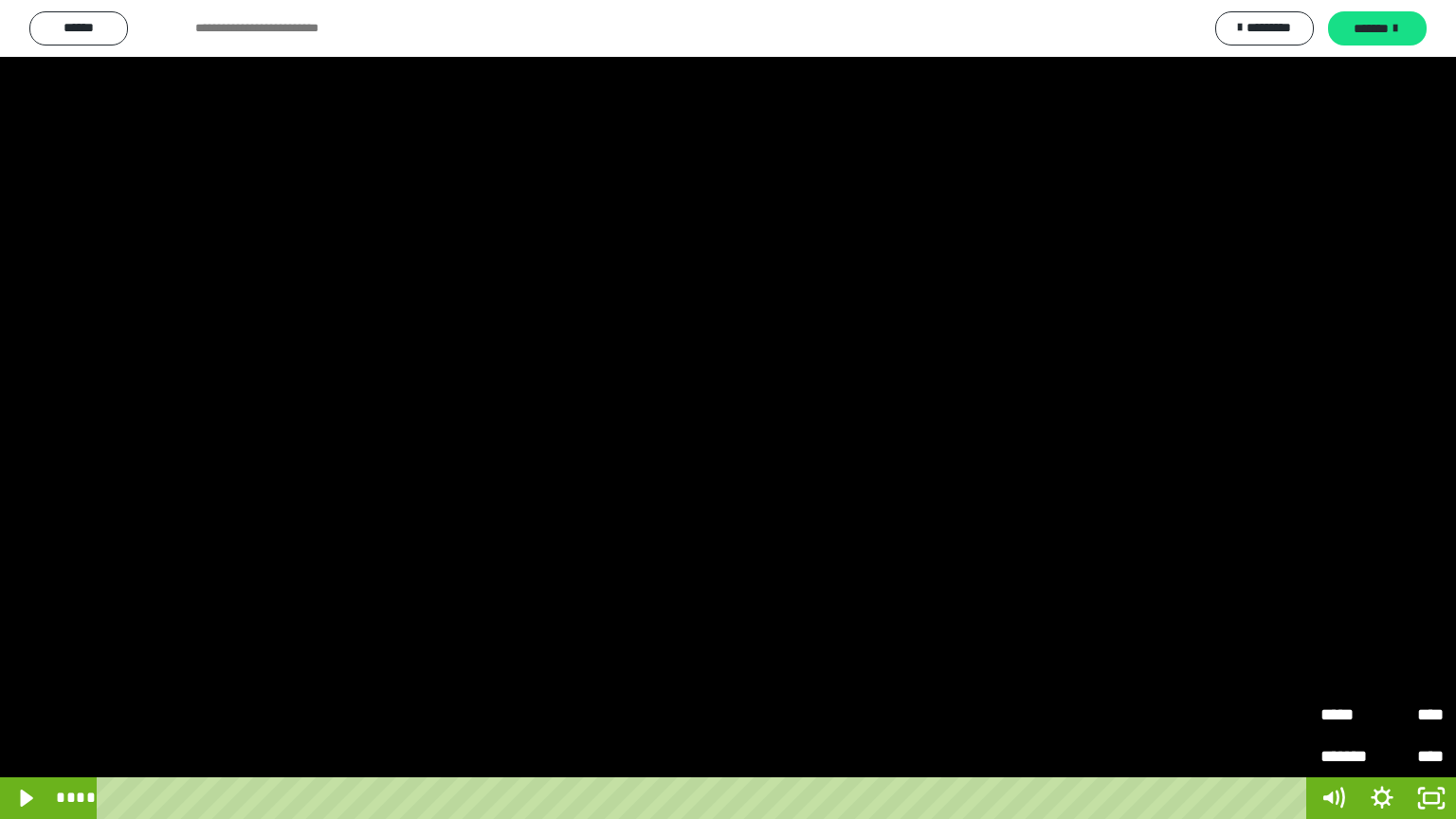 click on "*****" at bounding box center (1351, 706) 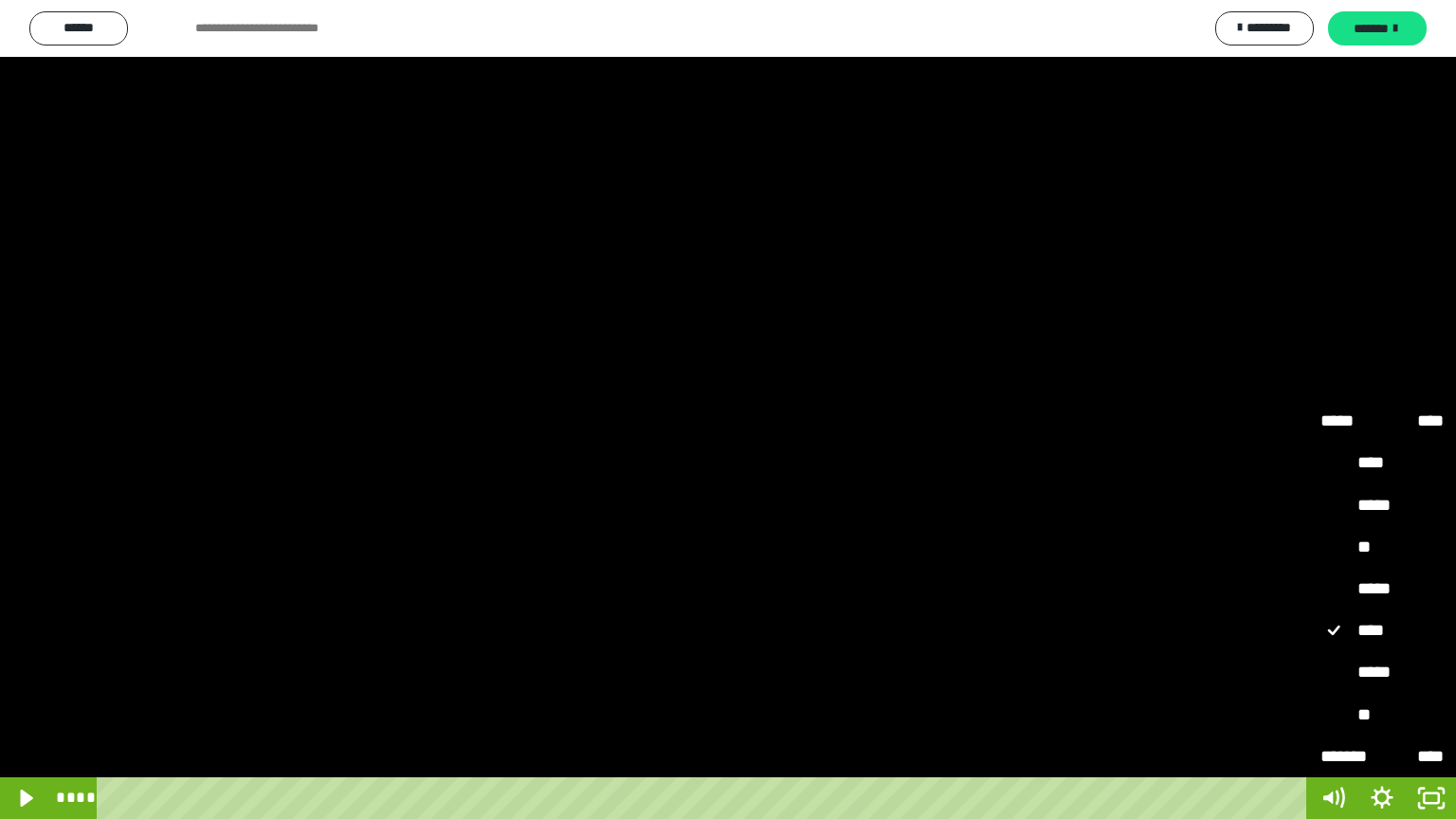 click on "*****" at bounding box center (1382, 590) 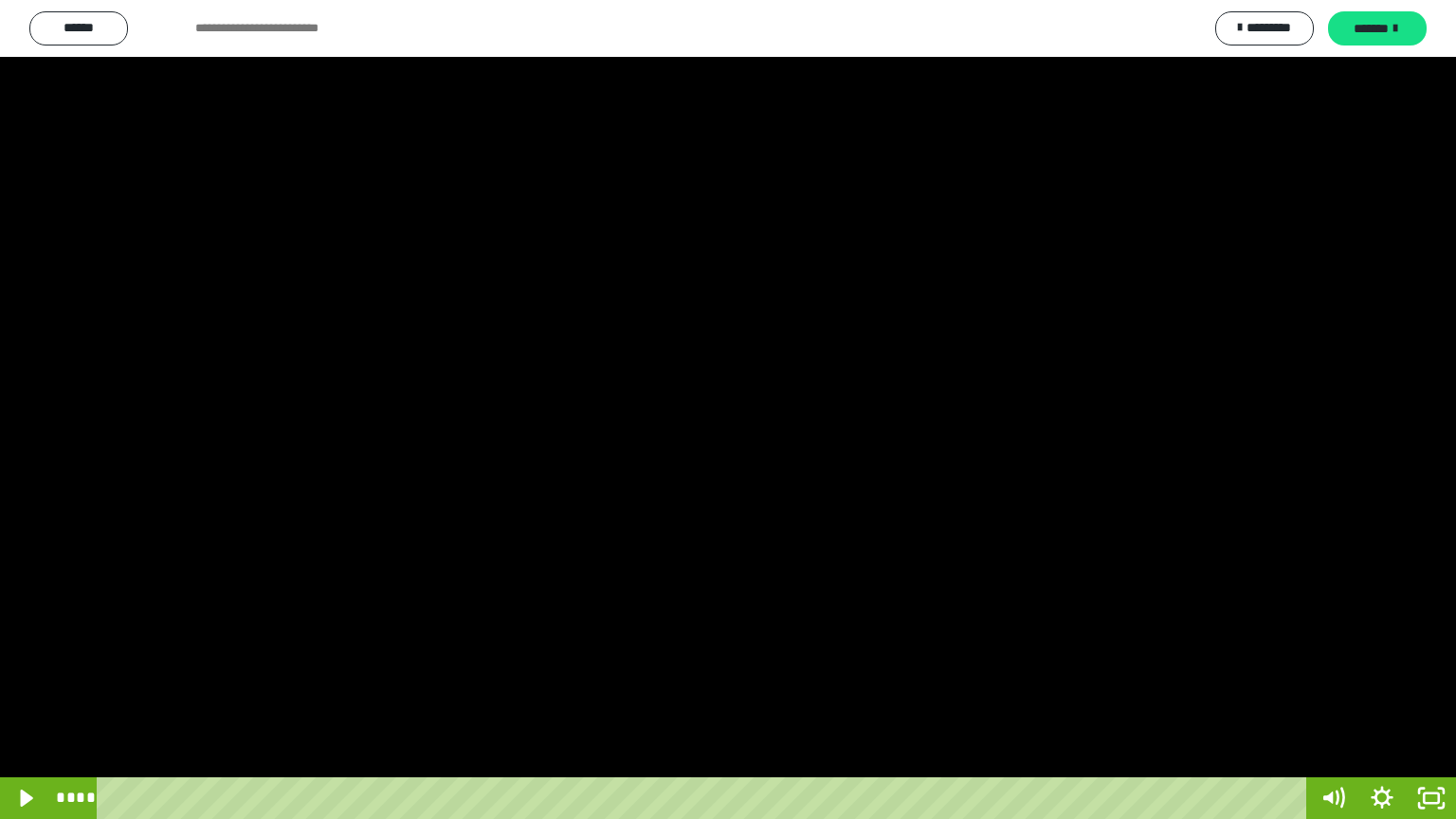 click at bounding box center [728, 410] 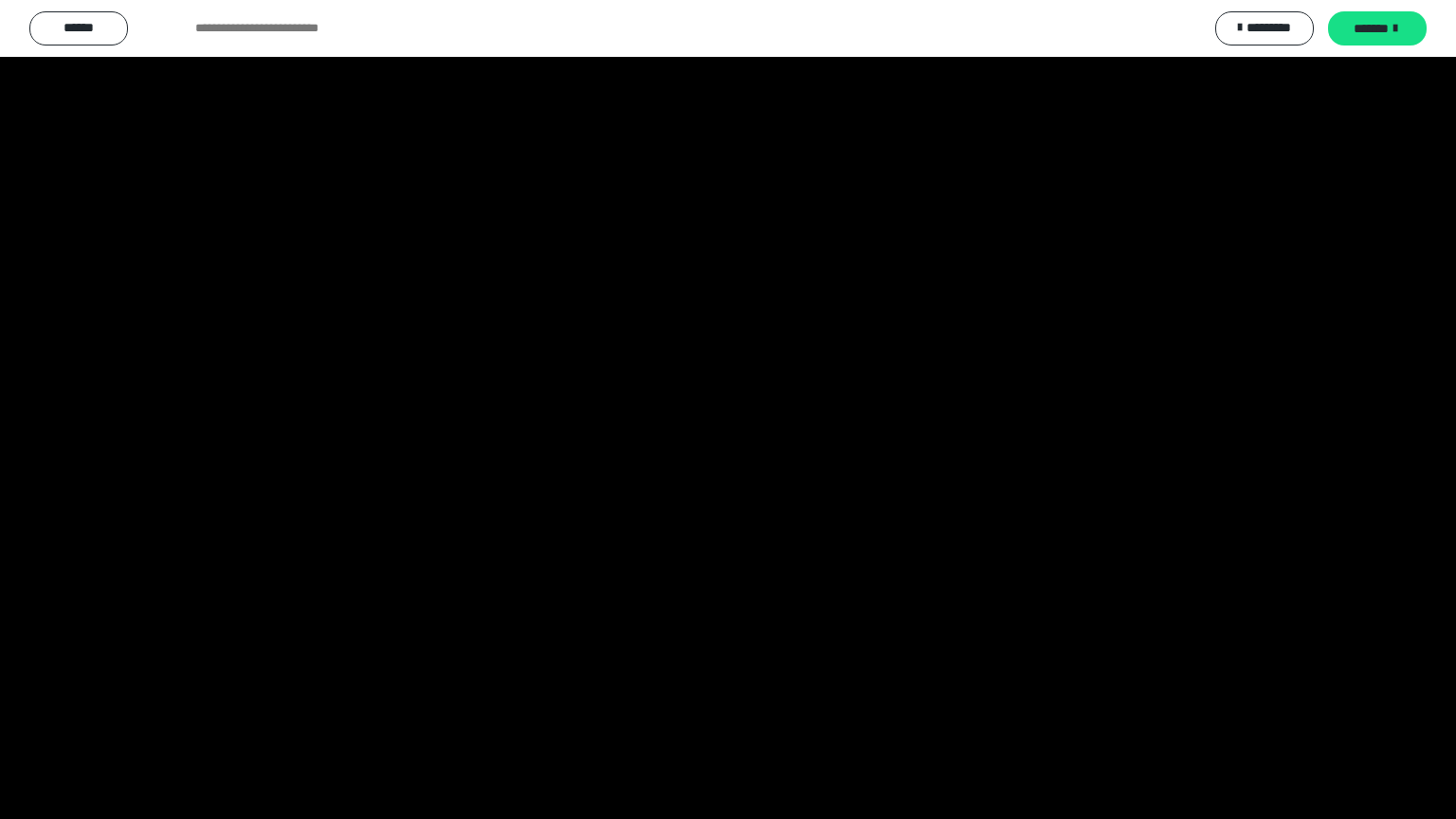 click at bounding box center [728, 410] 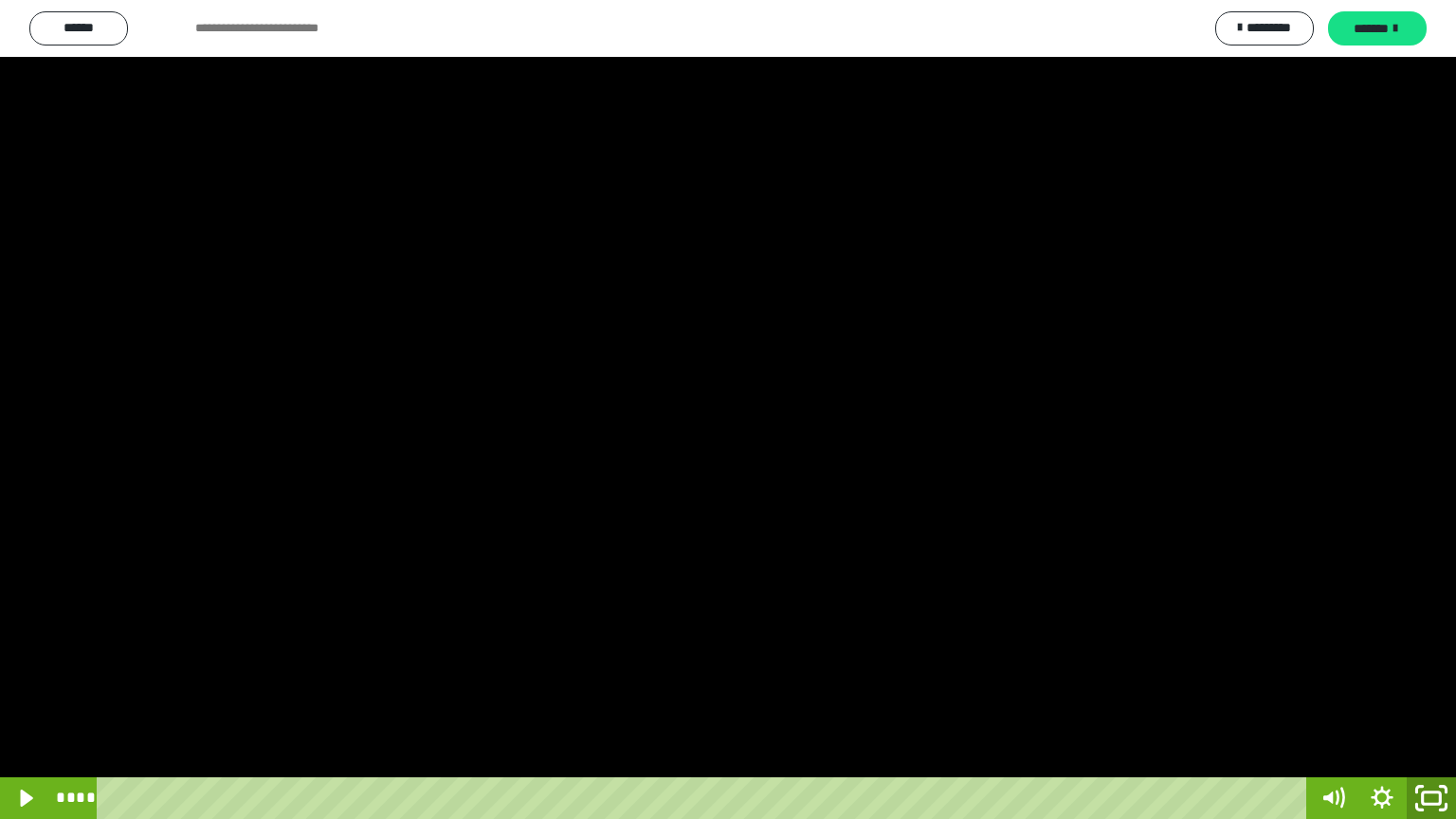 click 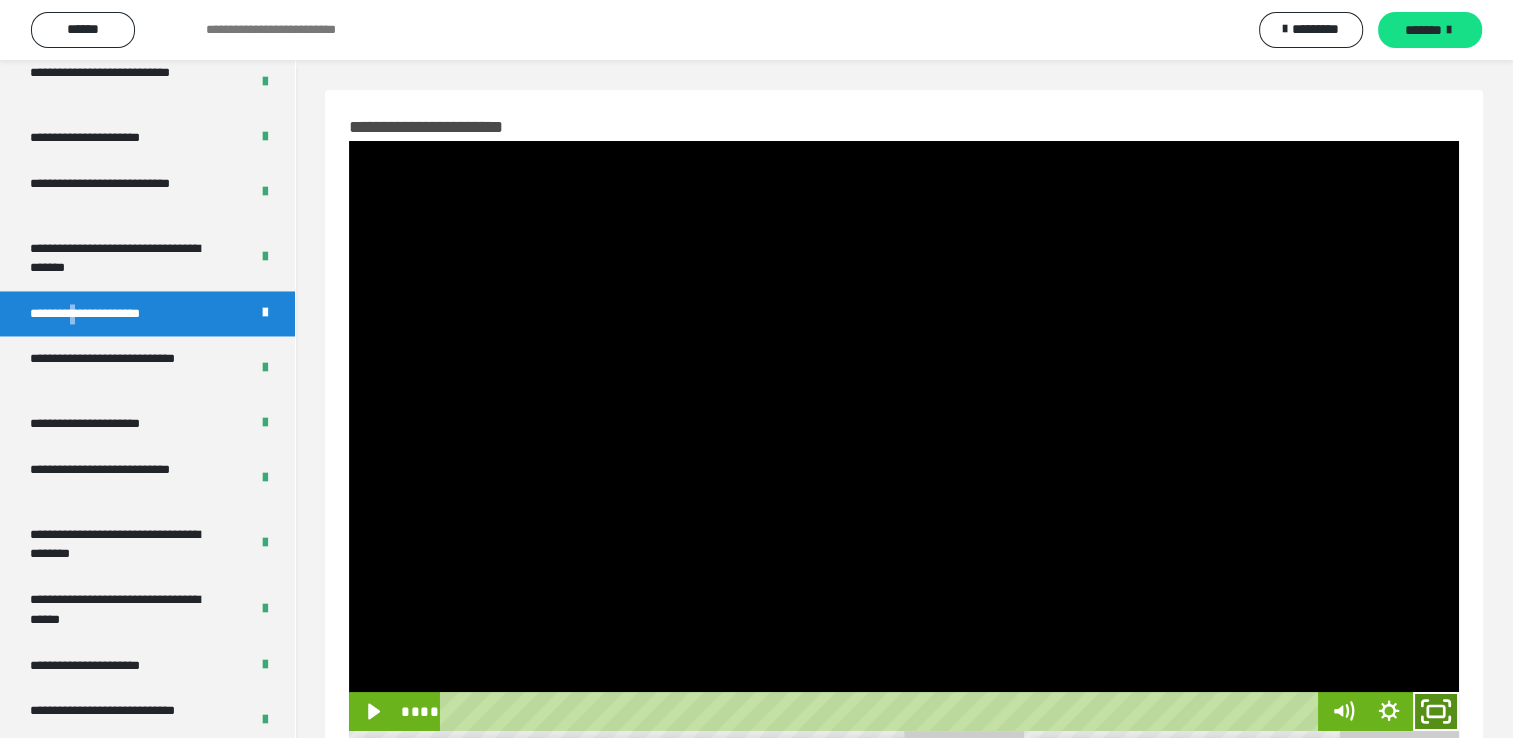 click 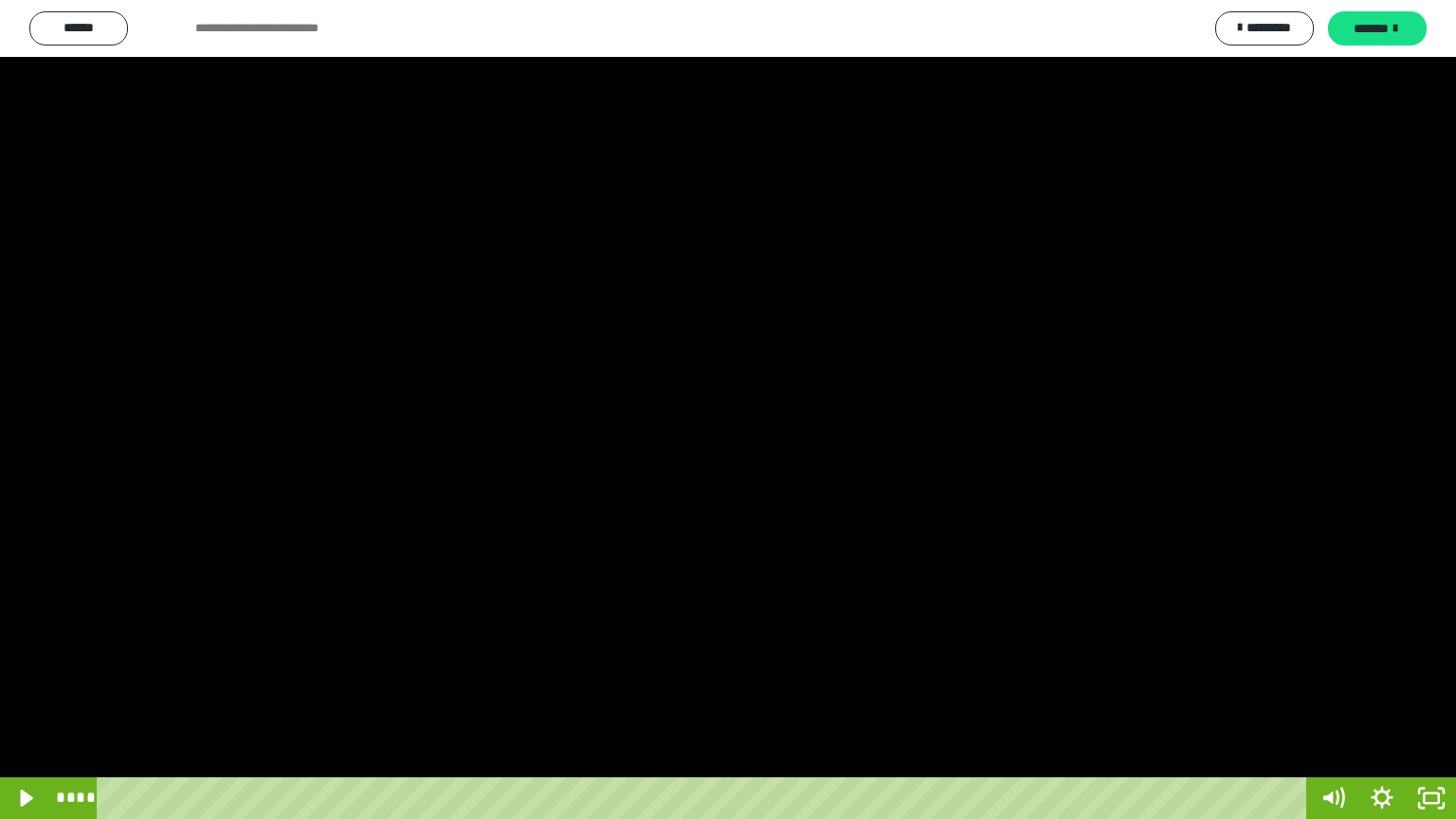 click at bounding box center (728, 410) 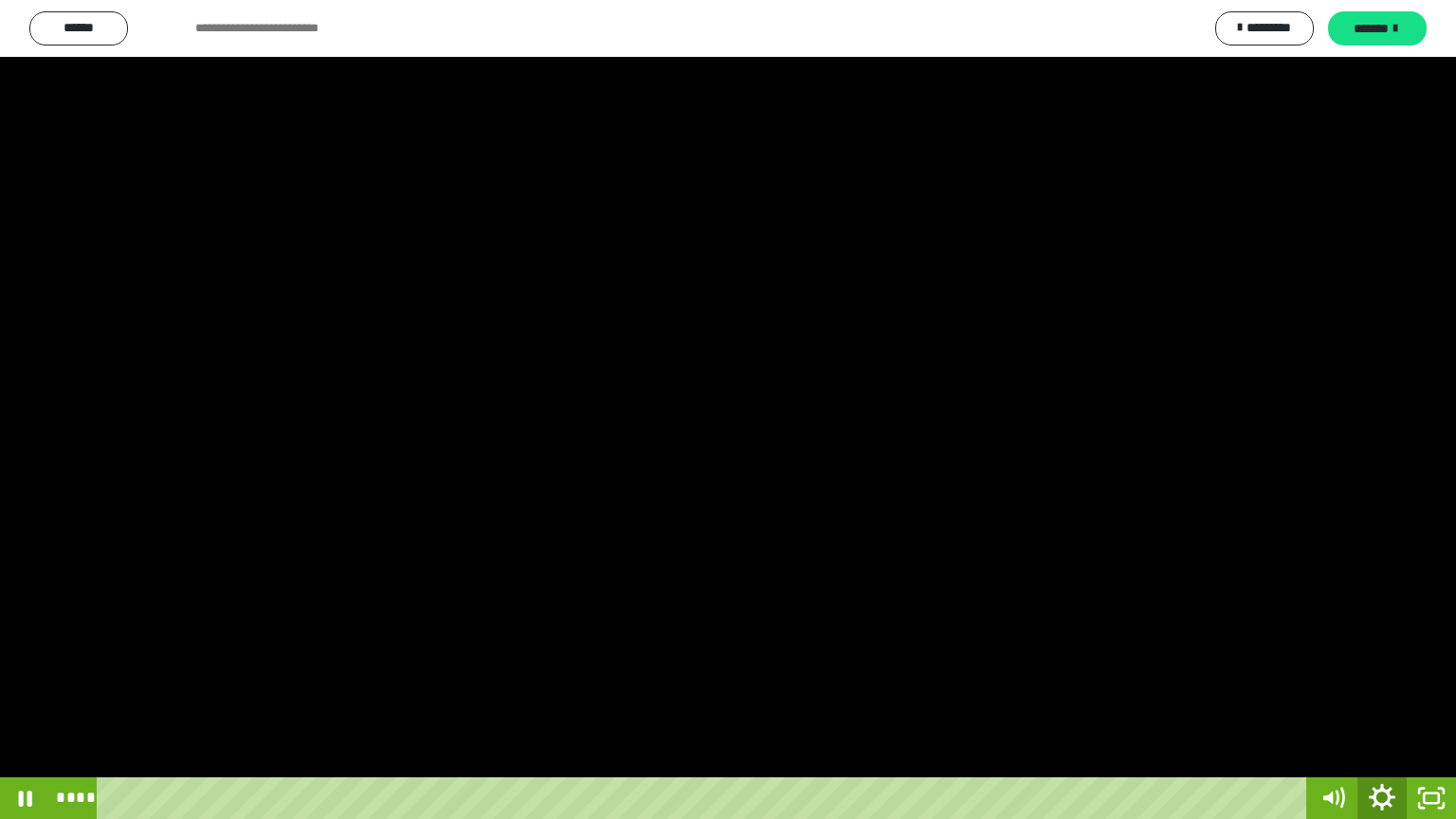 click 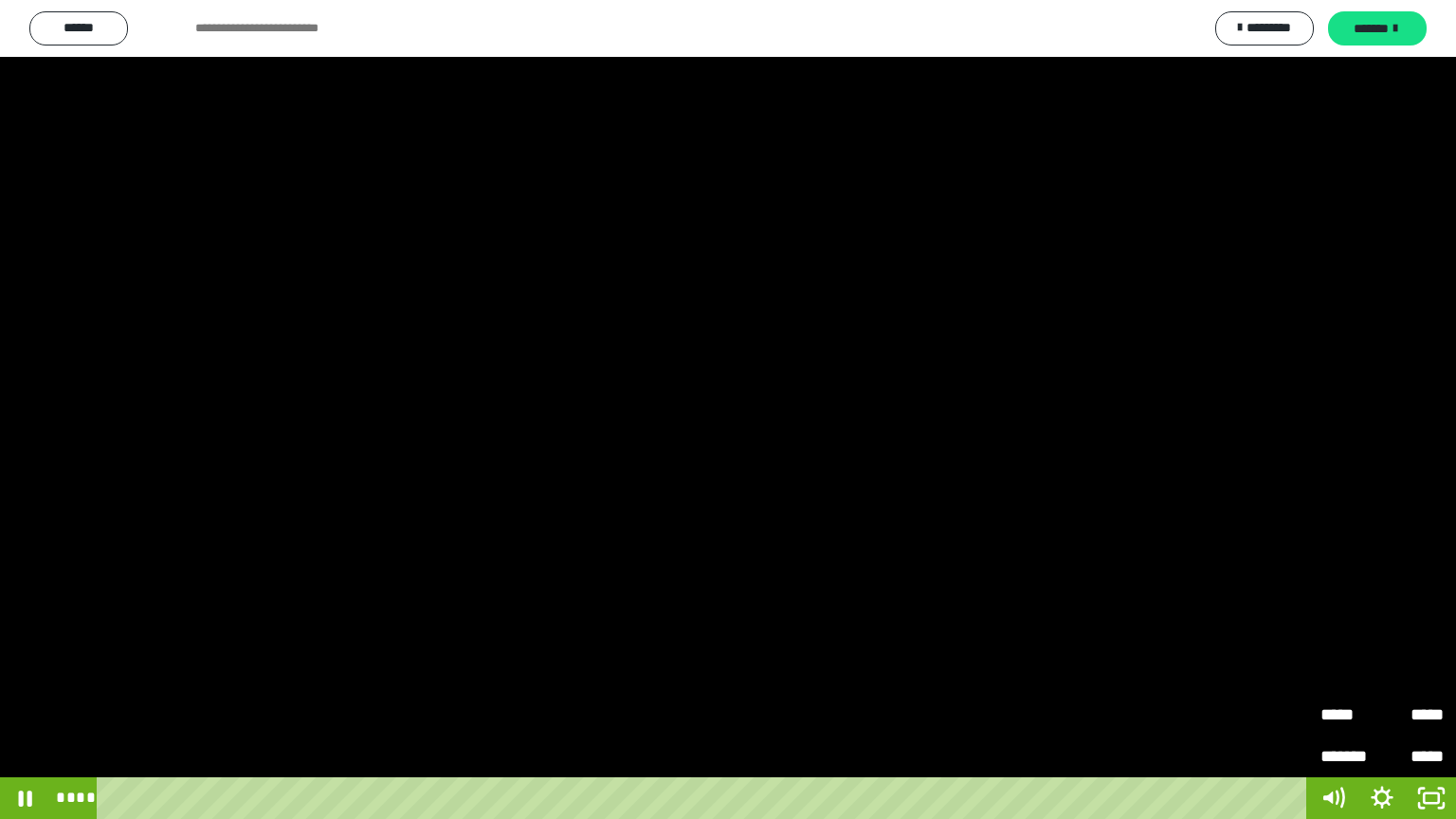 click on "*****" at bounding box center [1412, 756] 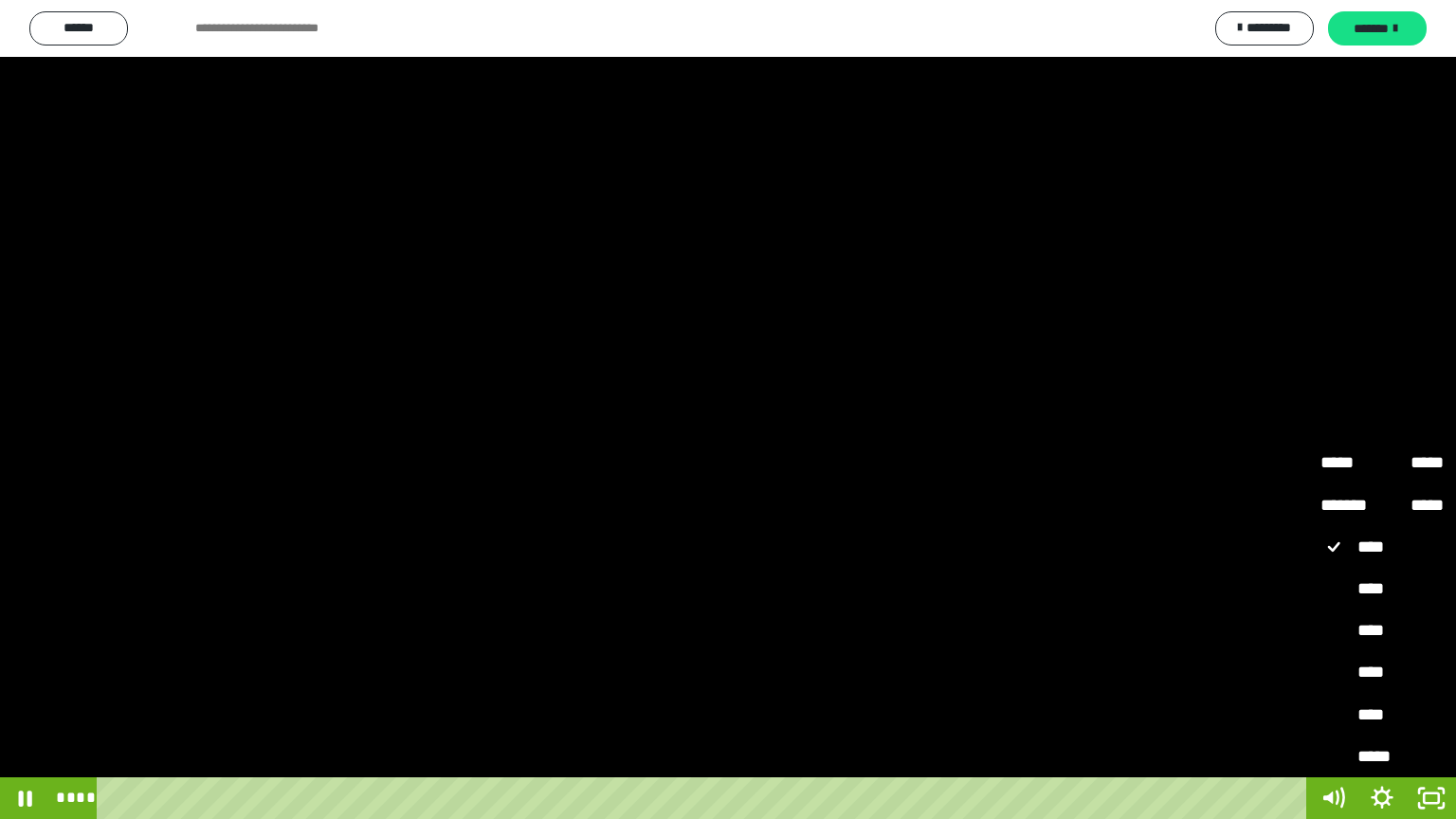 click on "****" at bounding box center [1382, 673] 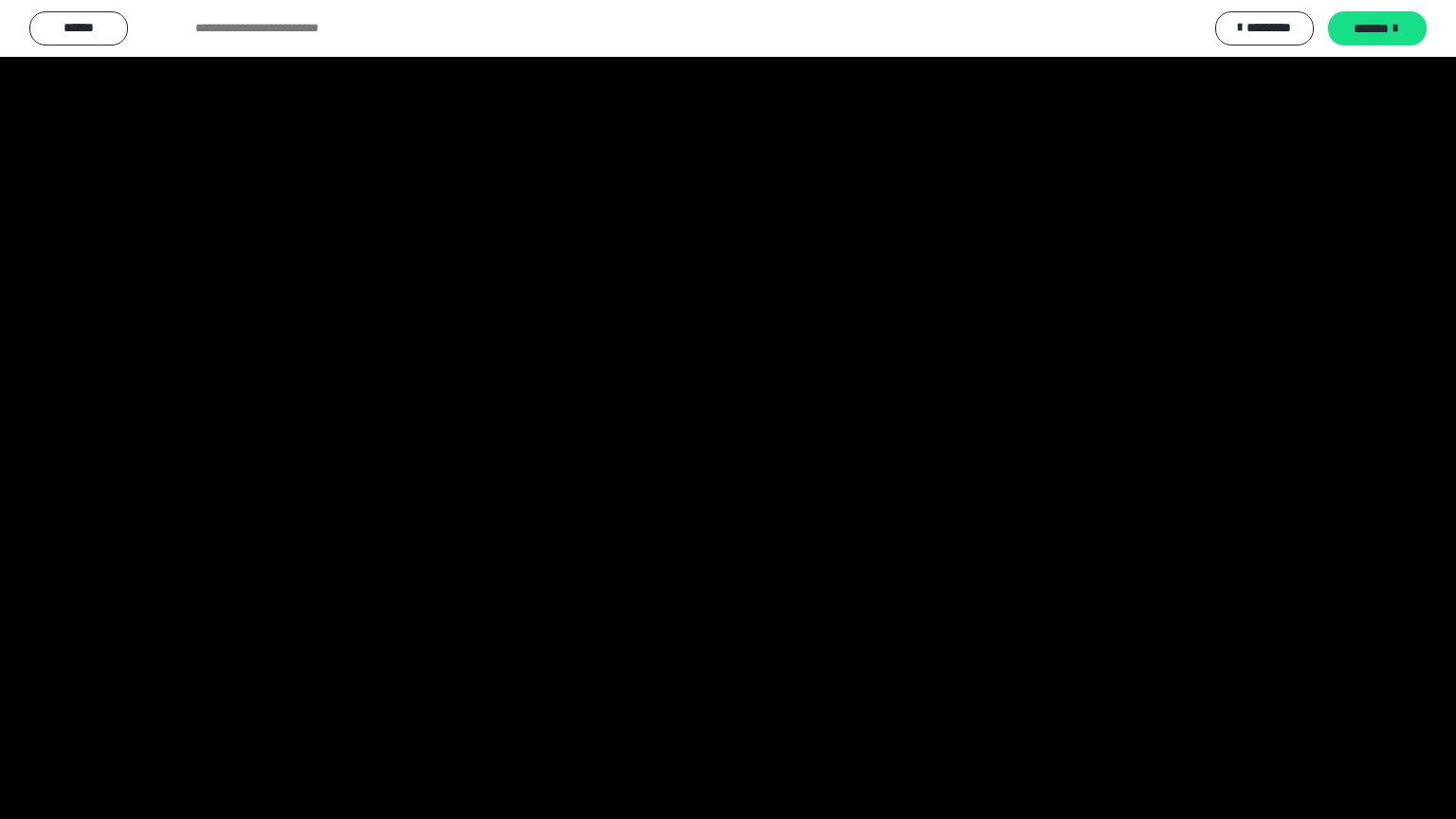 click at bounding box center (728, 410) 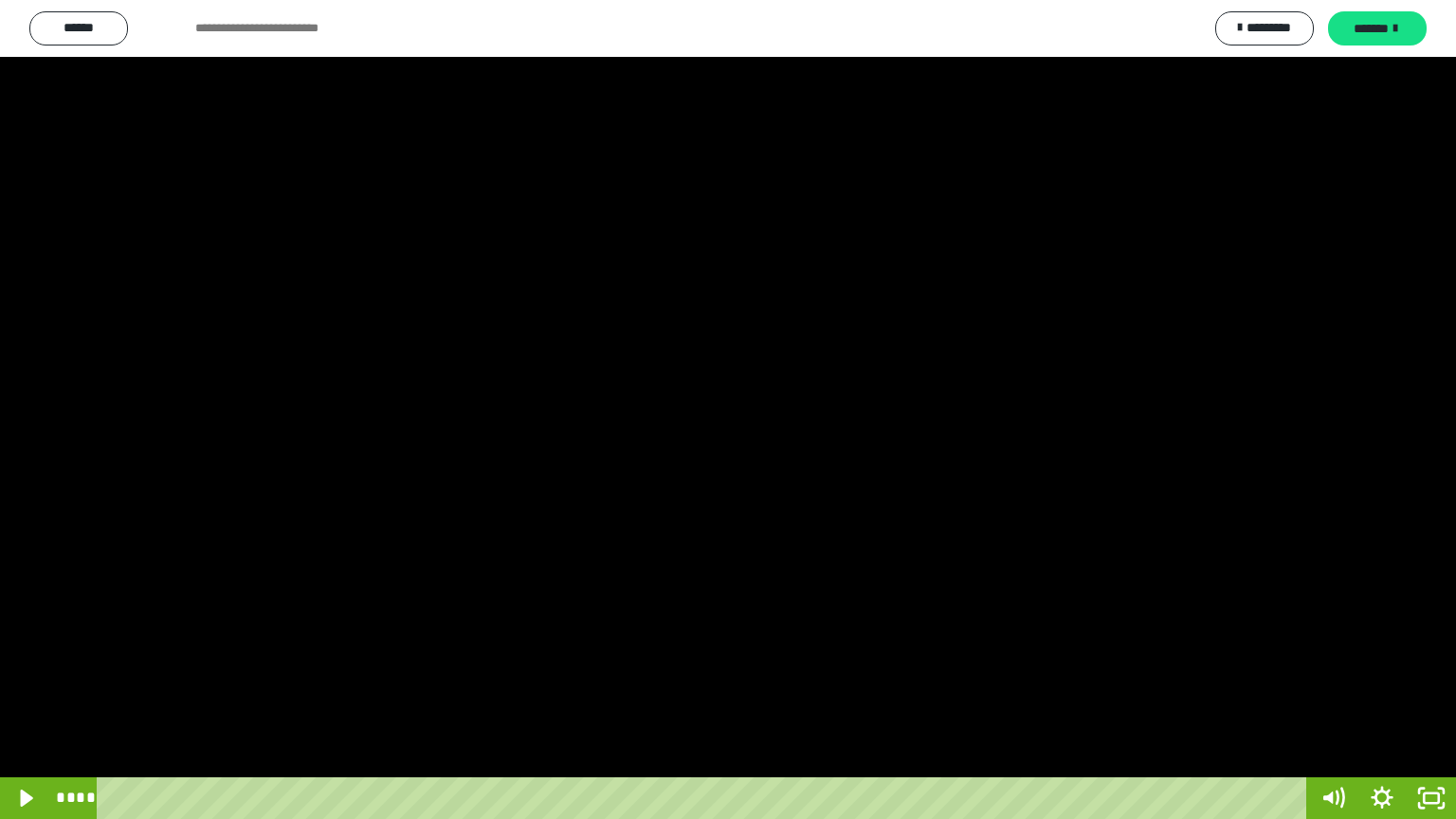 click at bounding box center (728, 410) 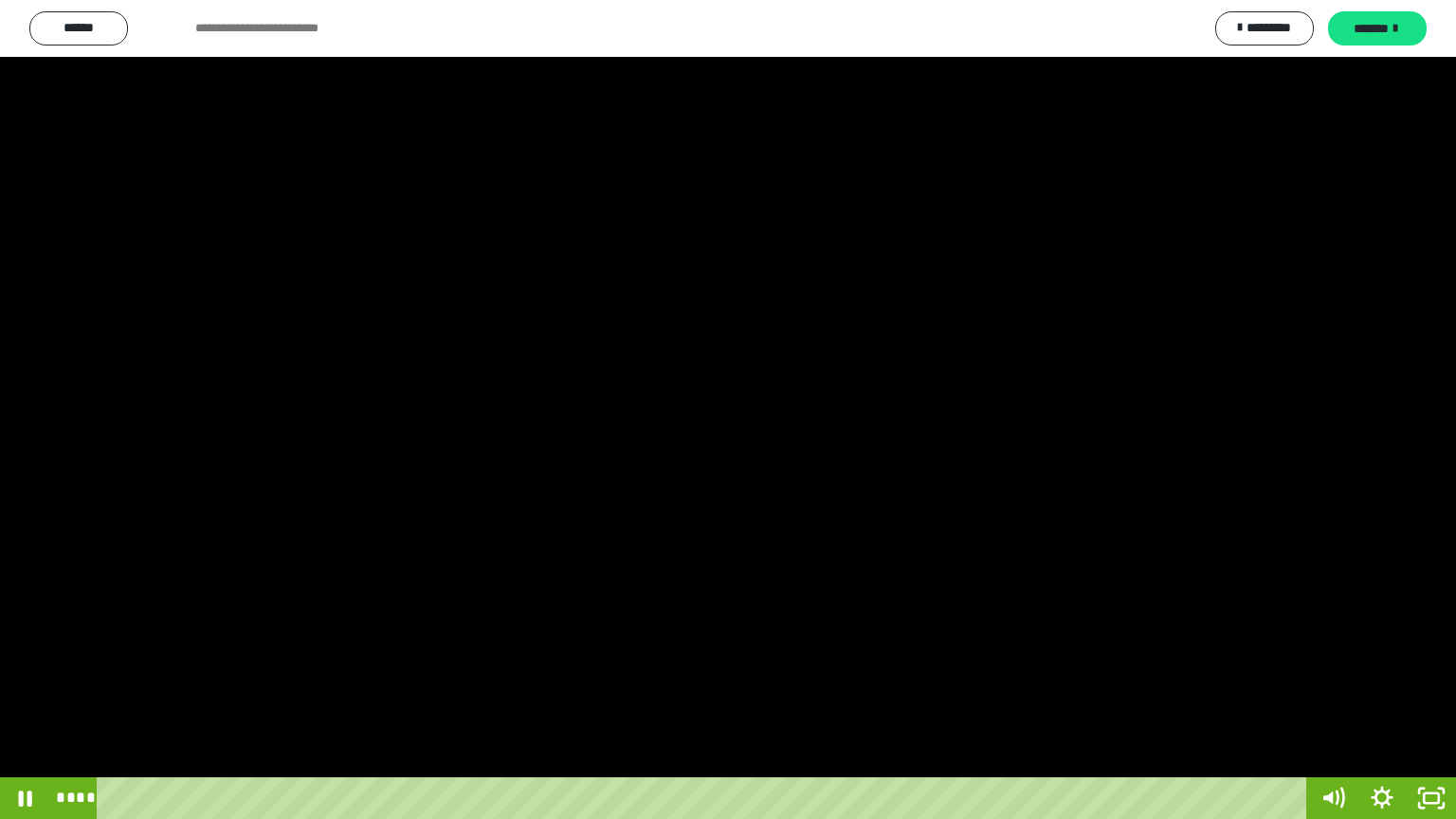 click at bounding box center [728, 410] 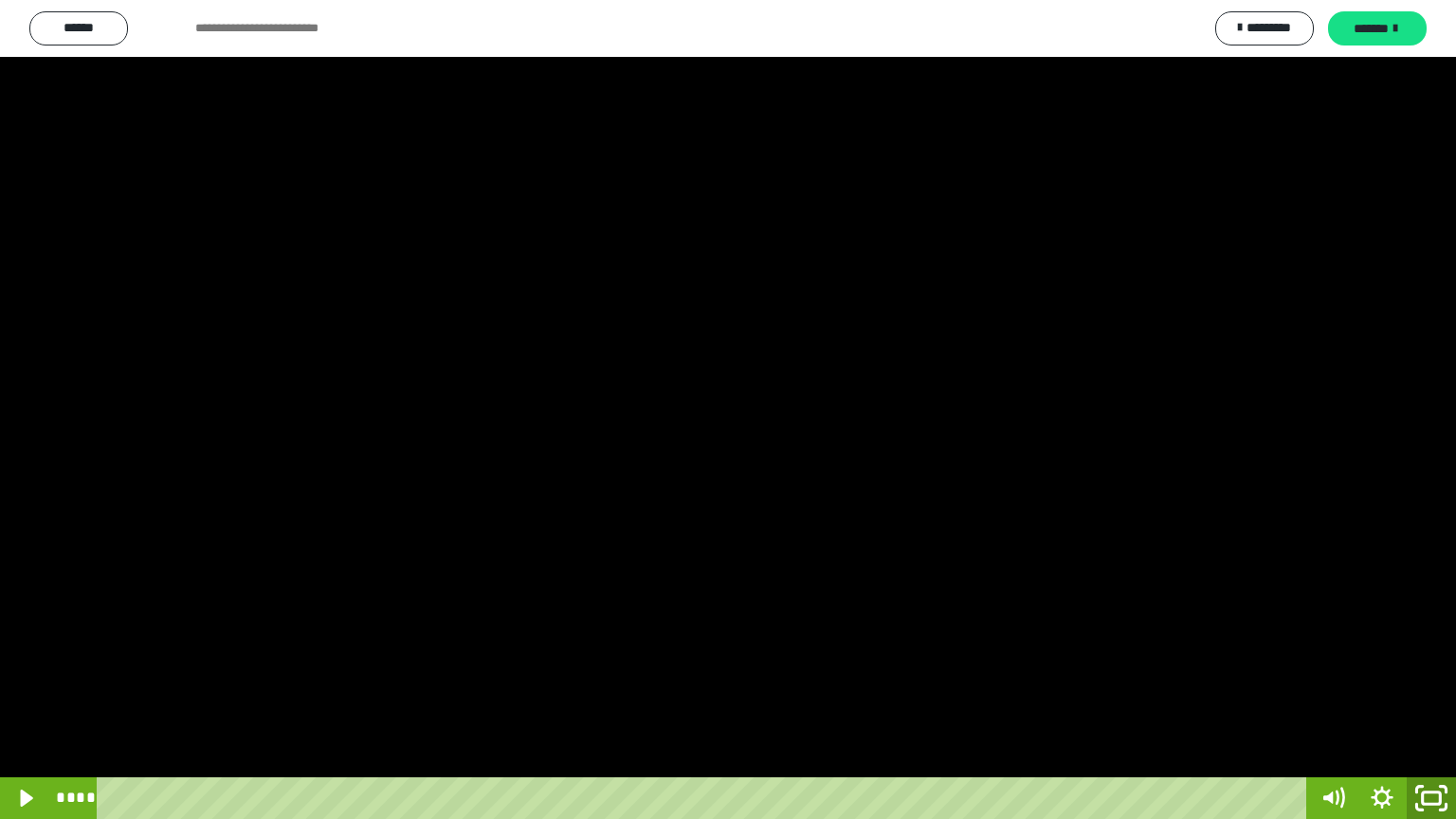 click 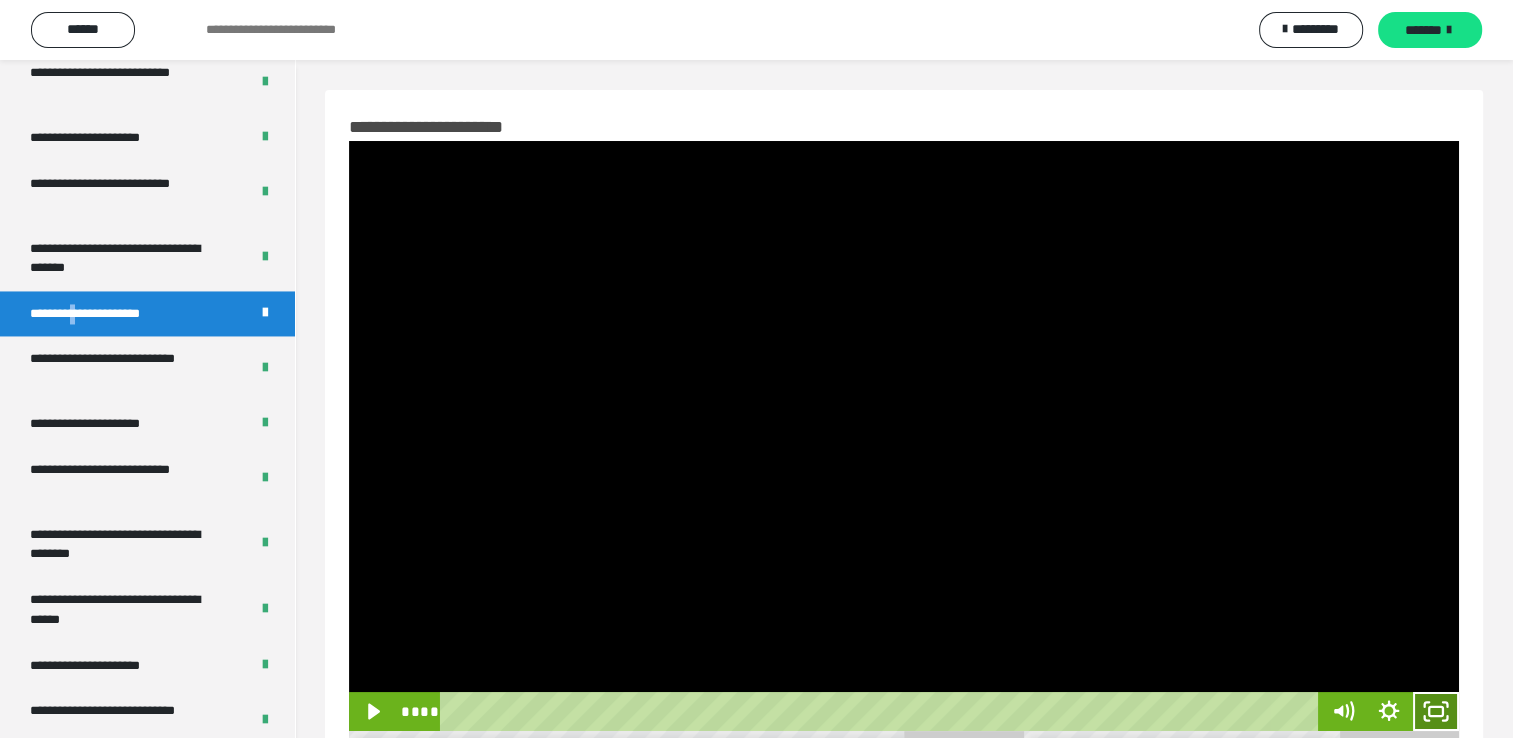 click 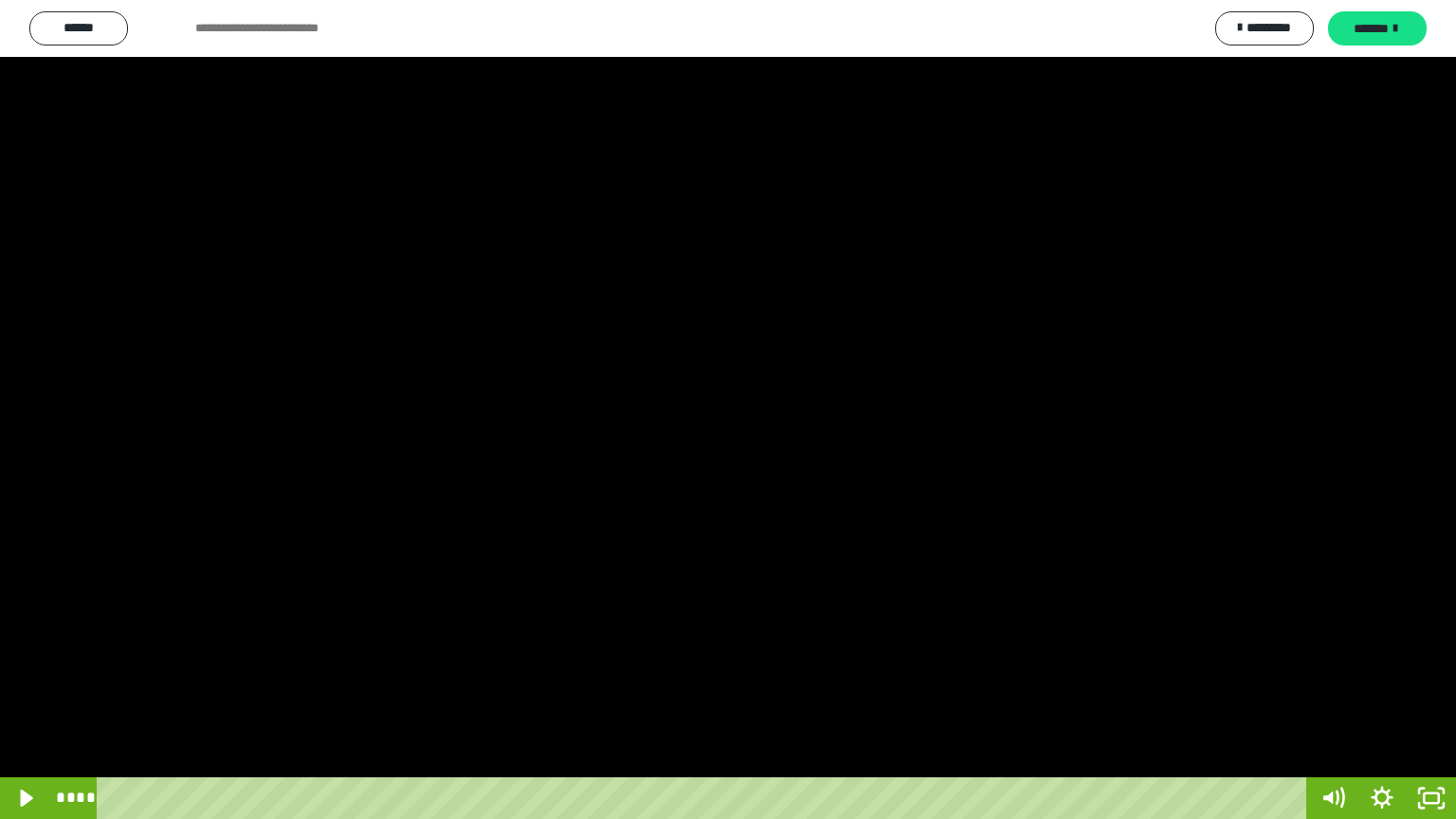 click at bounding box center (728, 410) 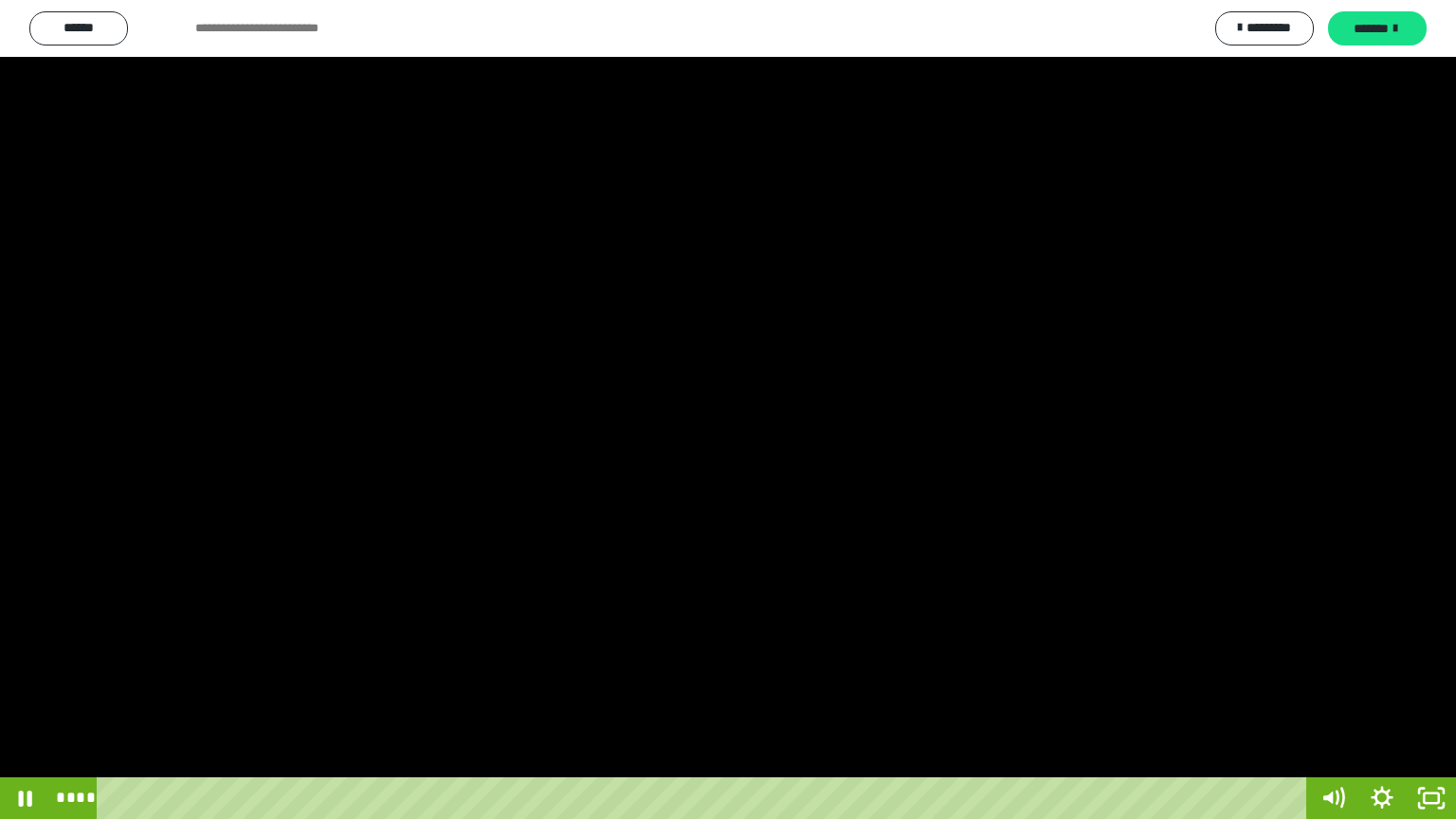 click at bounding box center (728, 410) 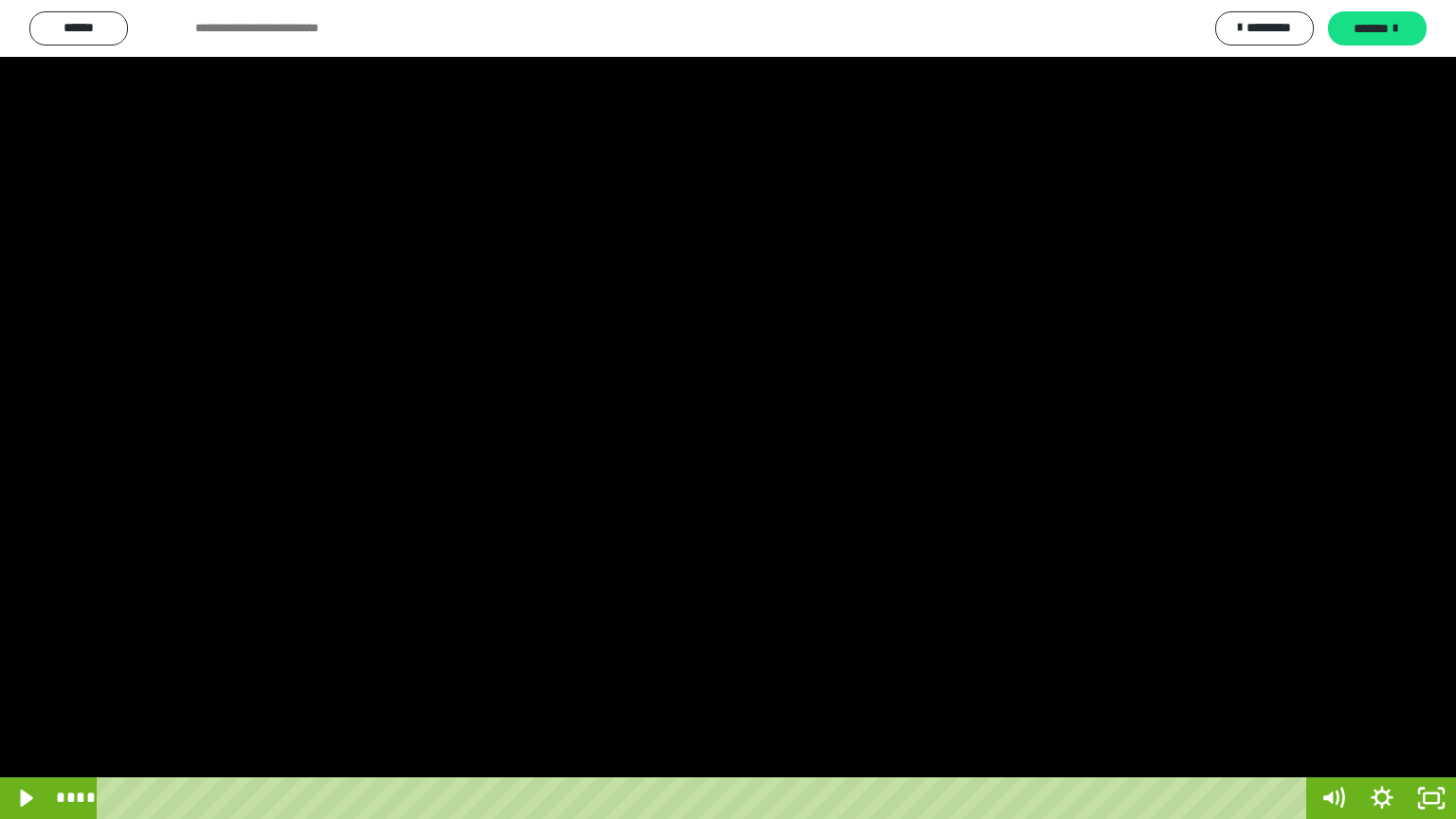 click at bounding box center (728, 410) 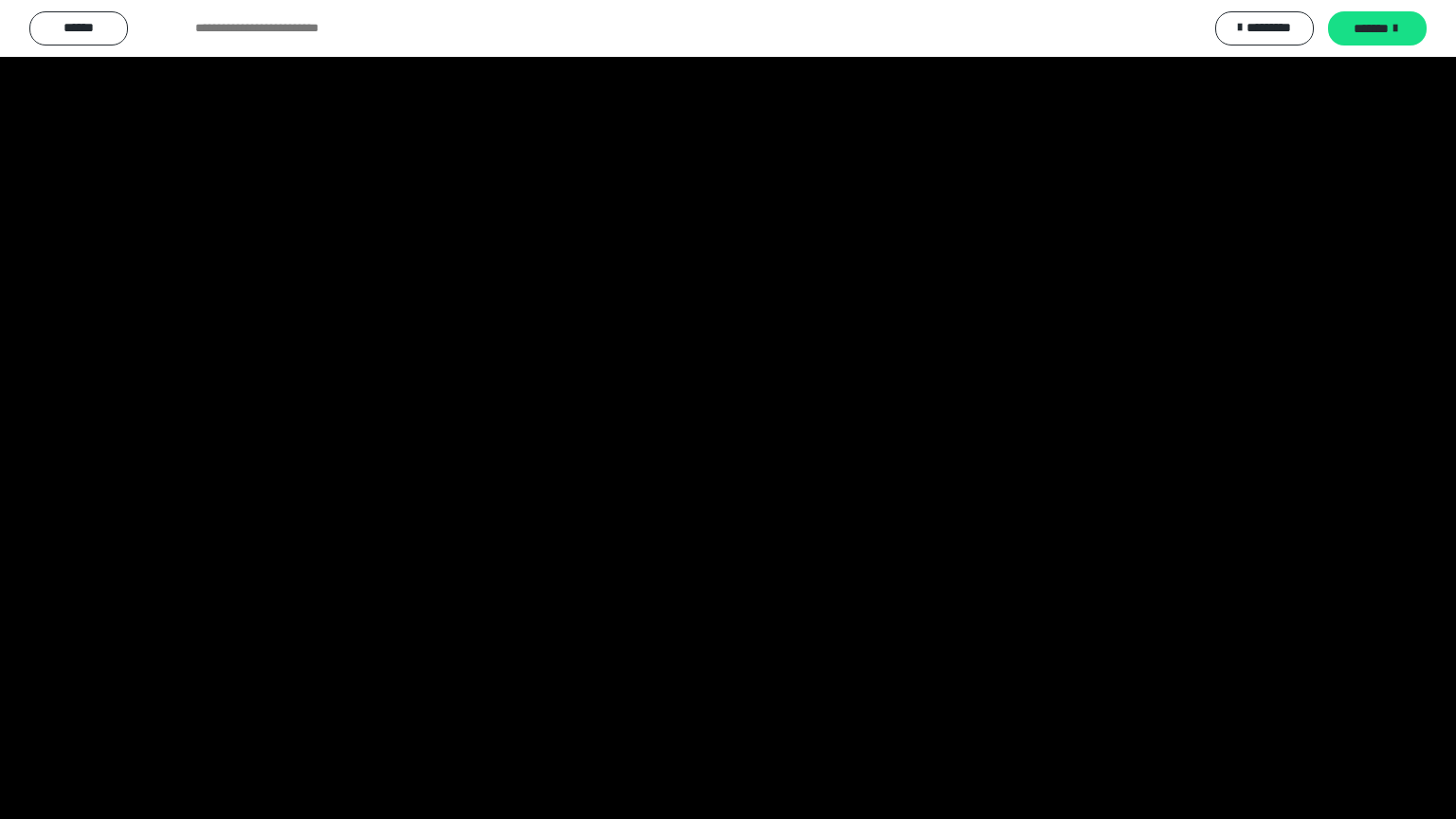 click at bounding box center [728, 410] 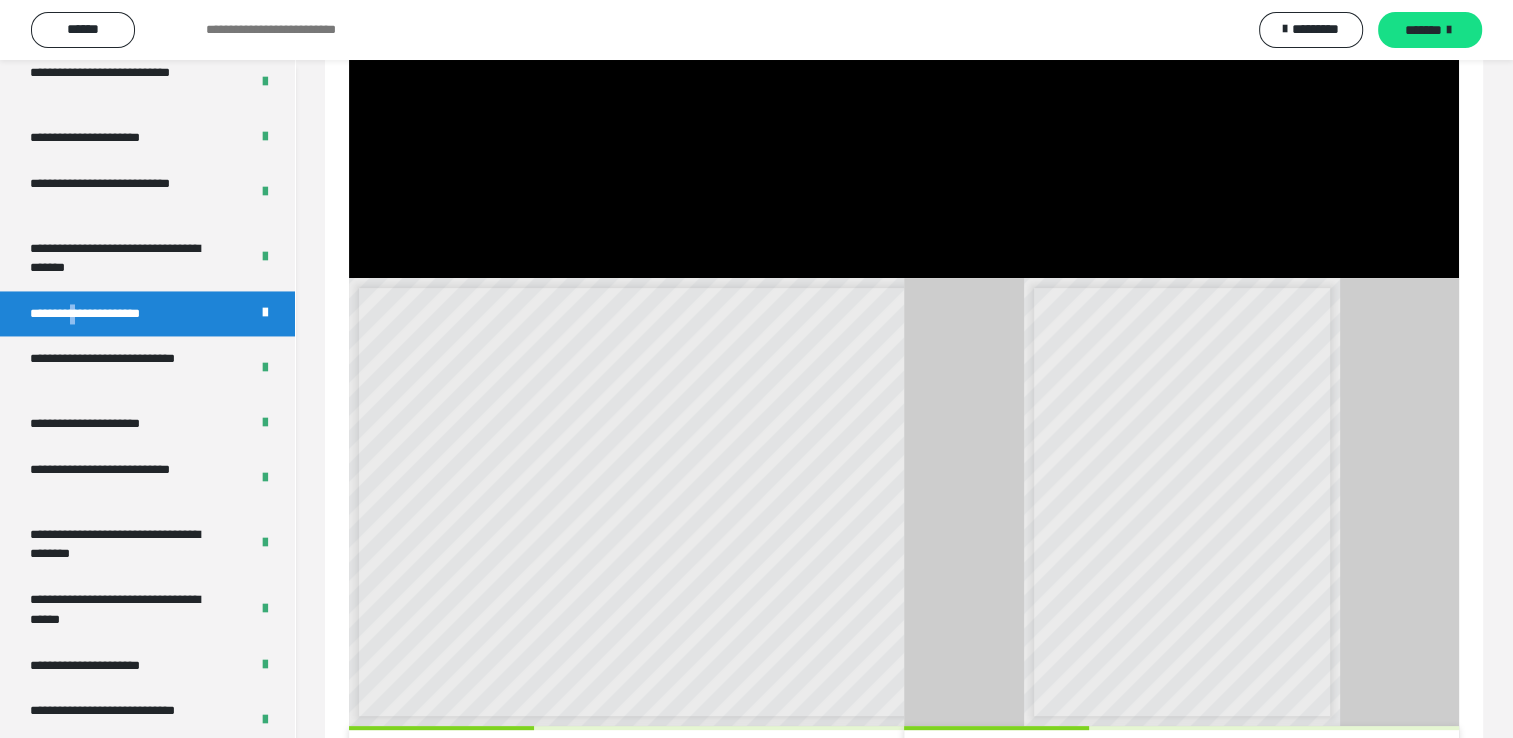 scroll, scrollTop: 546, scrollLeft: 0, axis: vertical 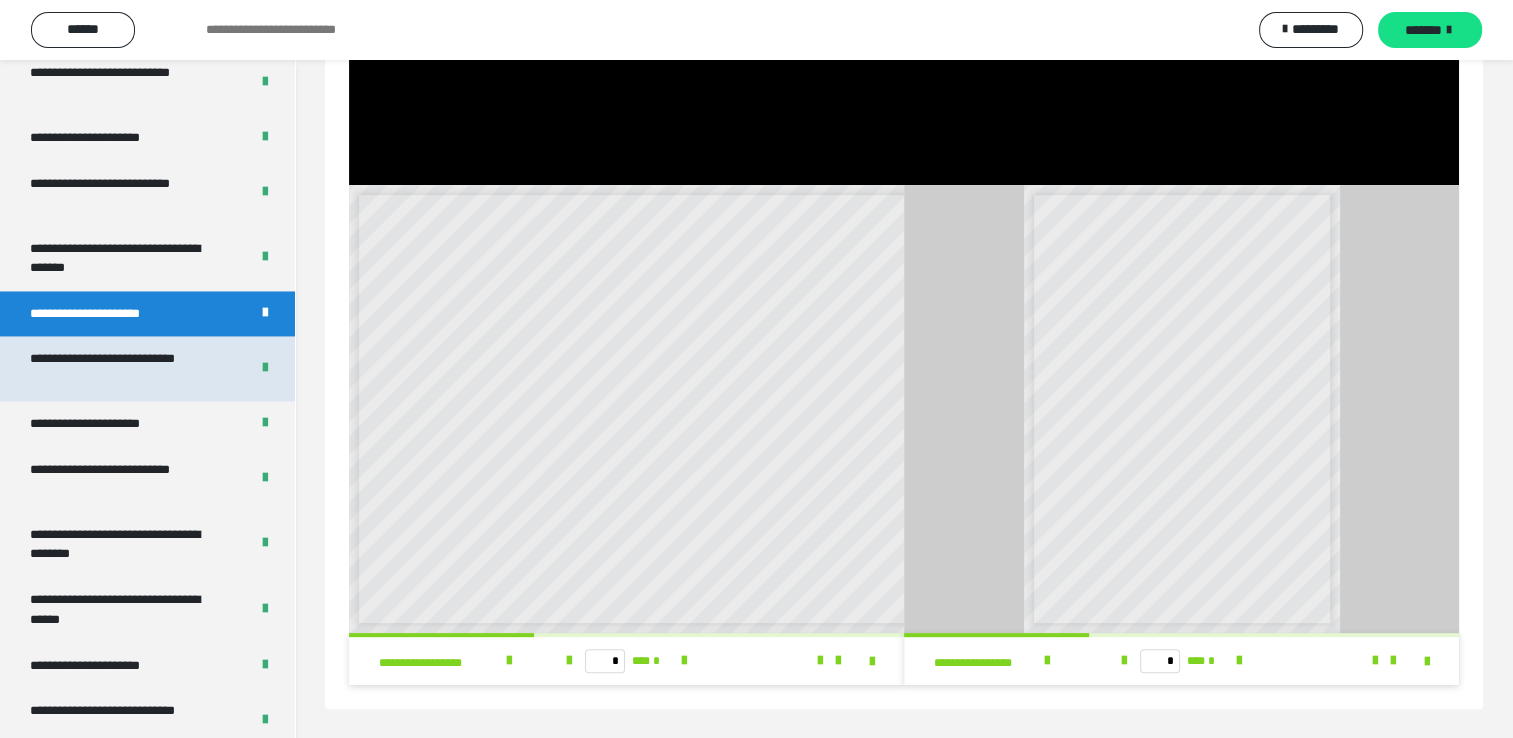 click on "**********" at bounding box center (124, 368) 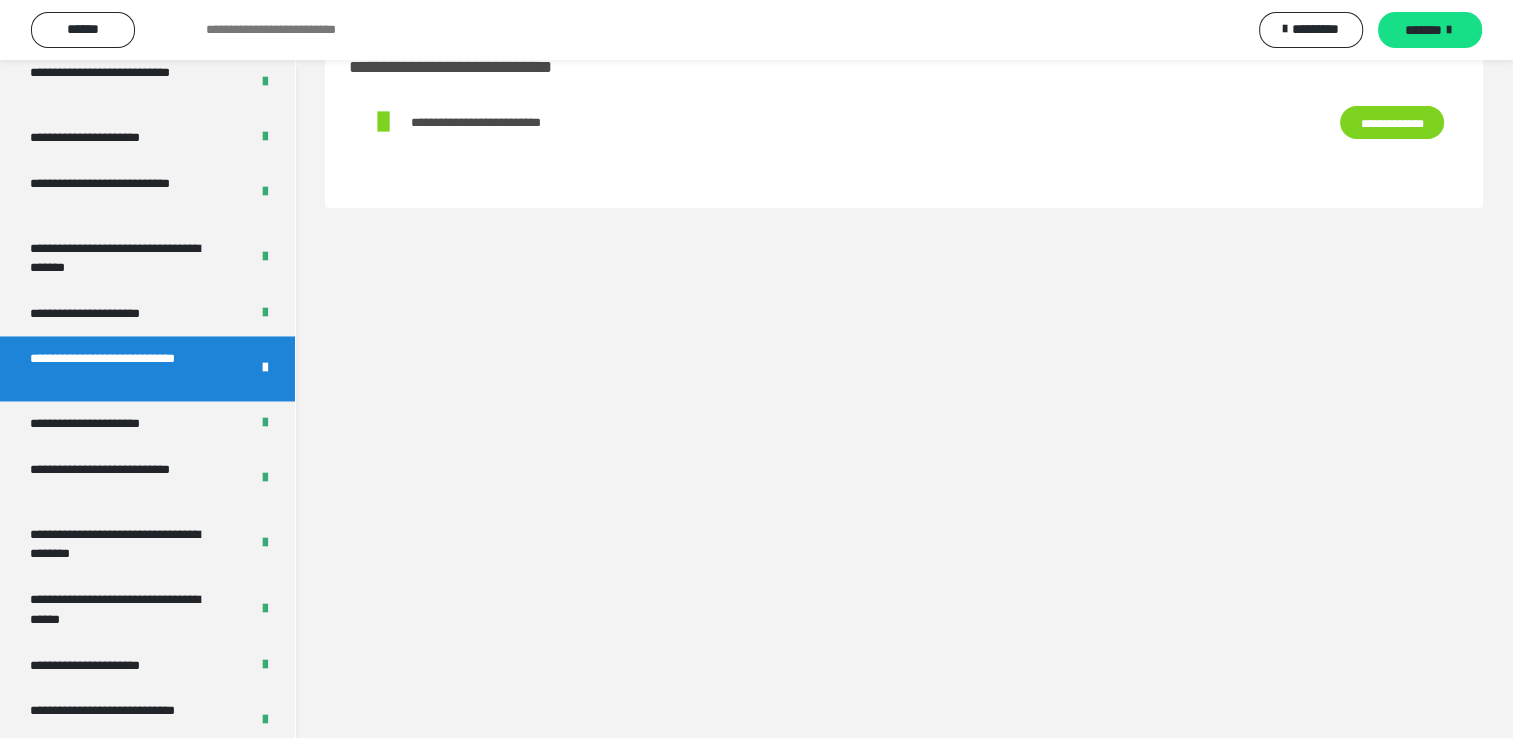 scroll, scrollTop: 60, scrollLeft: 0, axis: vertical 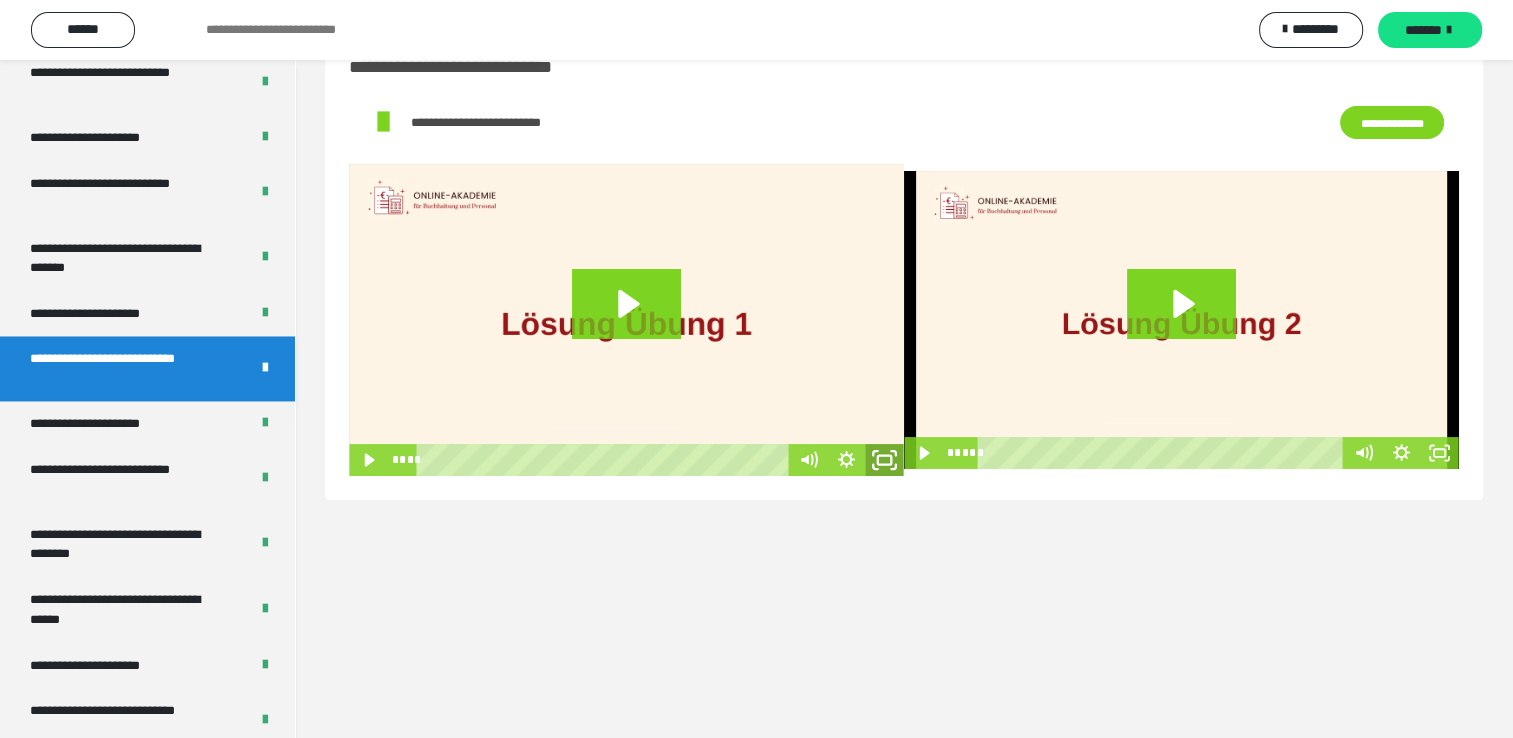 click 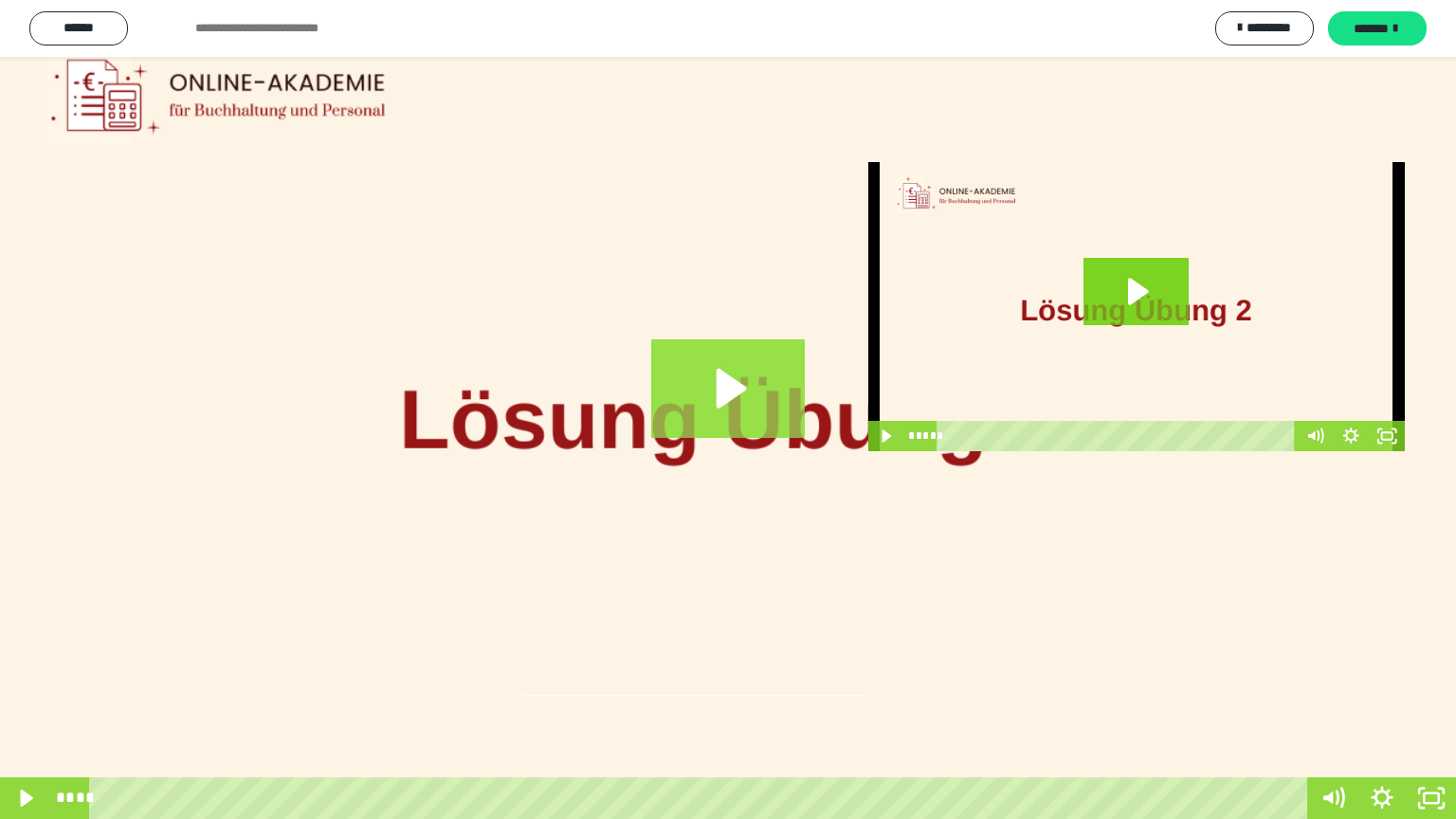 click 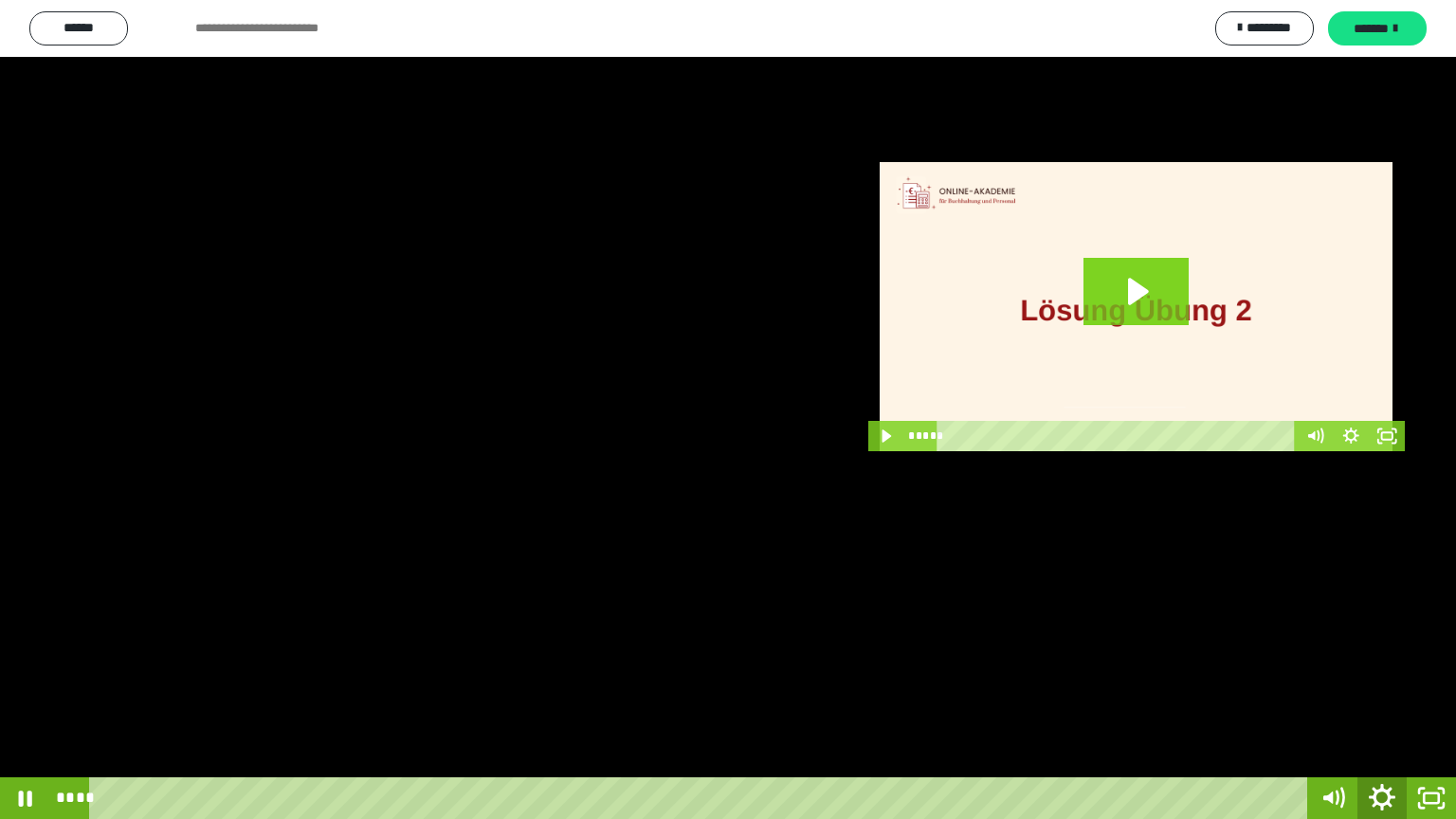 click 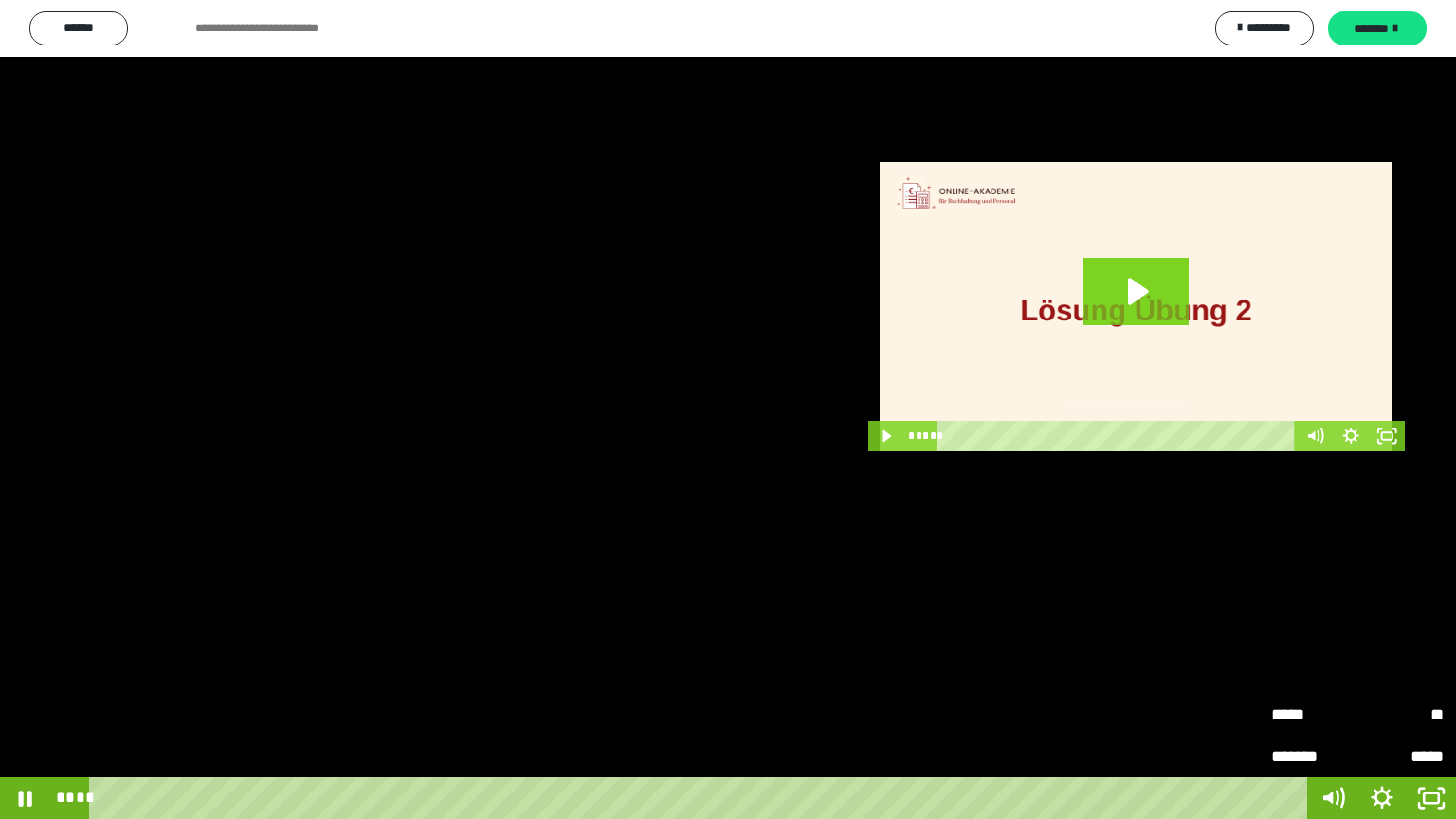 click on "*****" at bounding box center [1400, 756] 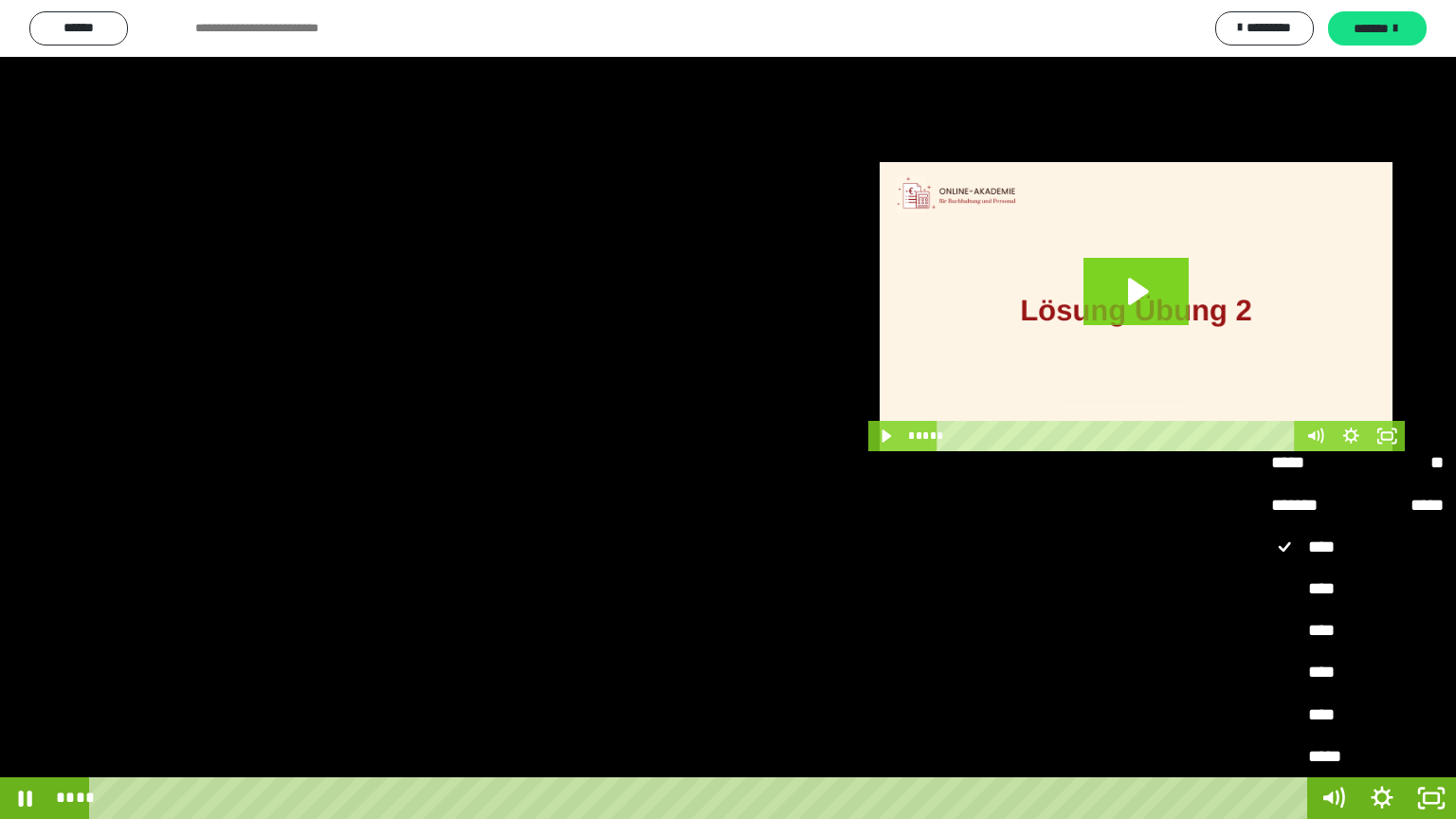 click on "****" at bounding box center (1357, 716) 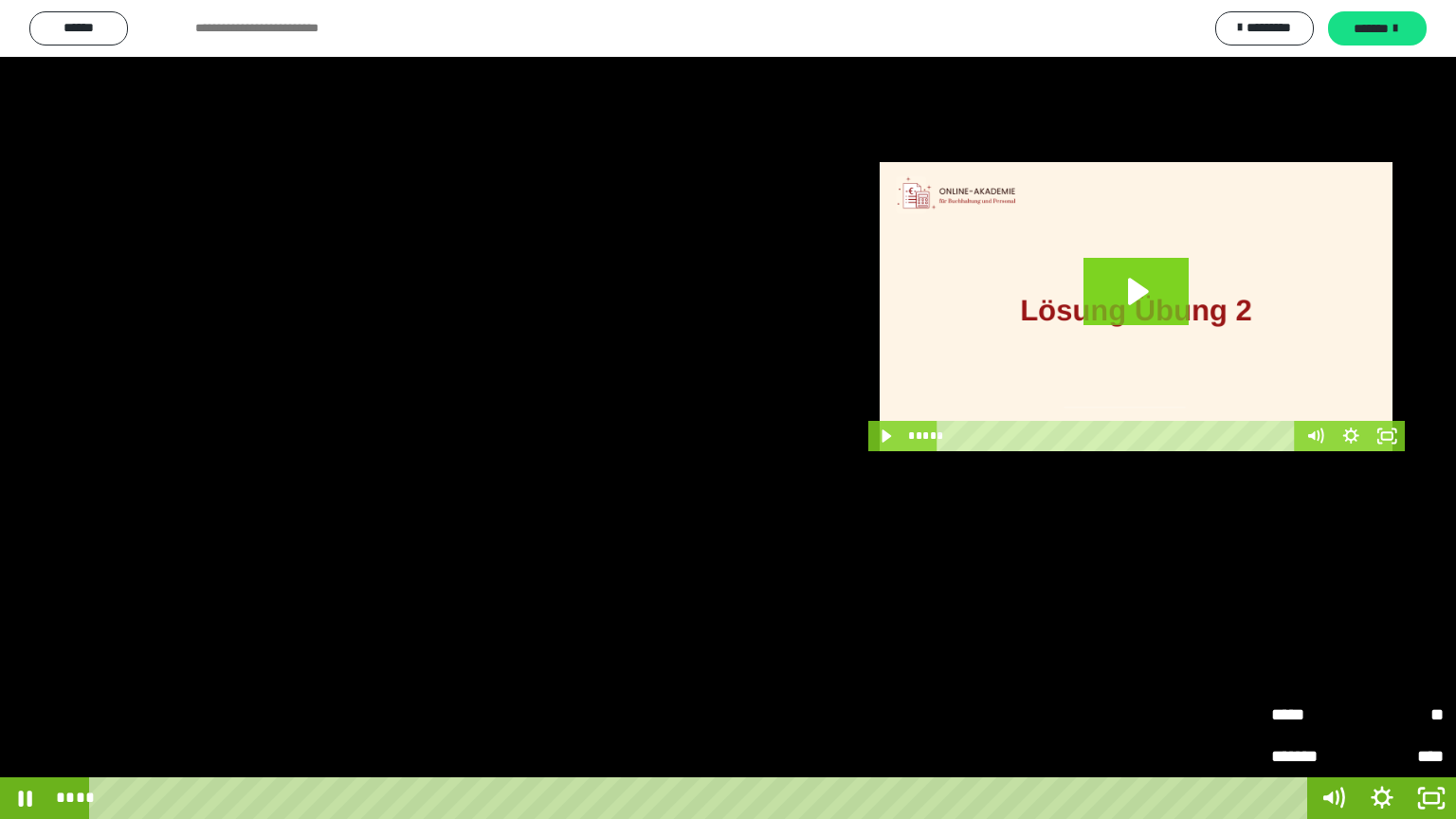 click on "*****" at bounding box center (1314, 715) 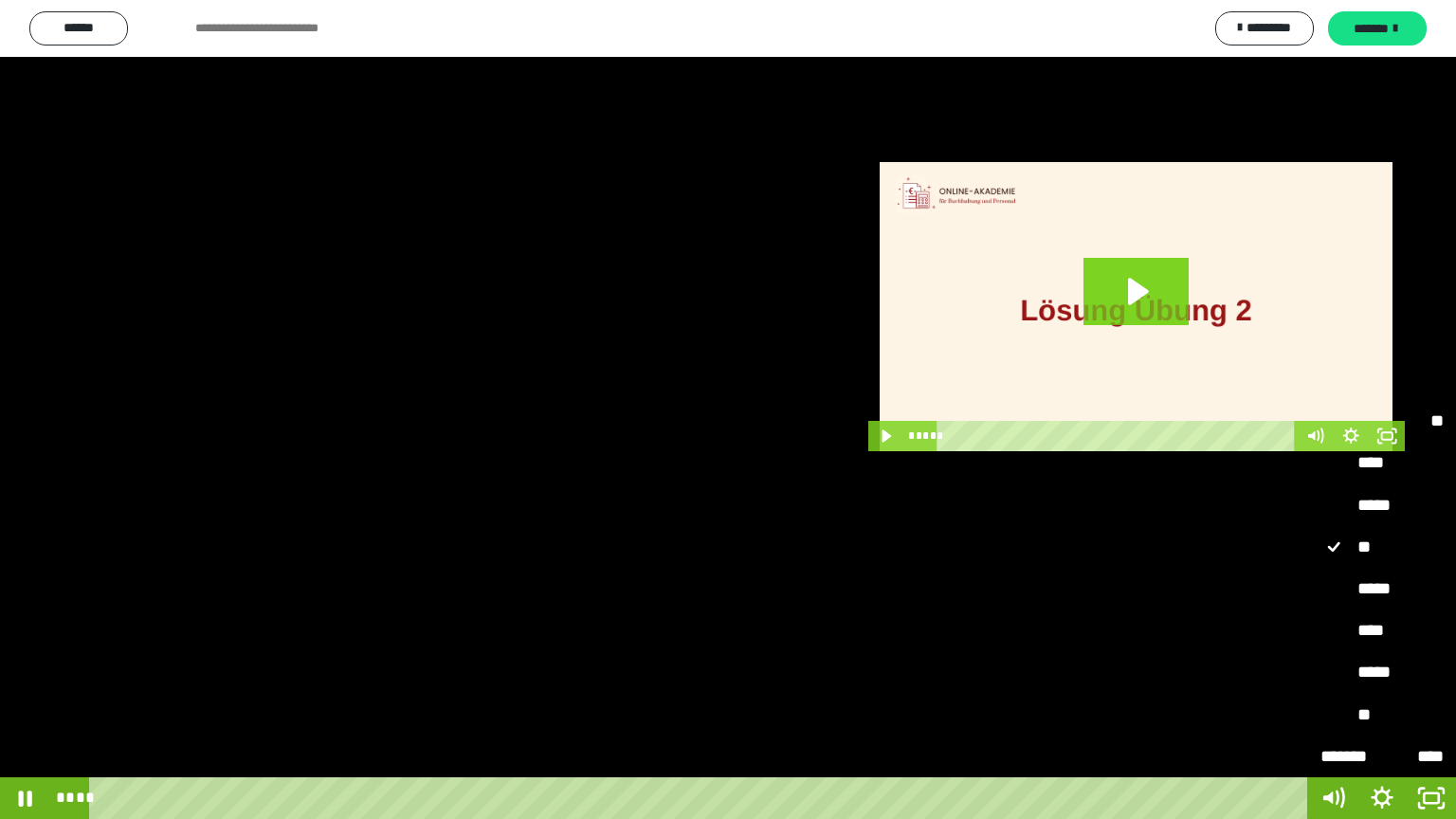 click on "*****" at bounding box center [1382, 590] 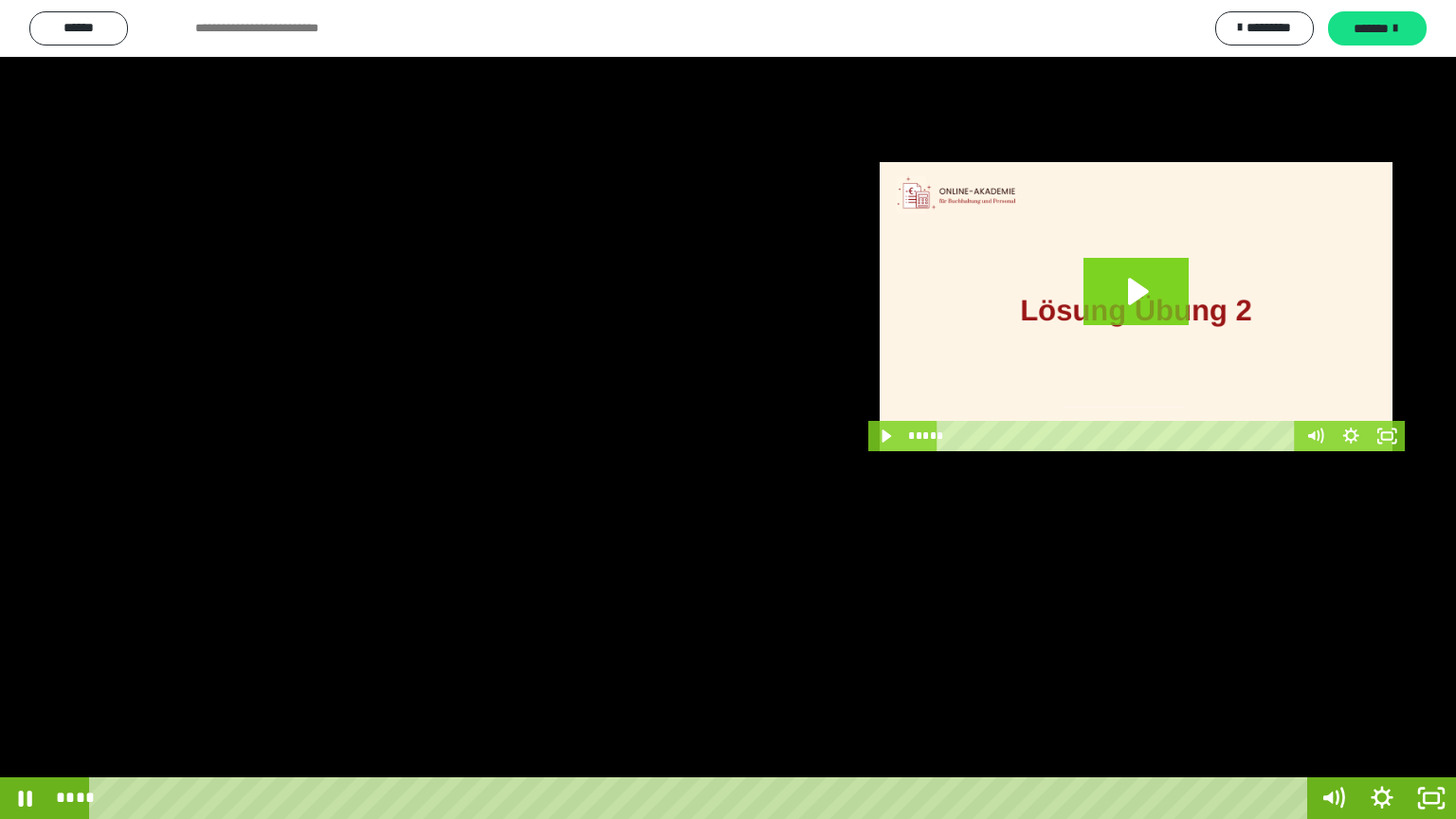 click at bounding box center [728, 410] 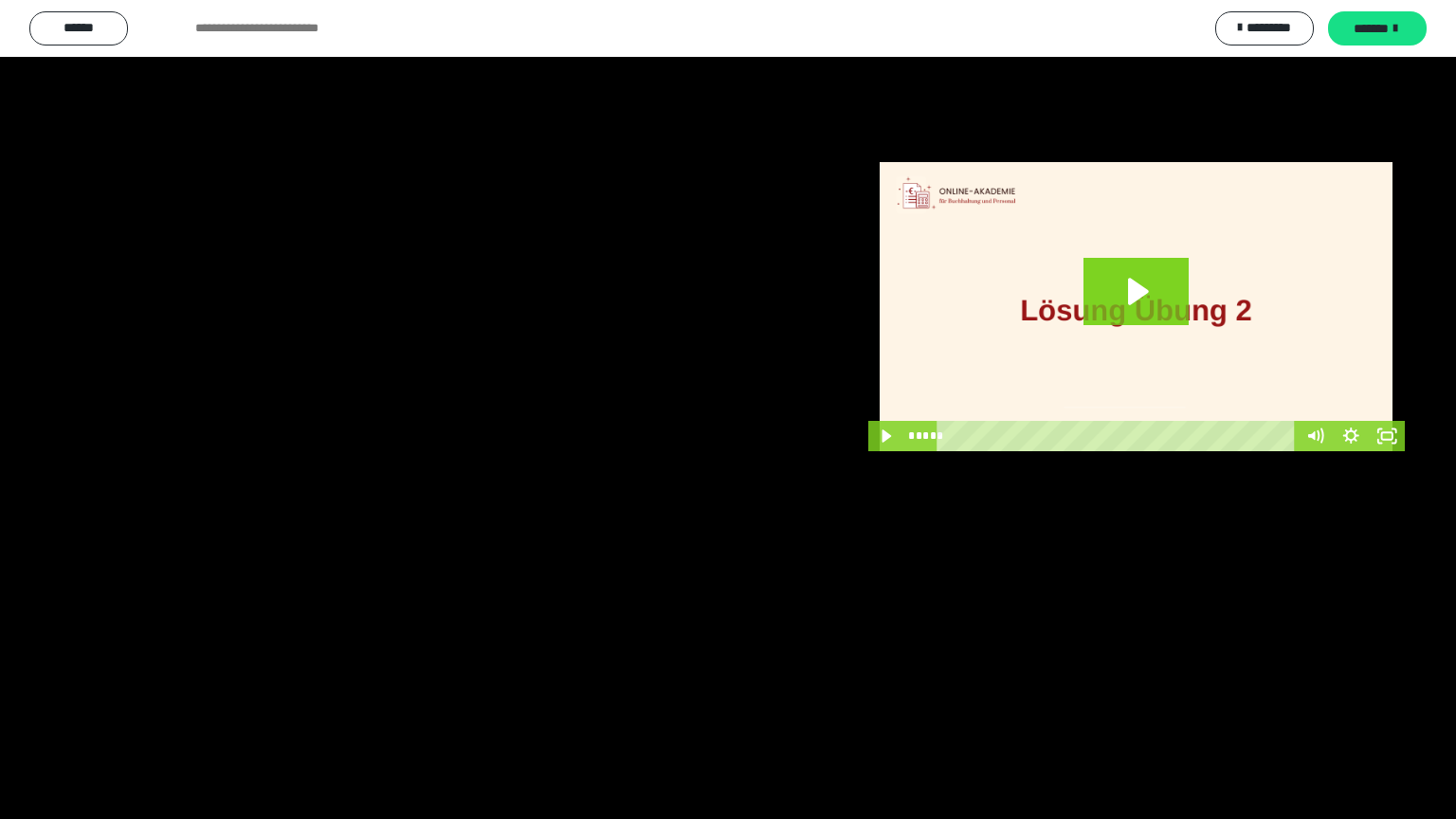 click at bounding box center [728, 410] 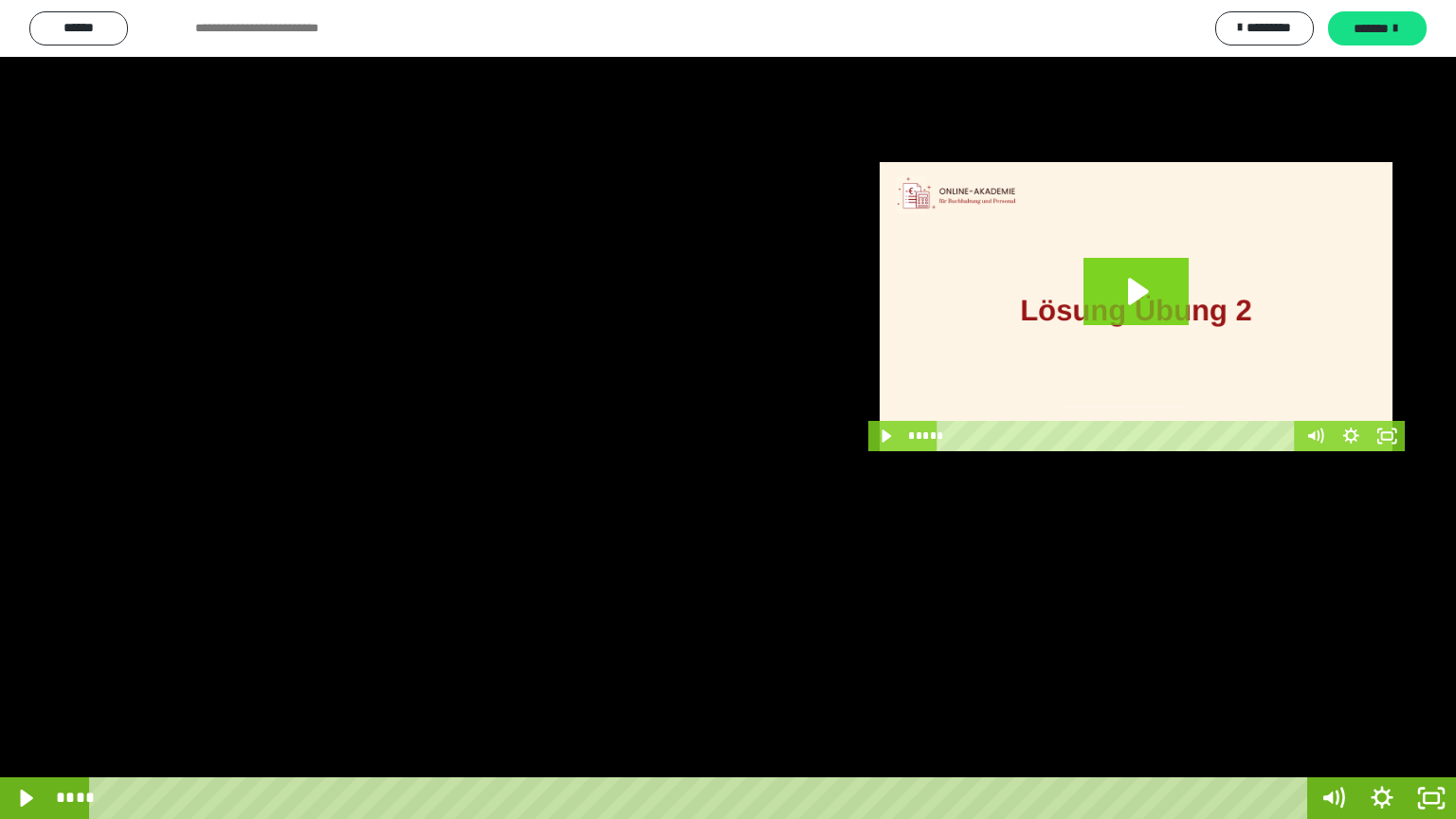 click at bounding box center [728, 410] 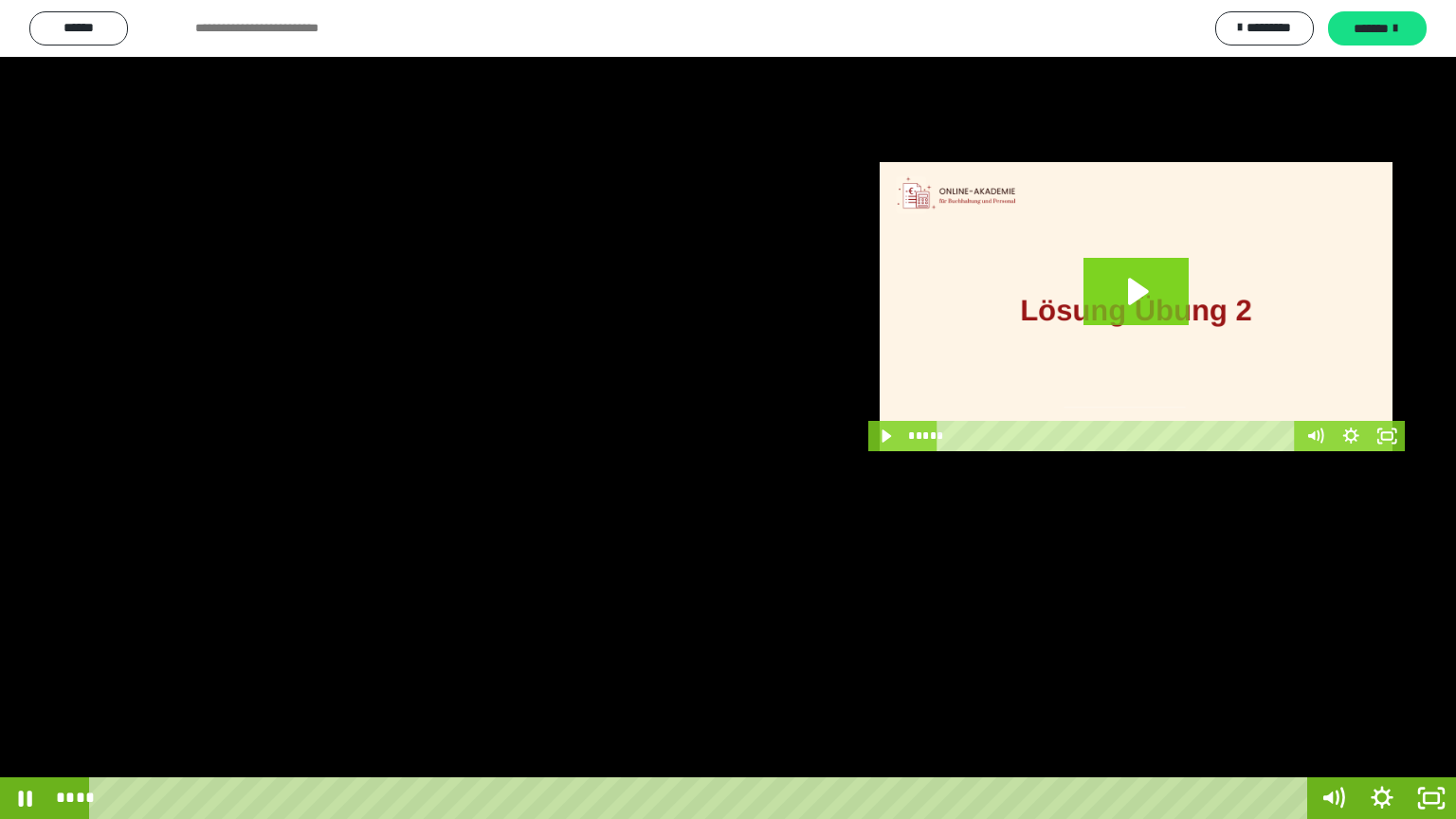 click at bounding box center [728, 410] 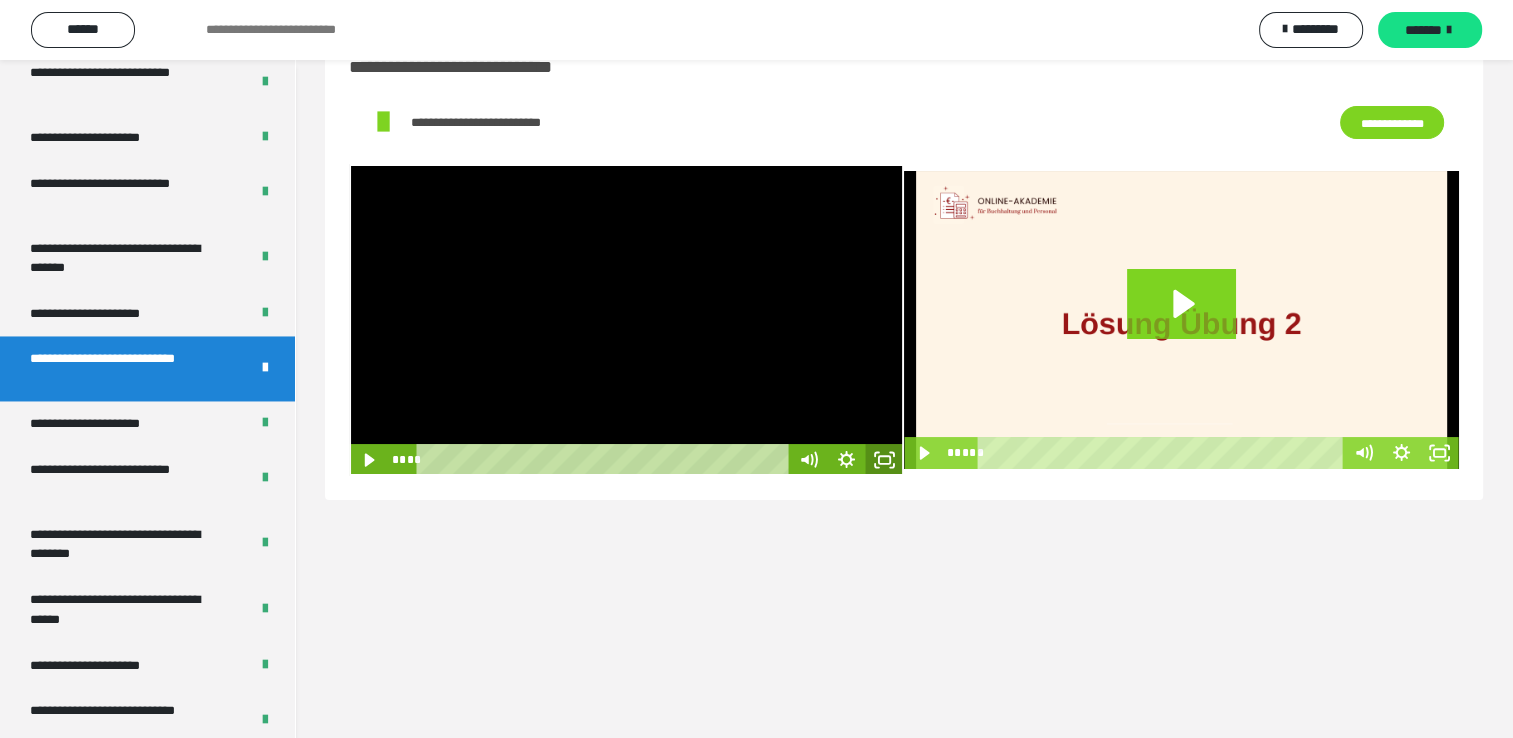 click 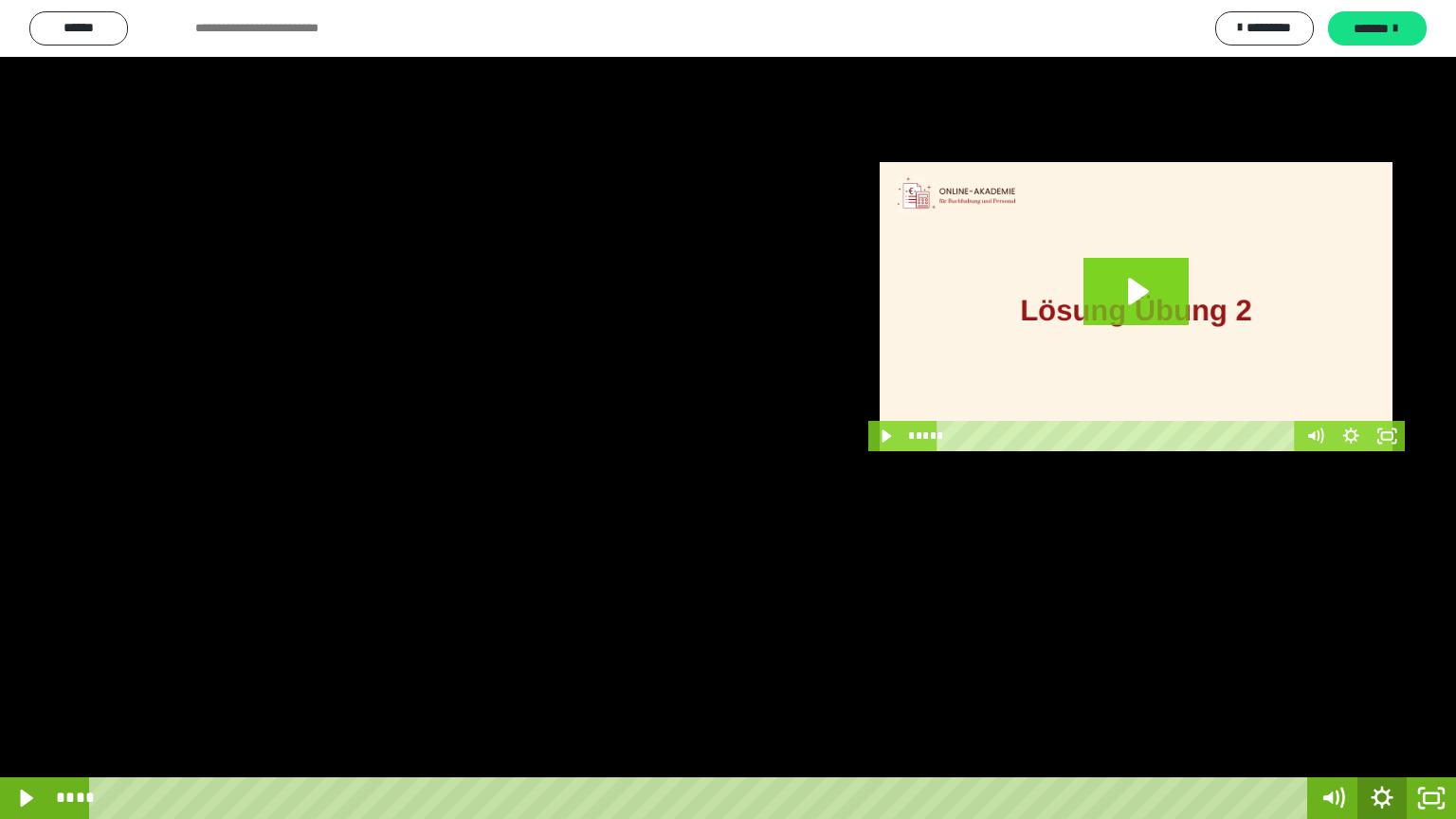click 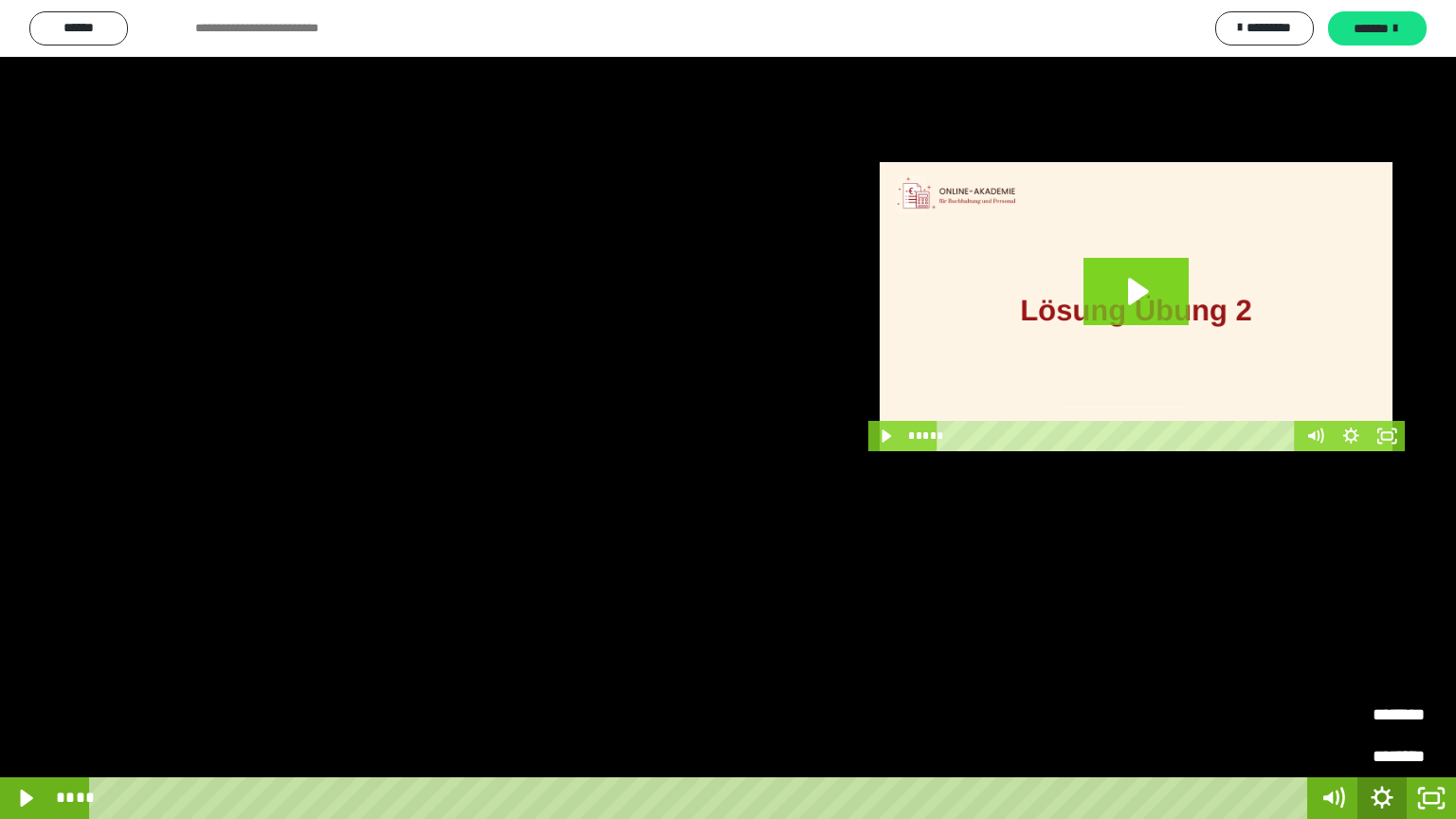radio on "****" 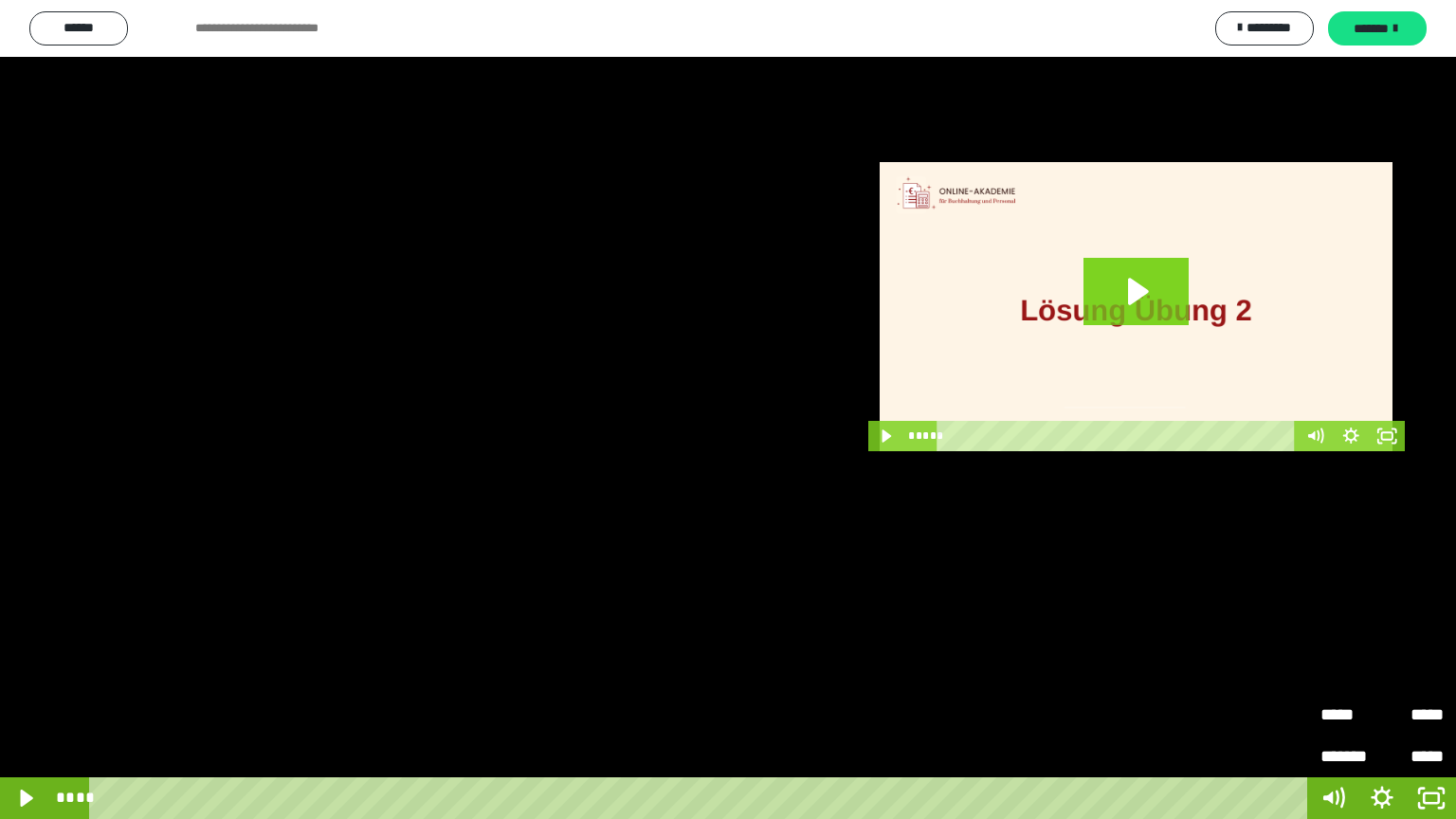 click on "*******" at bounding box center [1351, 756] 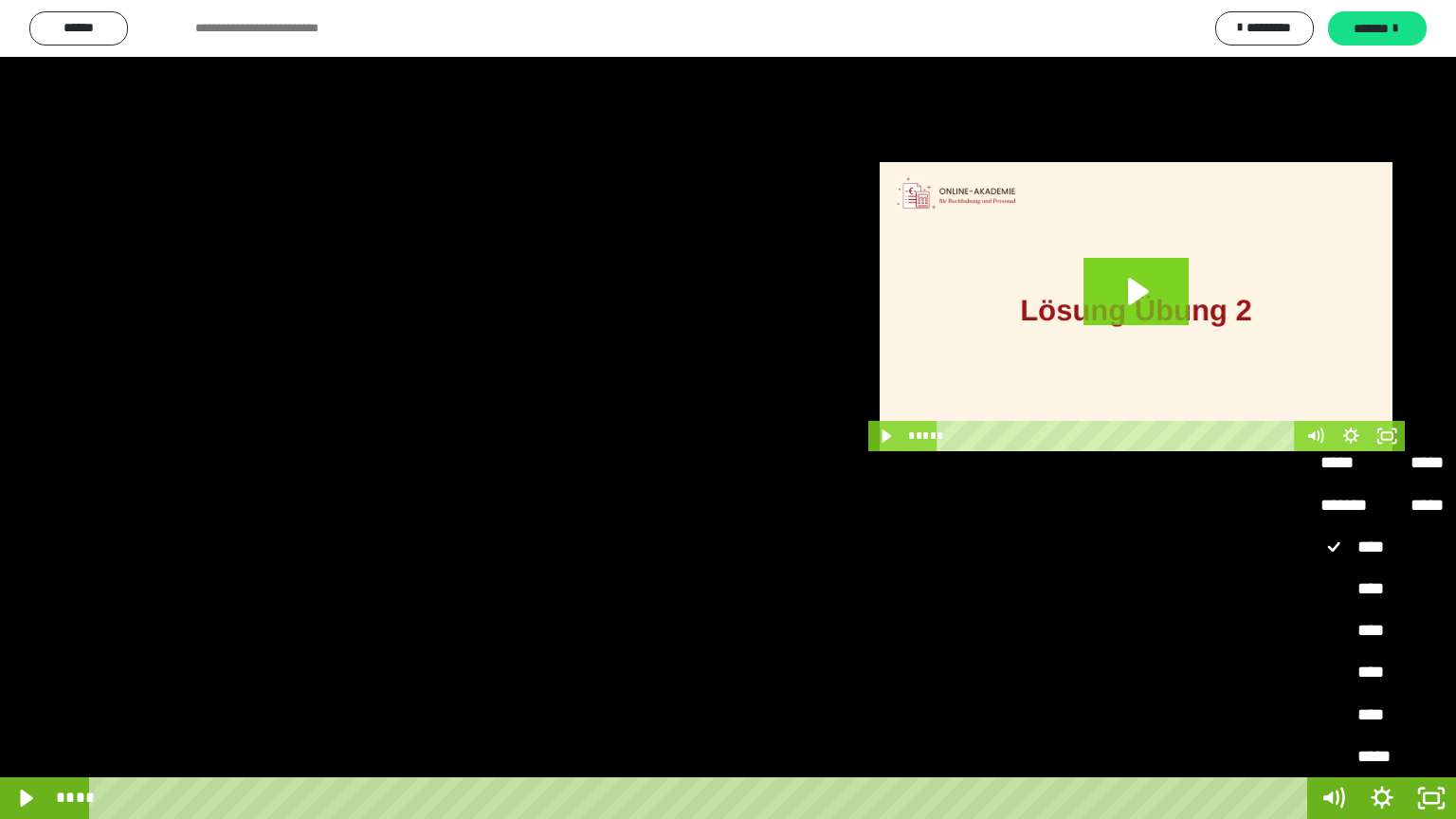 click on "****" at bounding box center [1382, 673] 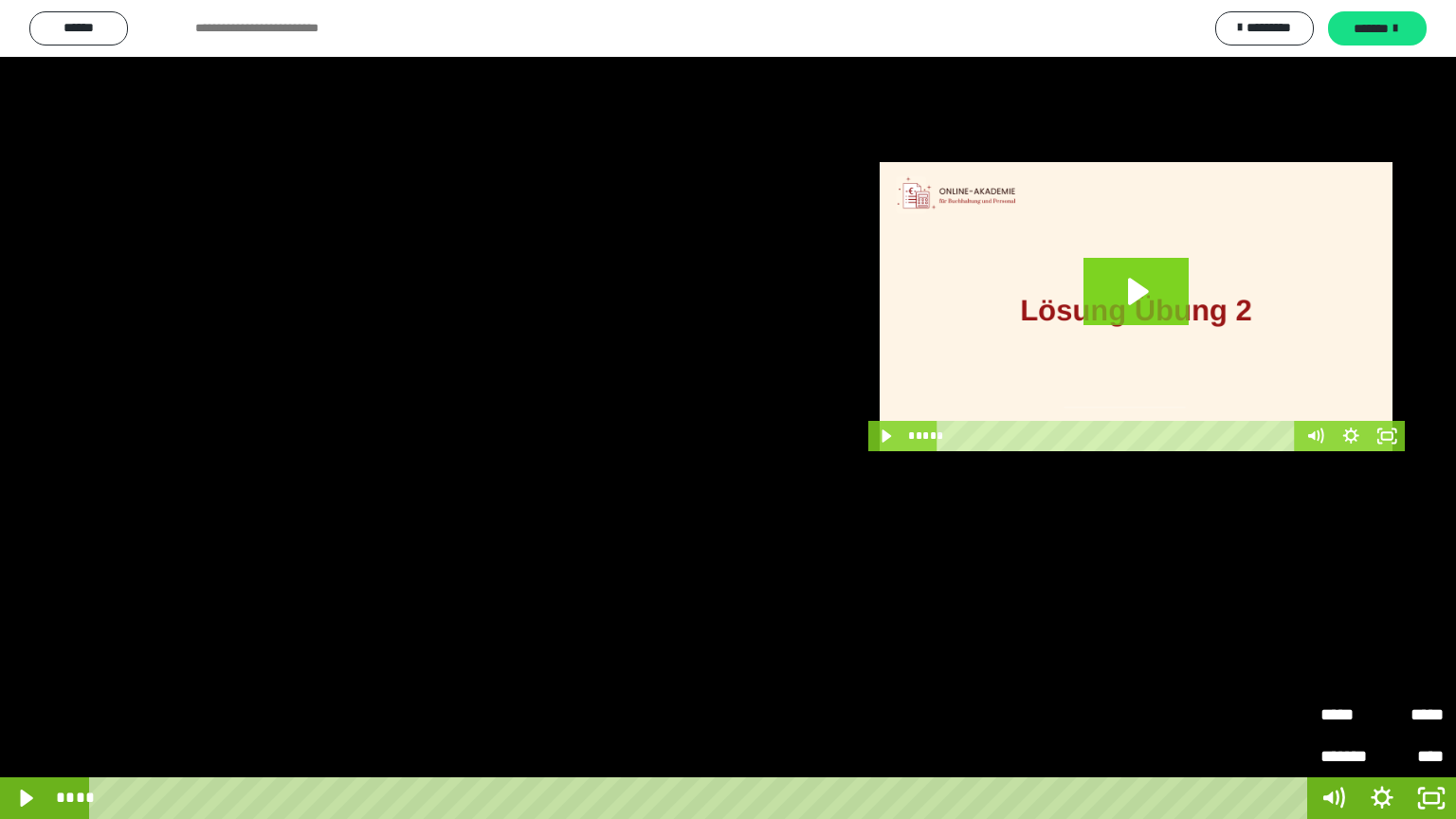 click at bounding box center [728, 410] 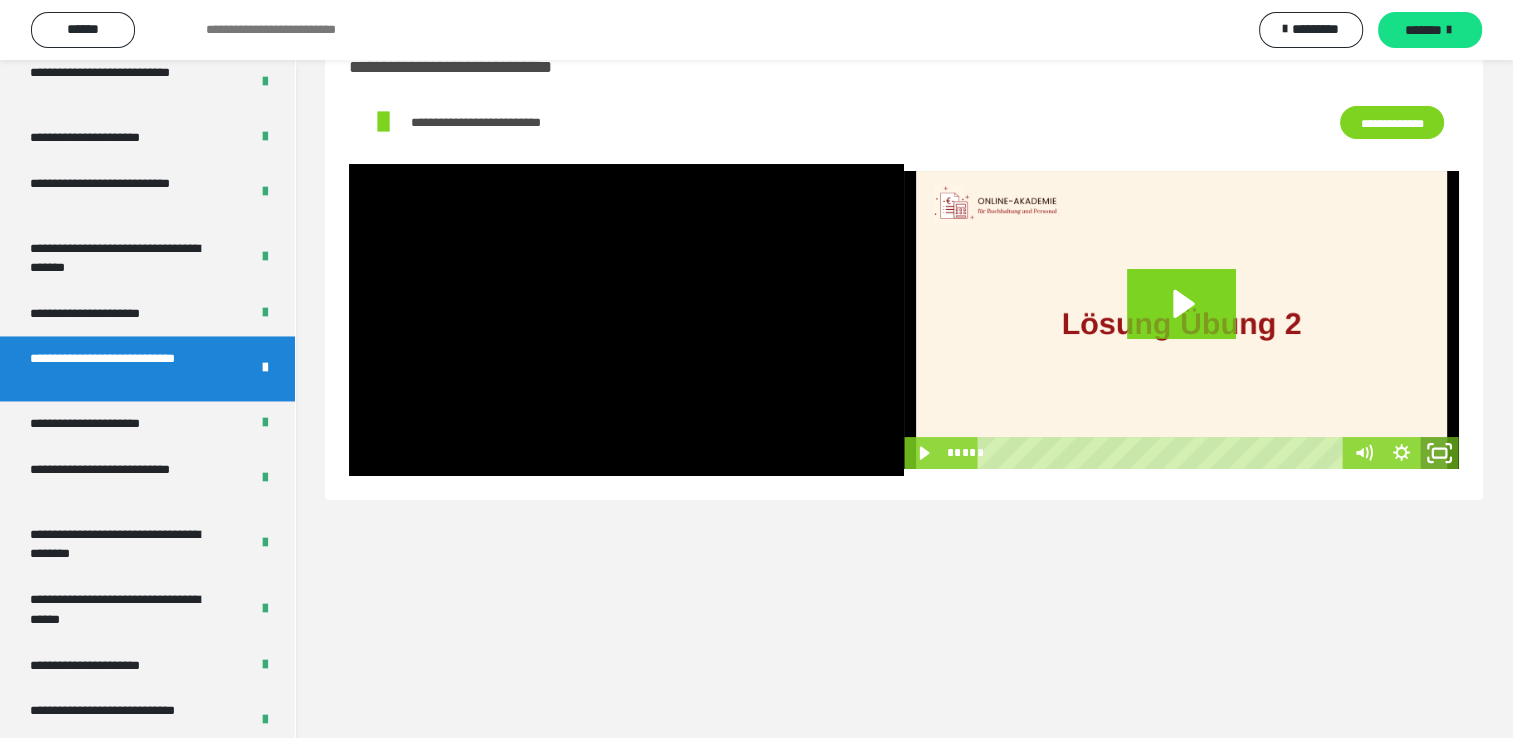 click 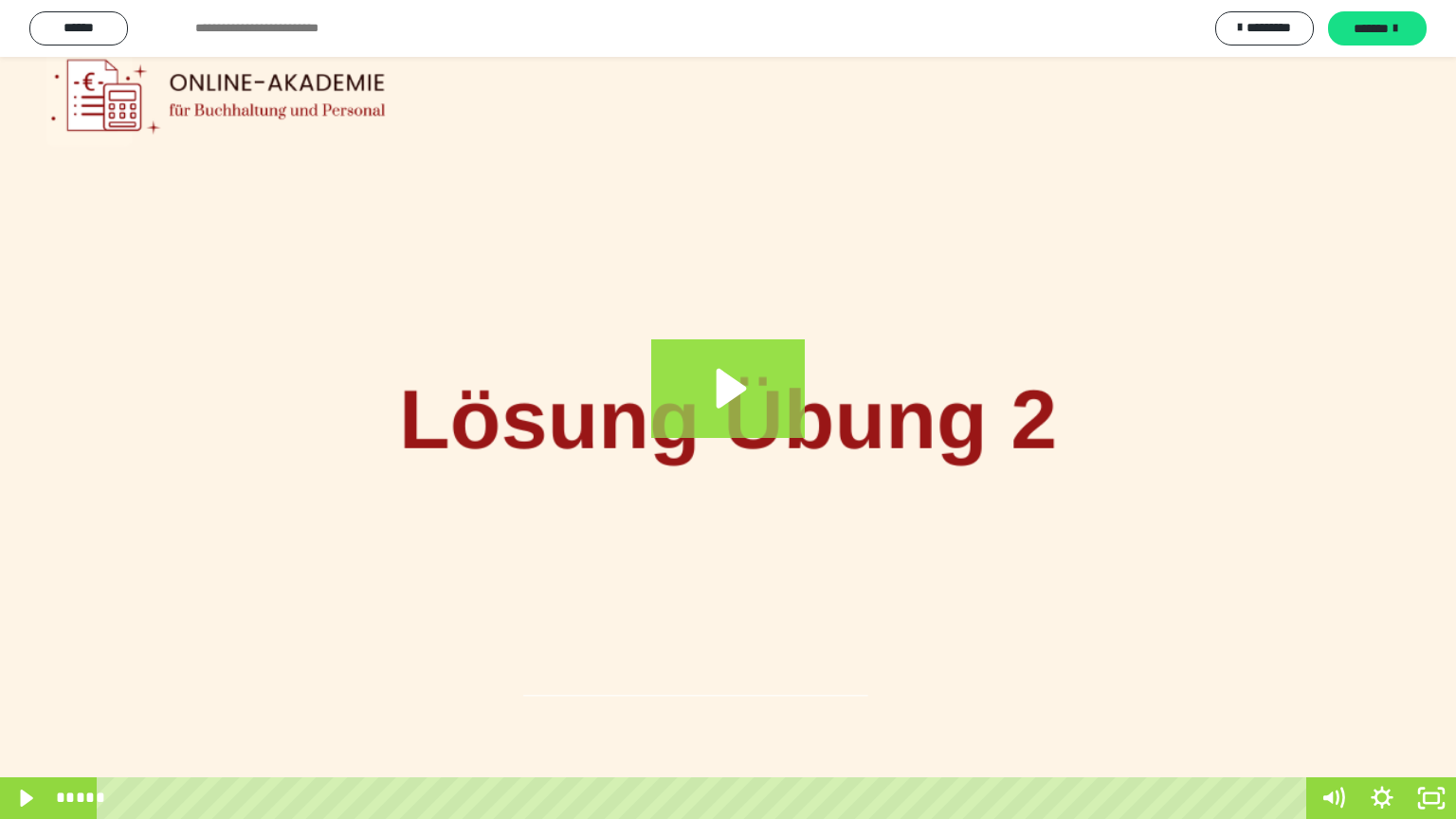 click 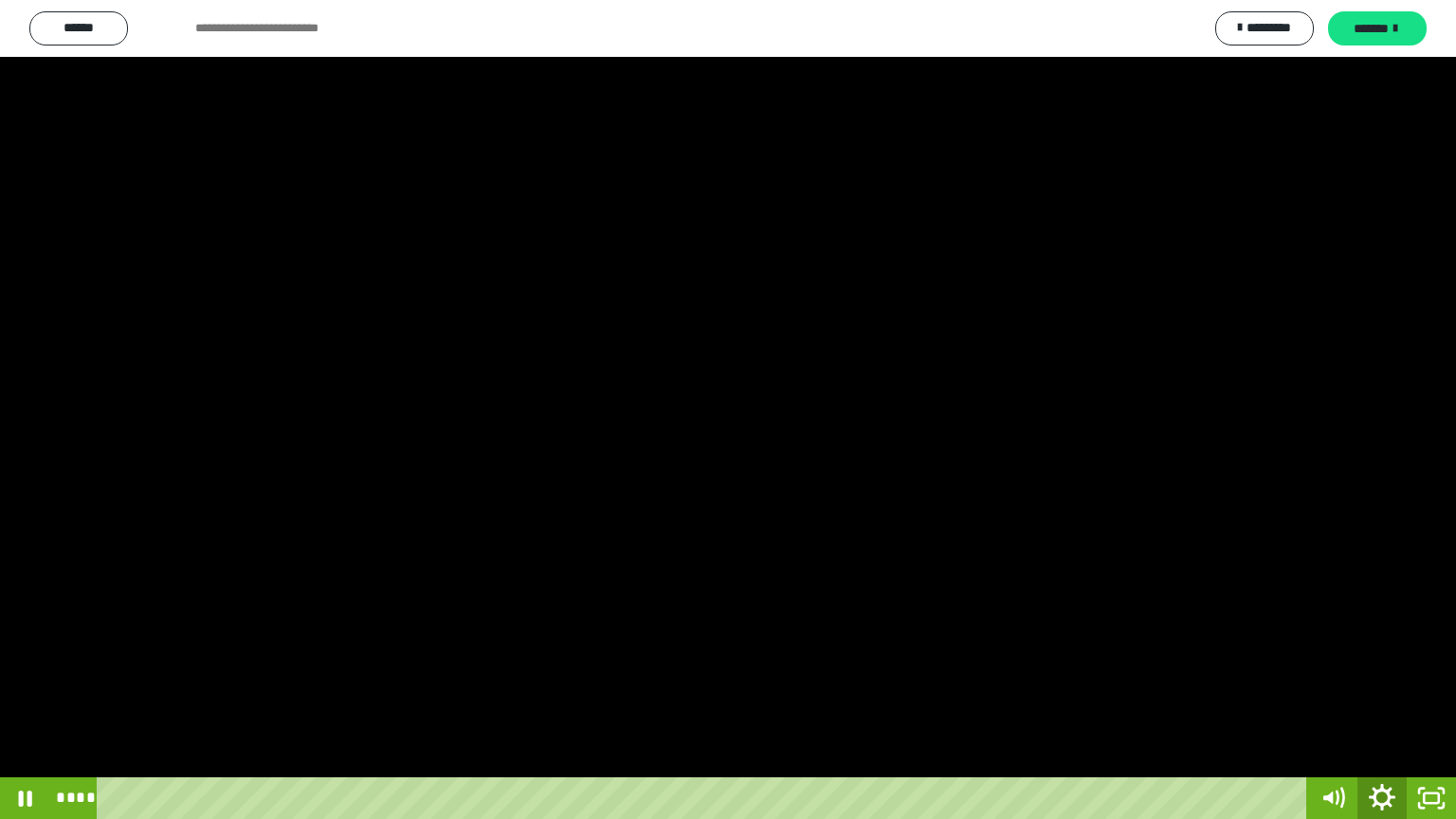click 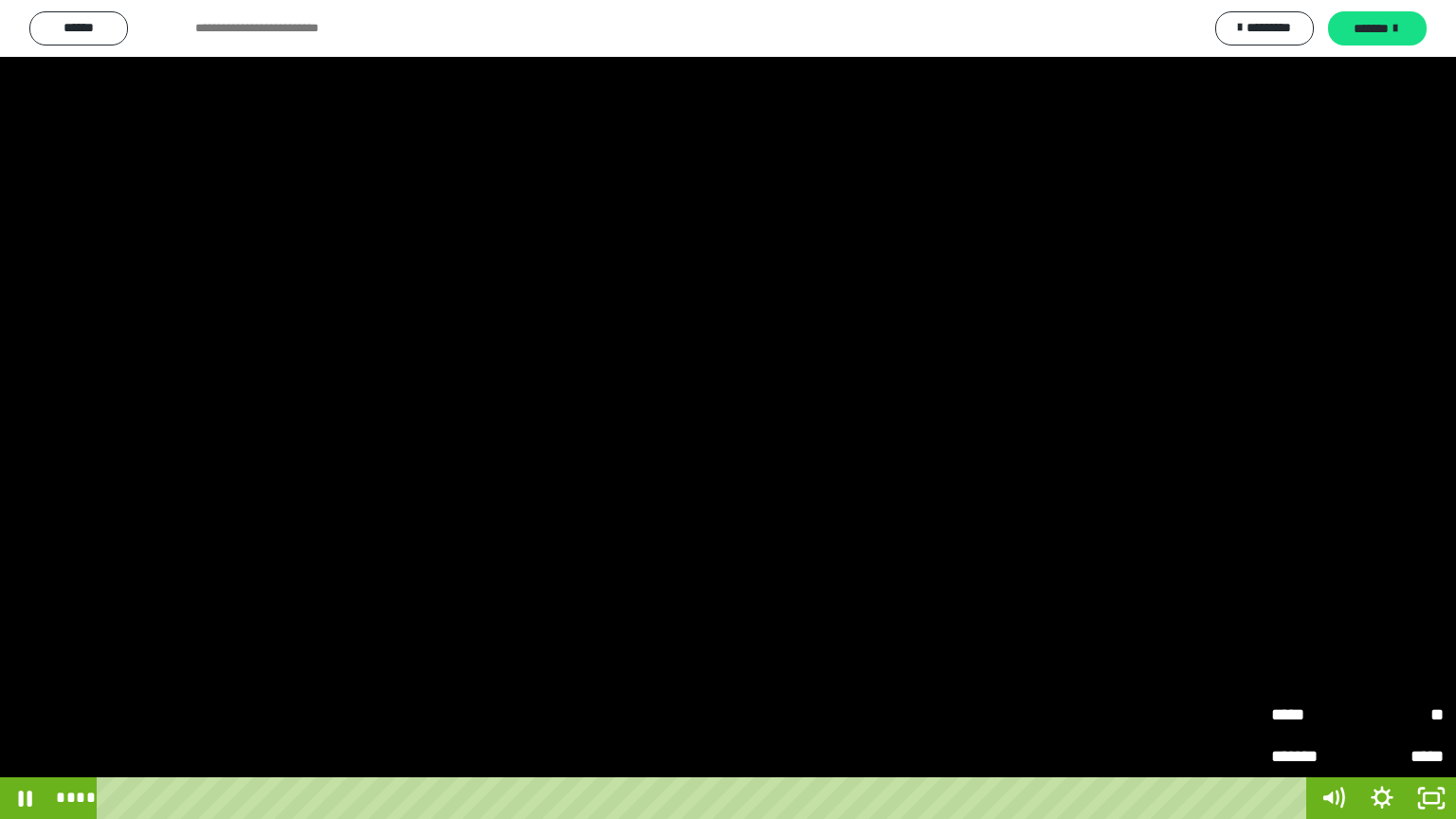 click on "*****" at bounding box center [1400, 756] 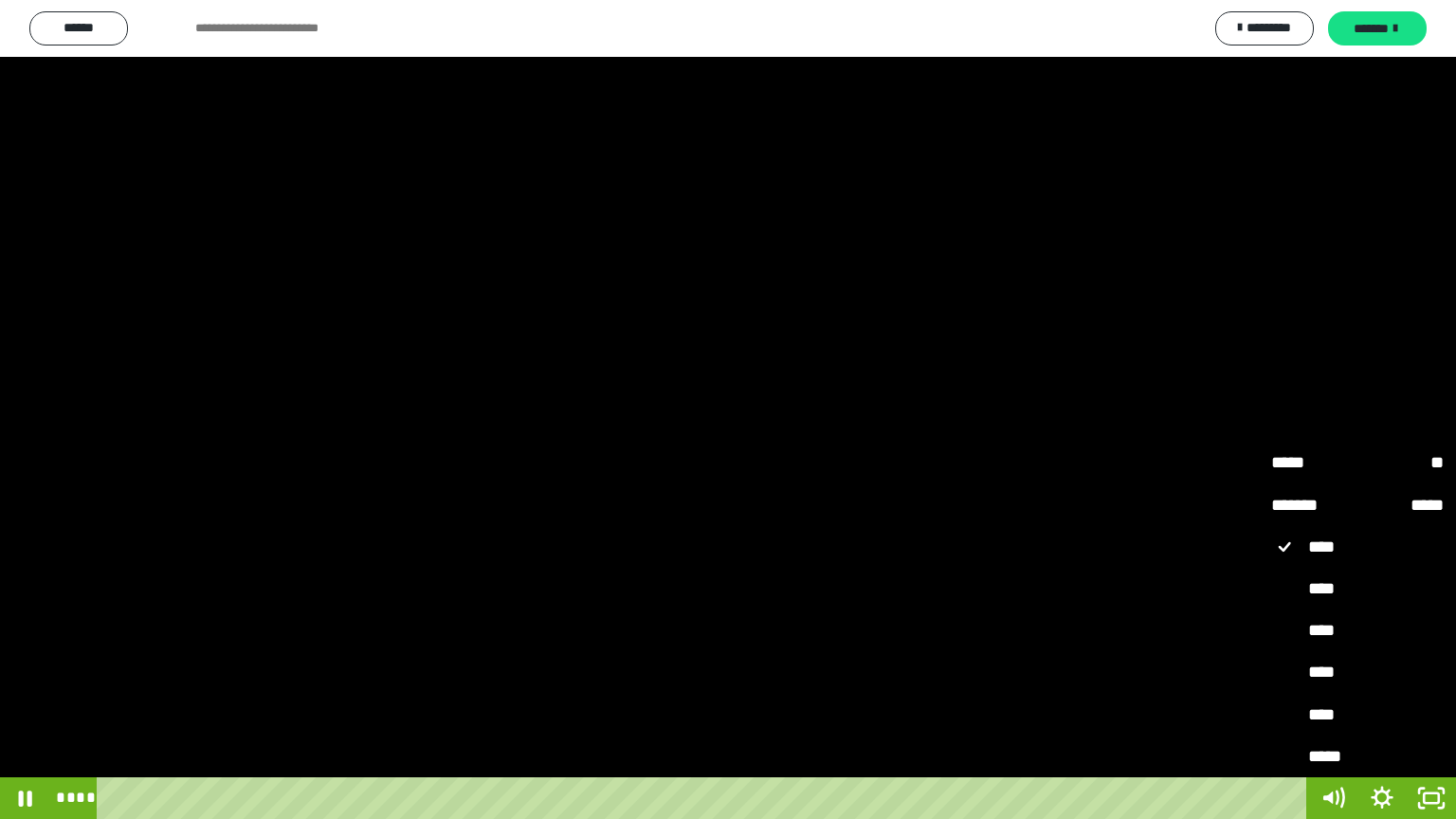click on "****" at bounding box center [1357, 673] 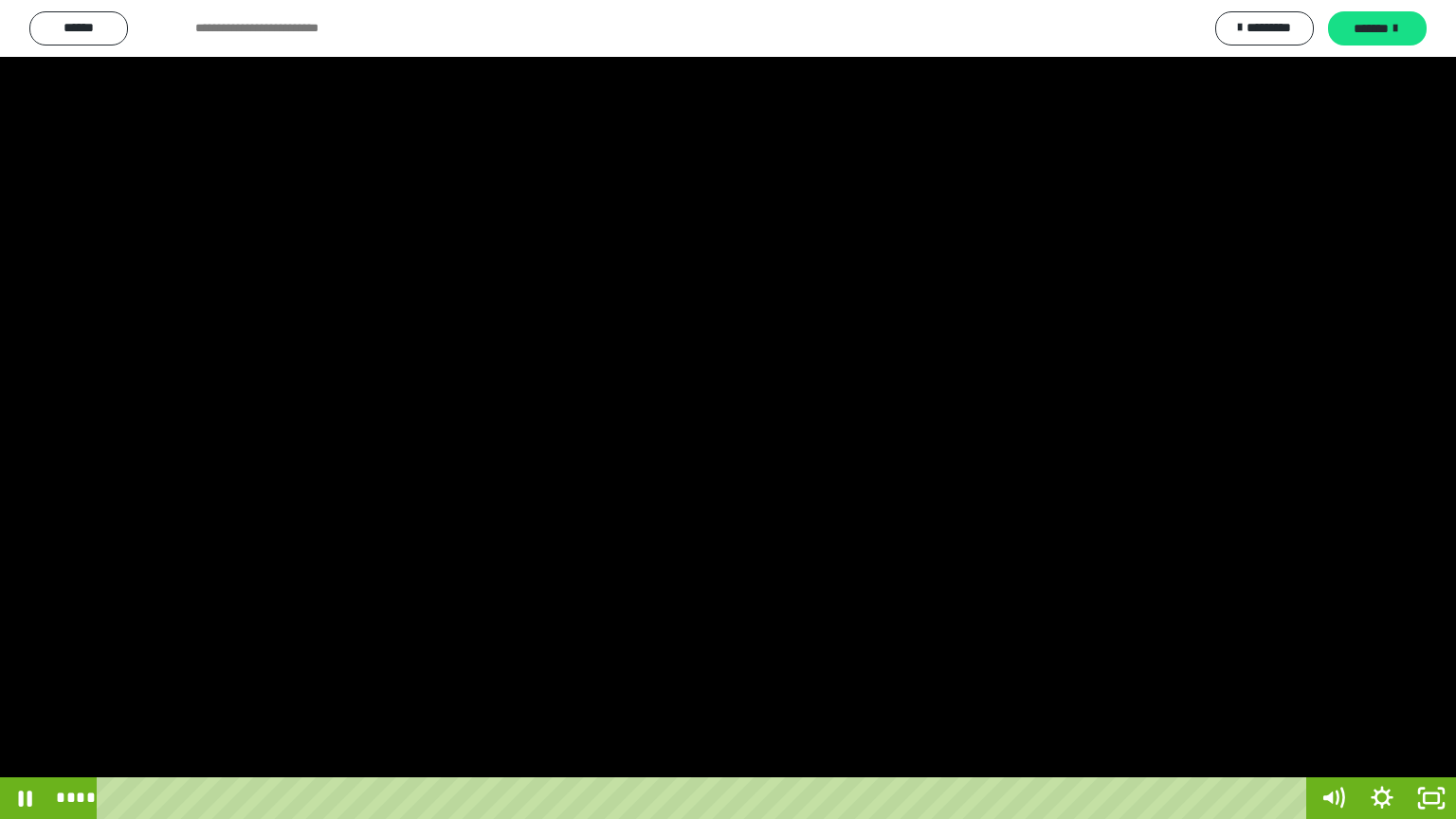 click at bounding box center (728, 410) 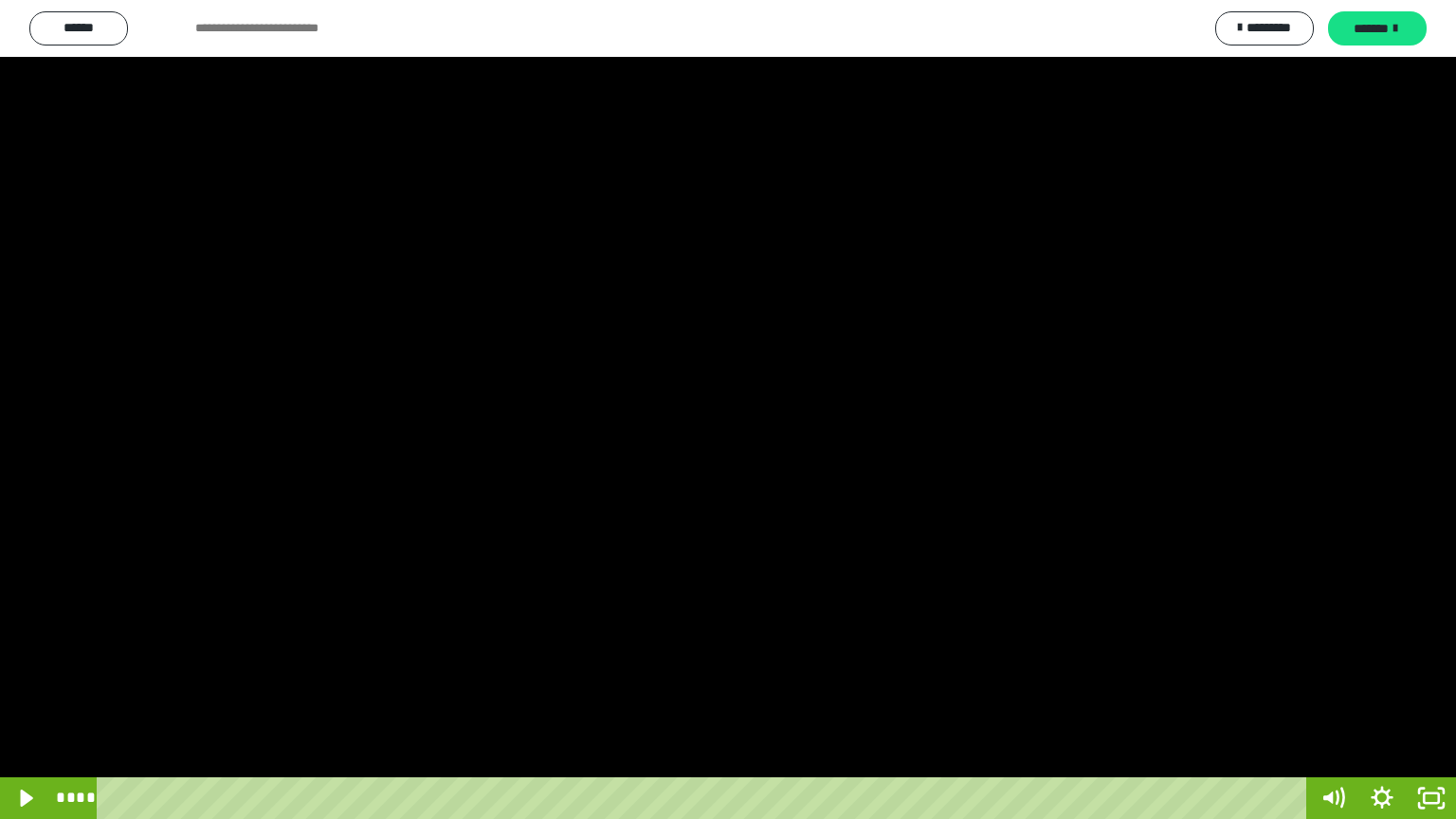 click at bounding box center (728, 410) 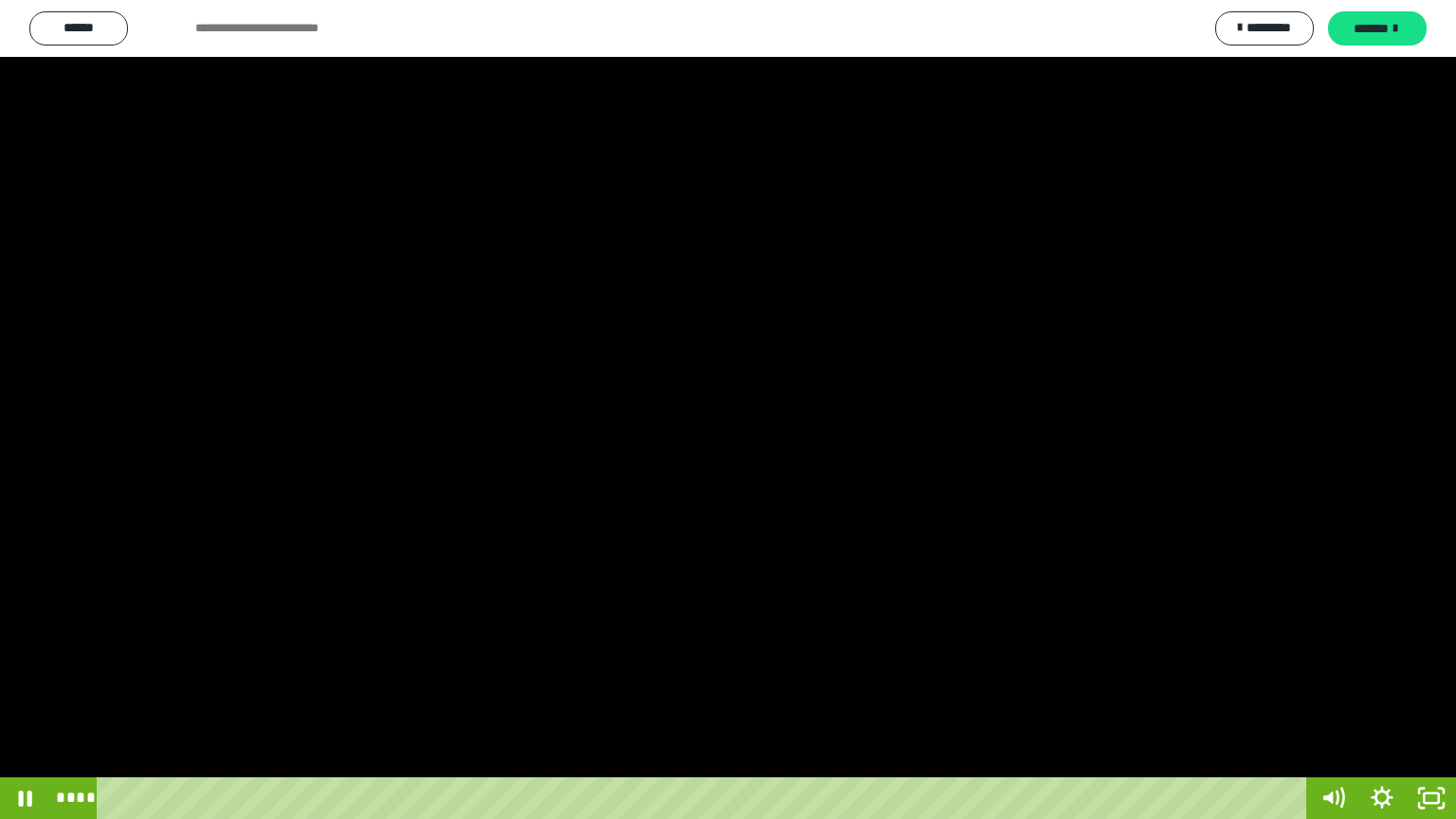 click at bounding box center (728, 410) 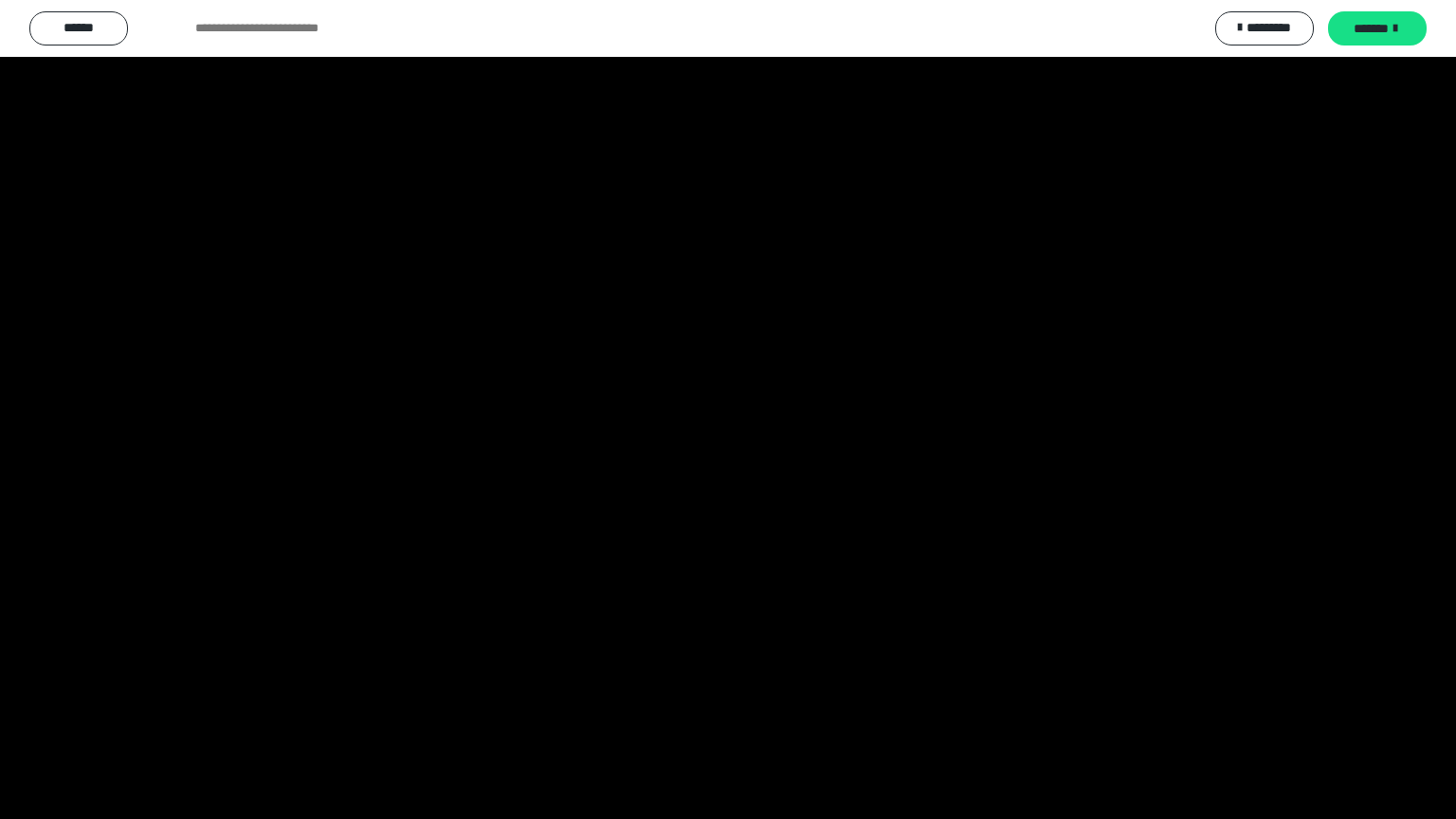 click at bounding box center (728, 410) 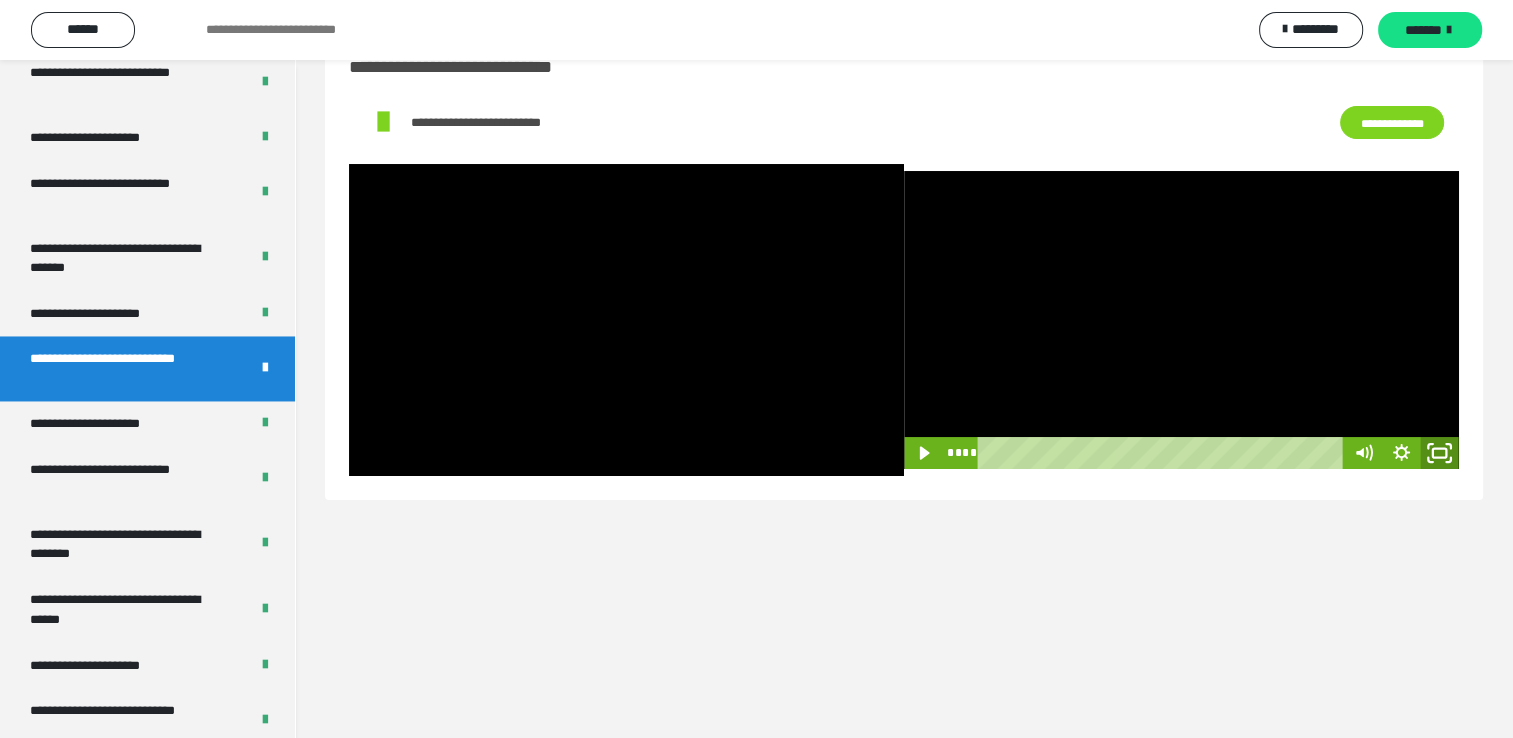 click 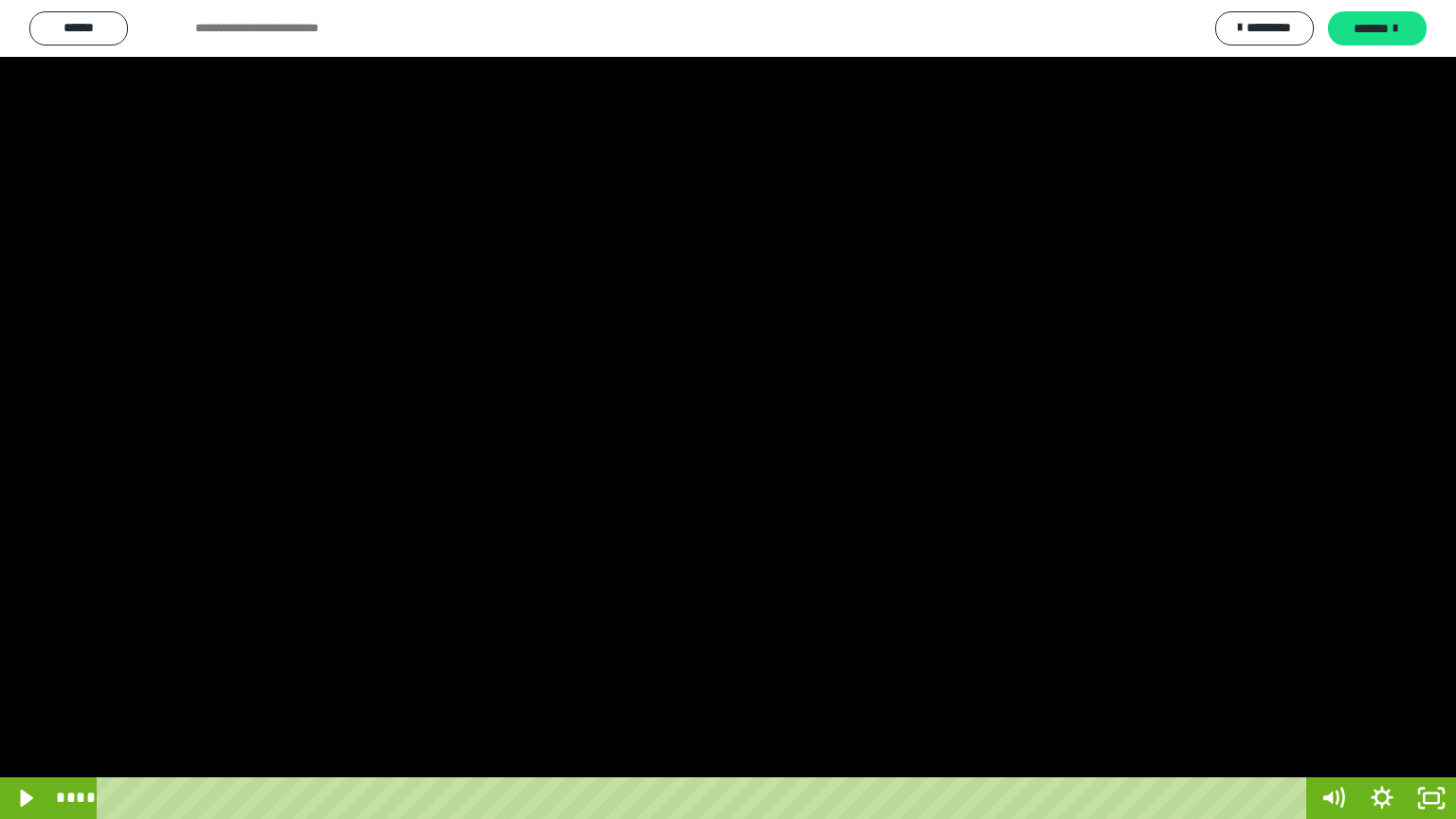 click at bounding box center (728, 410) 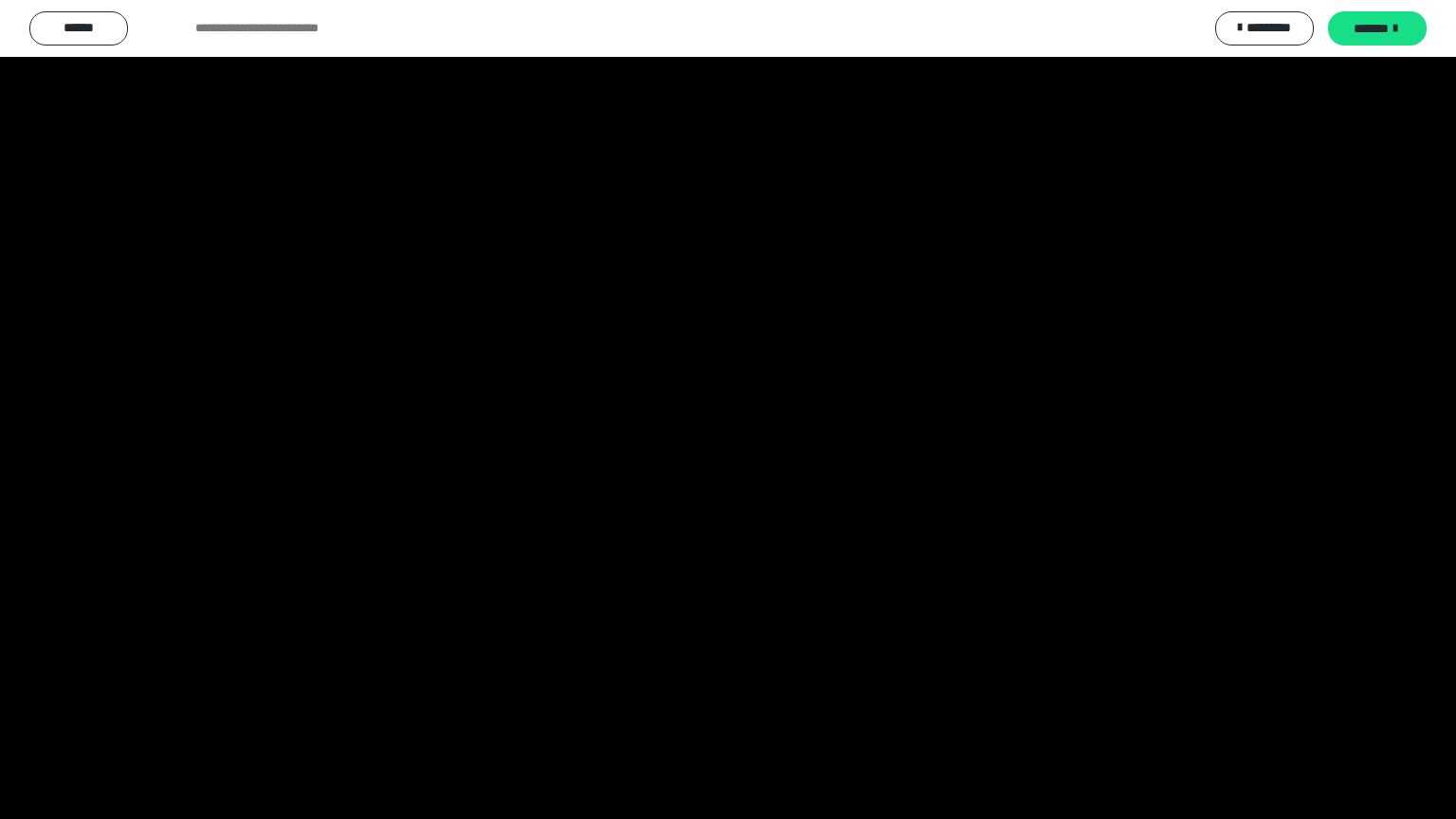 click at bounding box center [728, 410] 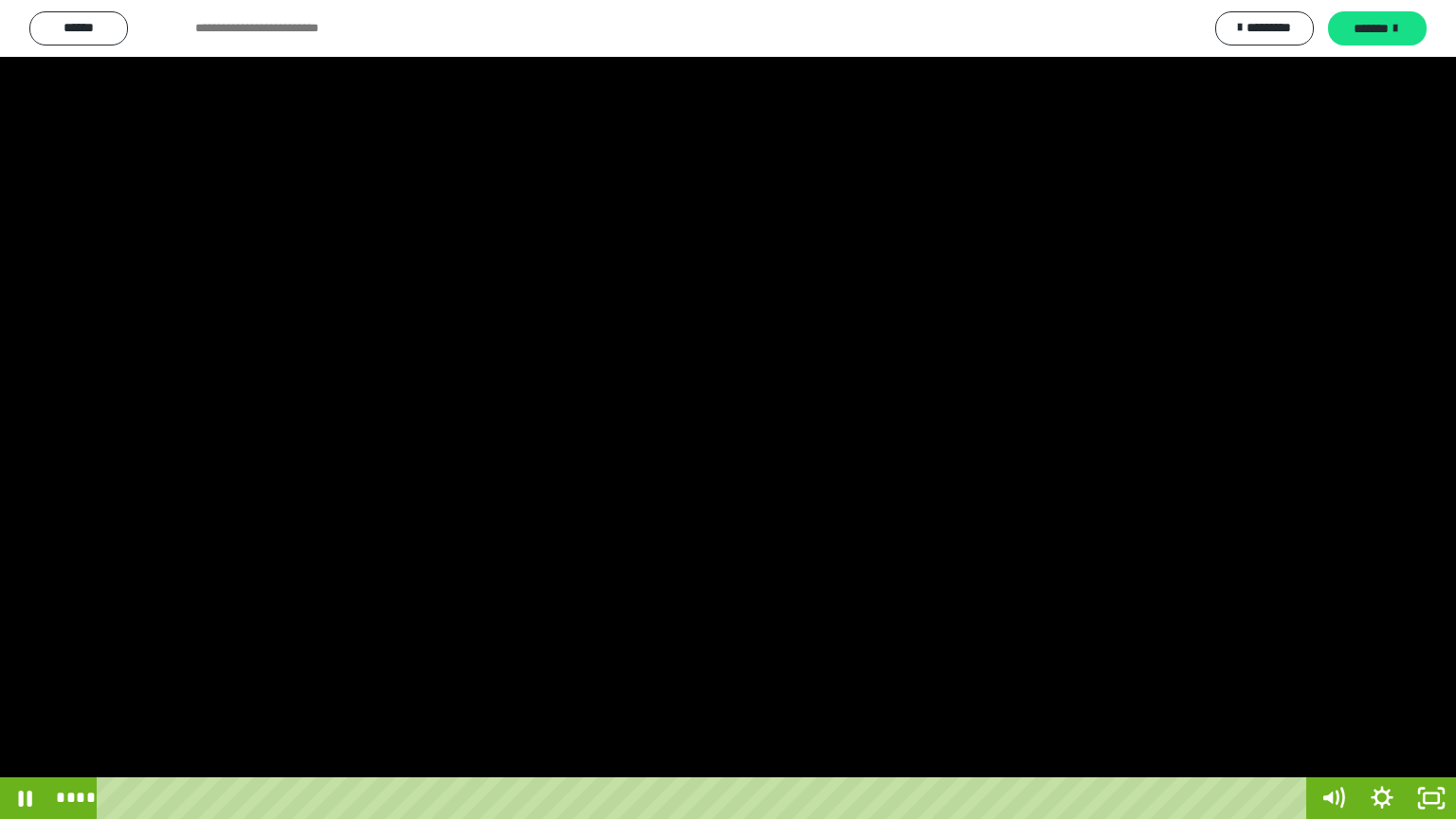 click at bounding box center [728, 410] 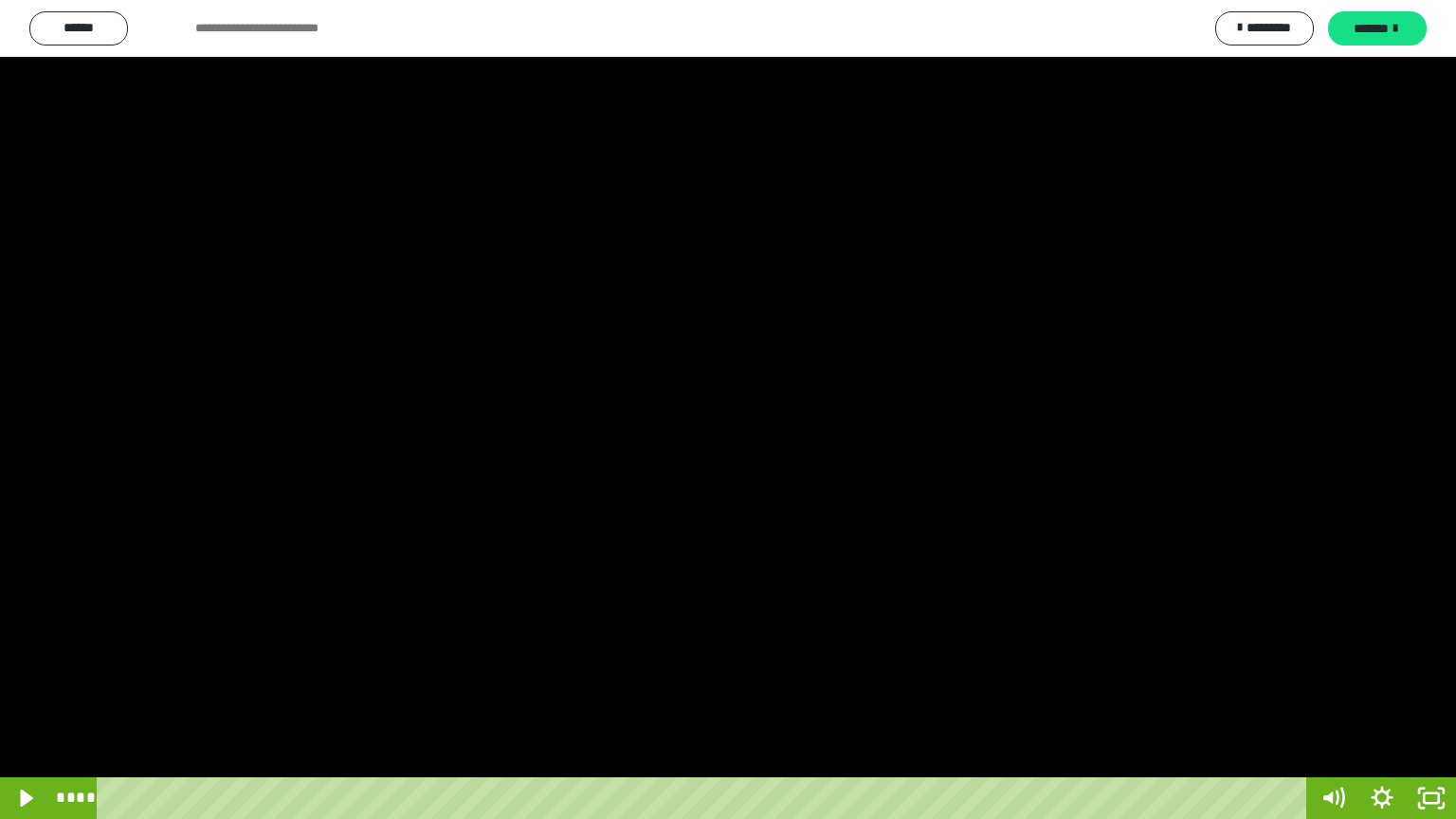 click at bounding box center [728, 410] 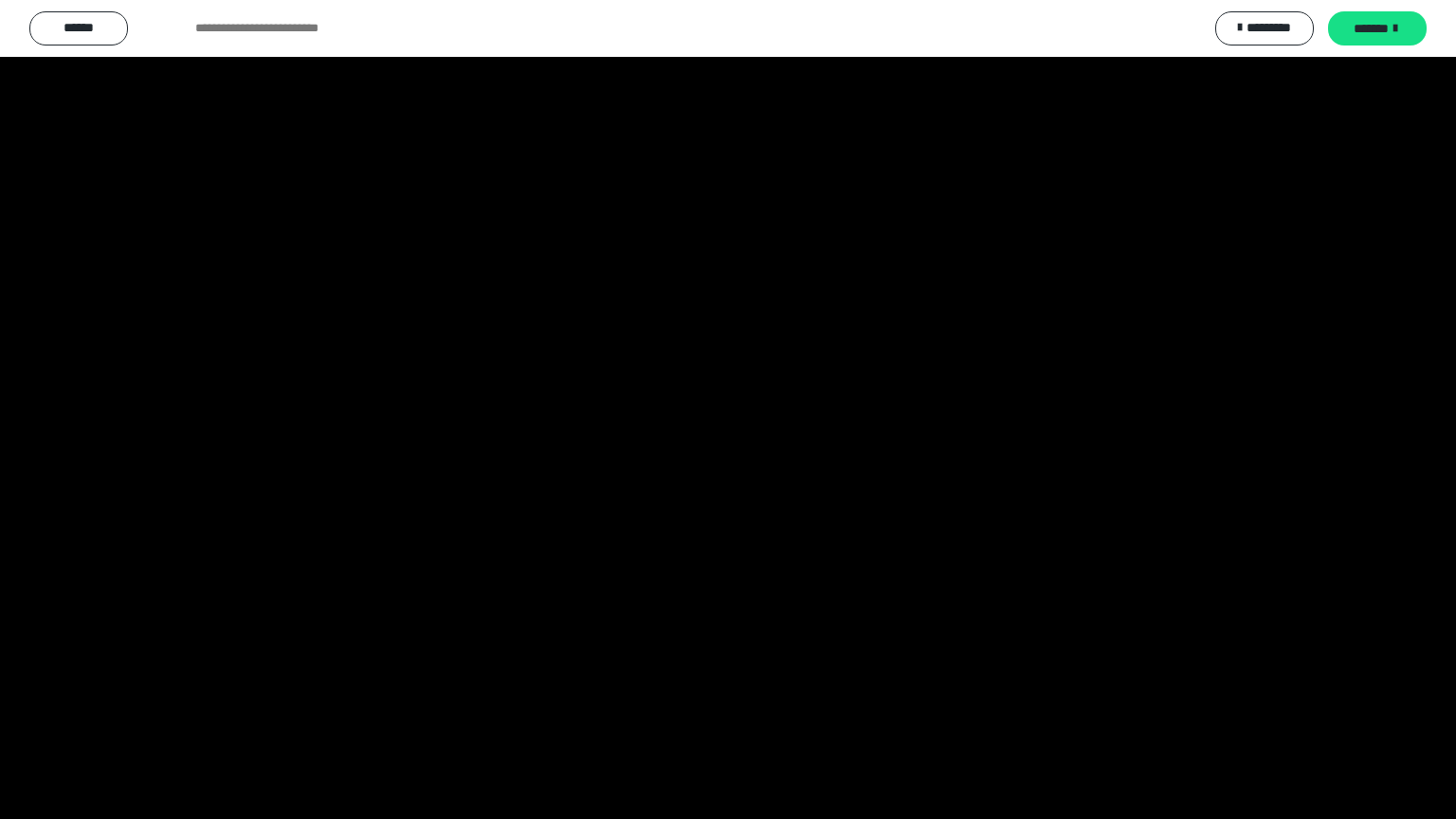 click at bounding box center [728, 410] 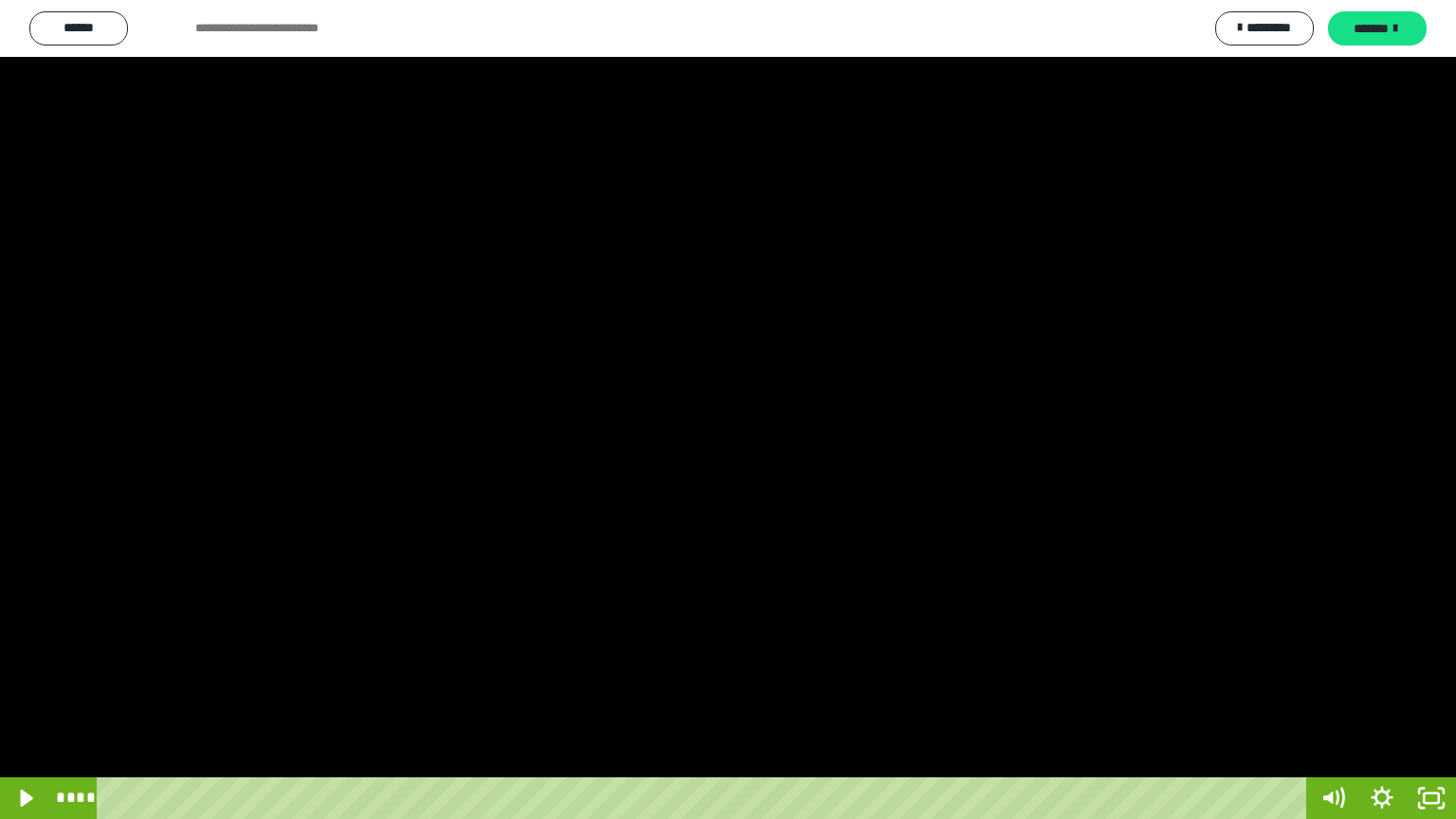 click at bounding box center (728, 410) 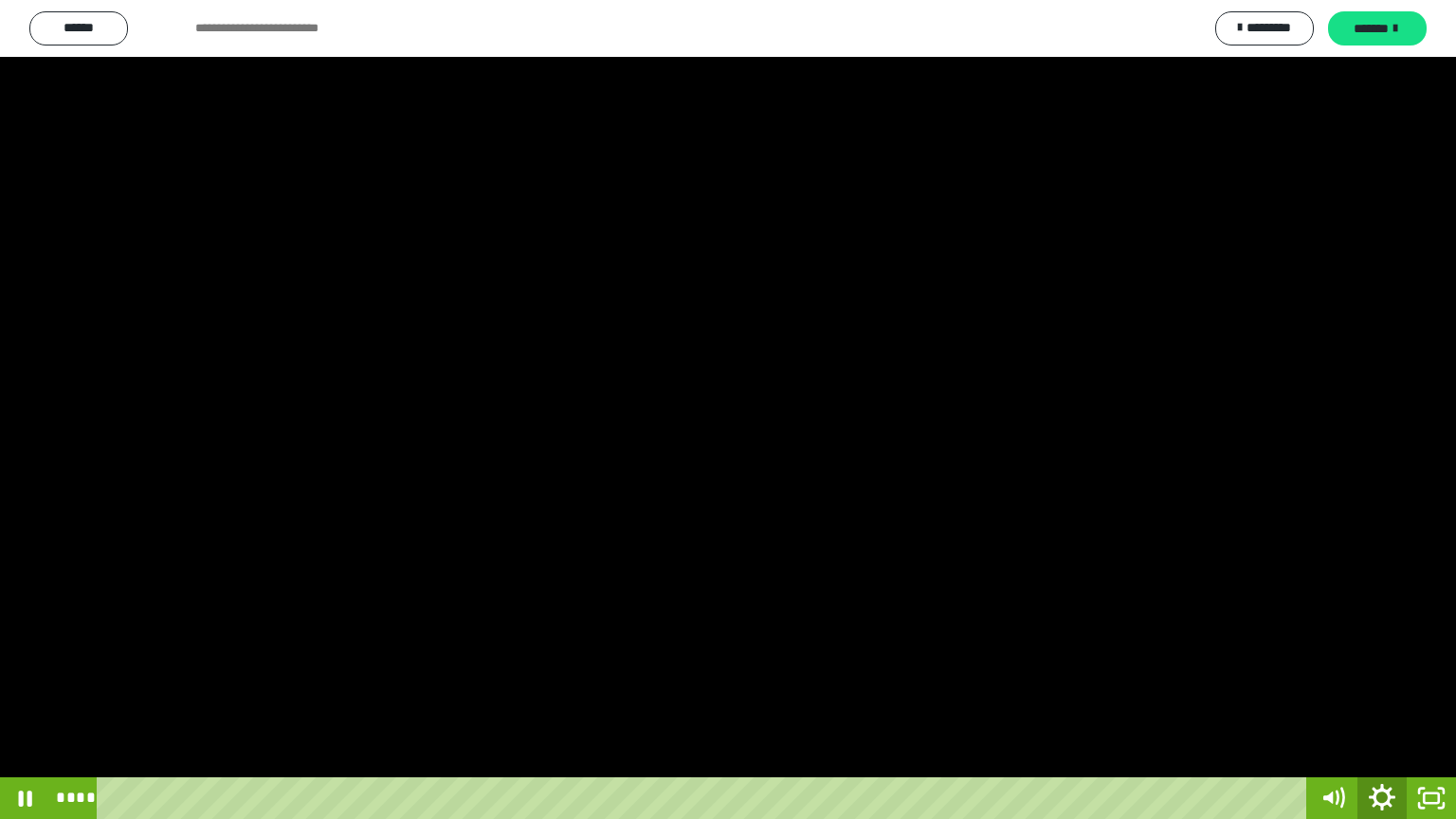 click 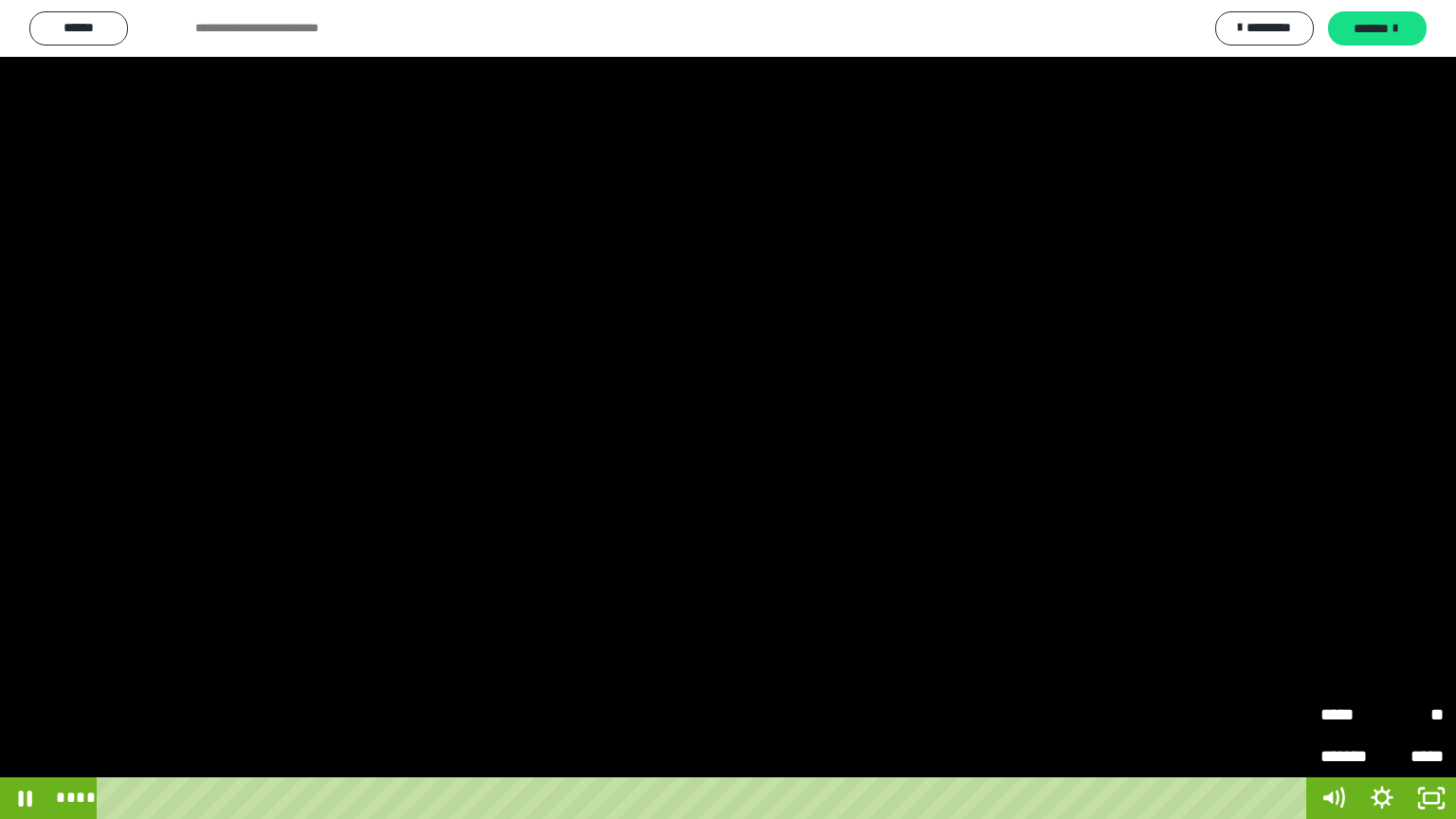 click on "*****" at bounding box center [1412, 756] 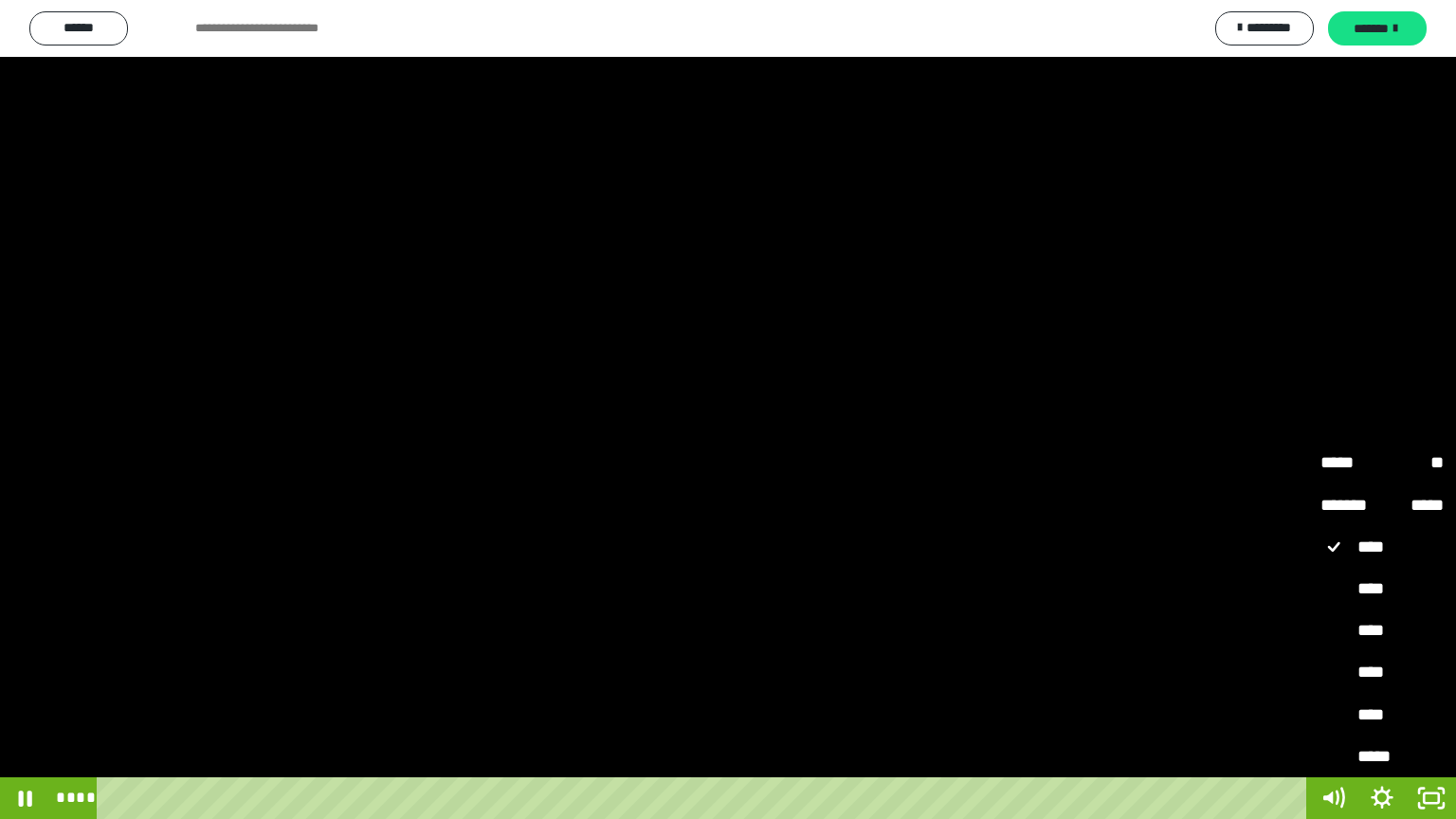 click on "****" at bounding box center (1382, 673) 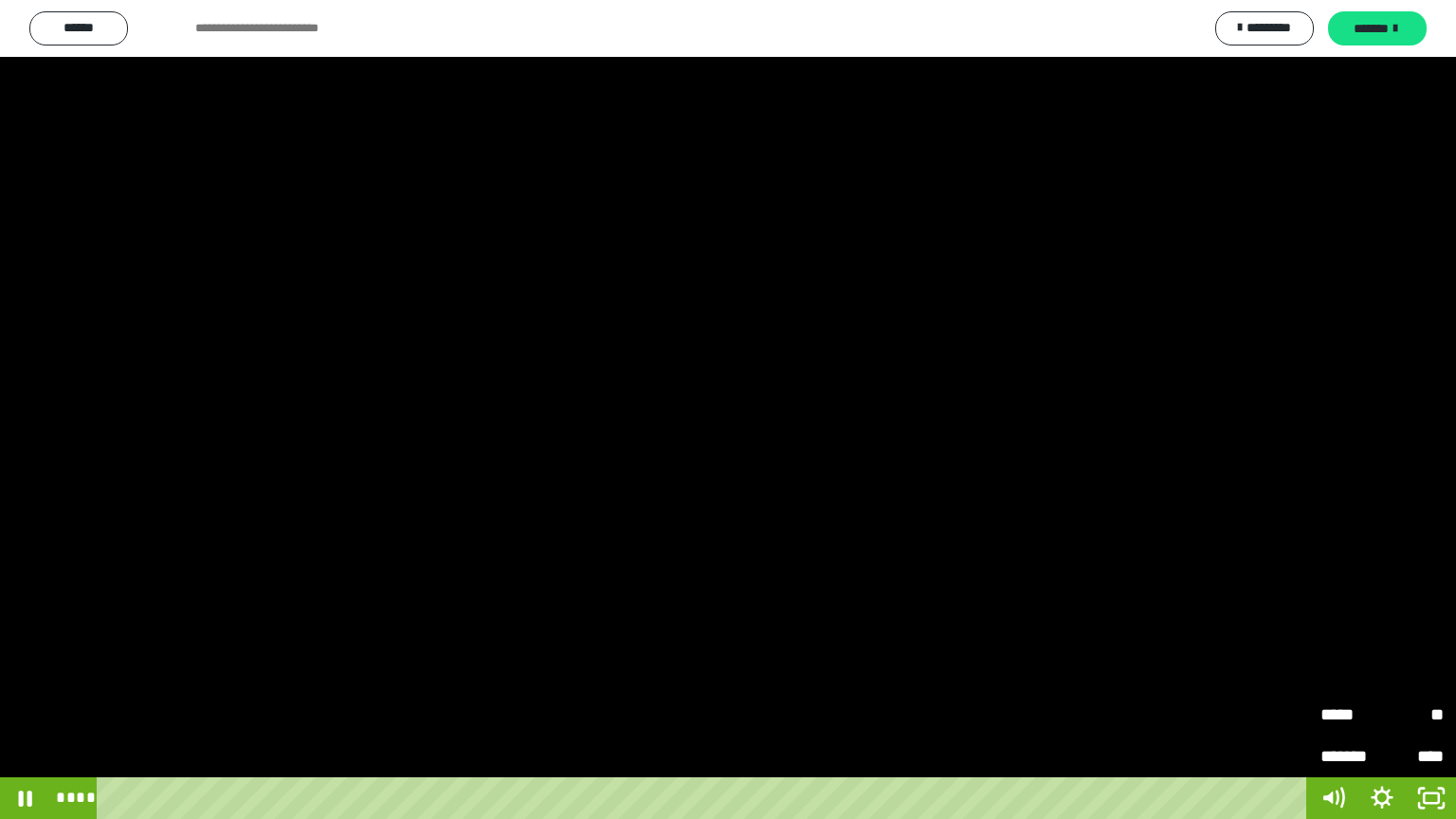 click on "*****" at bounding box center (1351, 715) 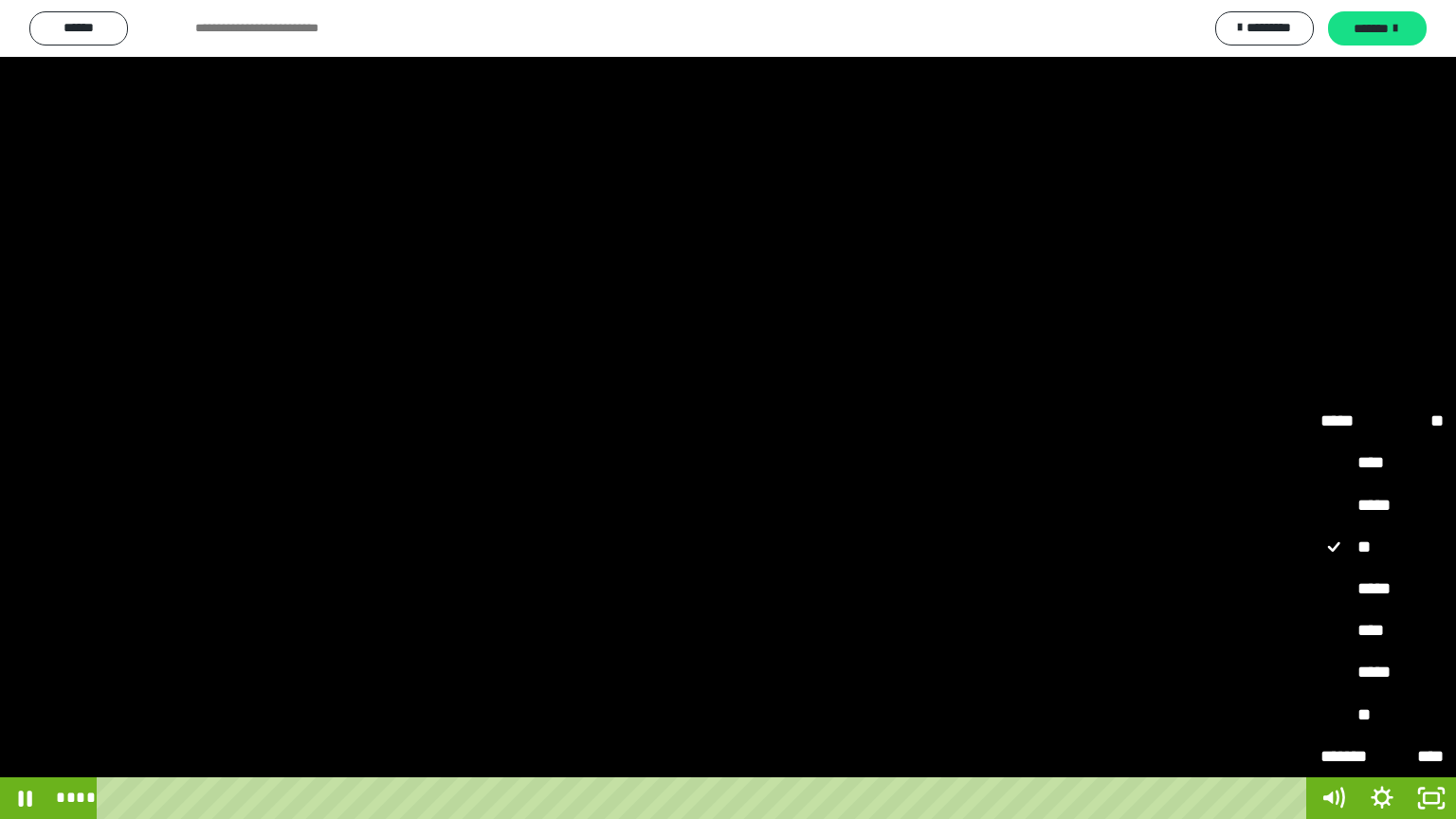 click on "*****" at bounding box center [1382, 590] 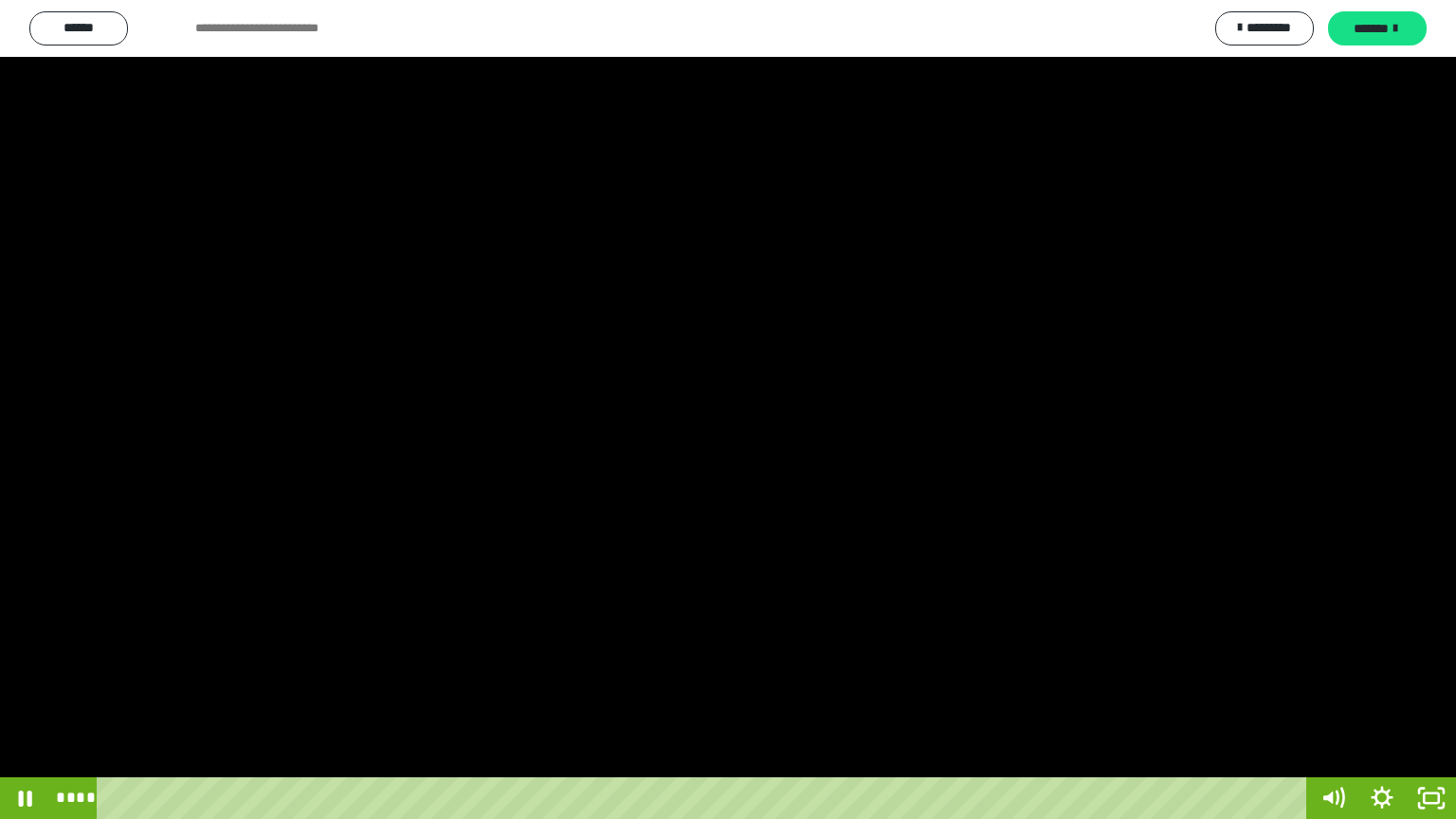 click at bounding box center [728, 410] 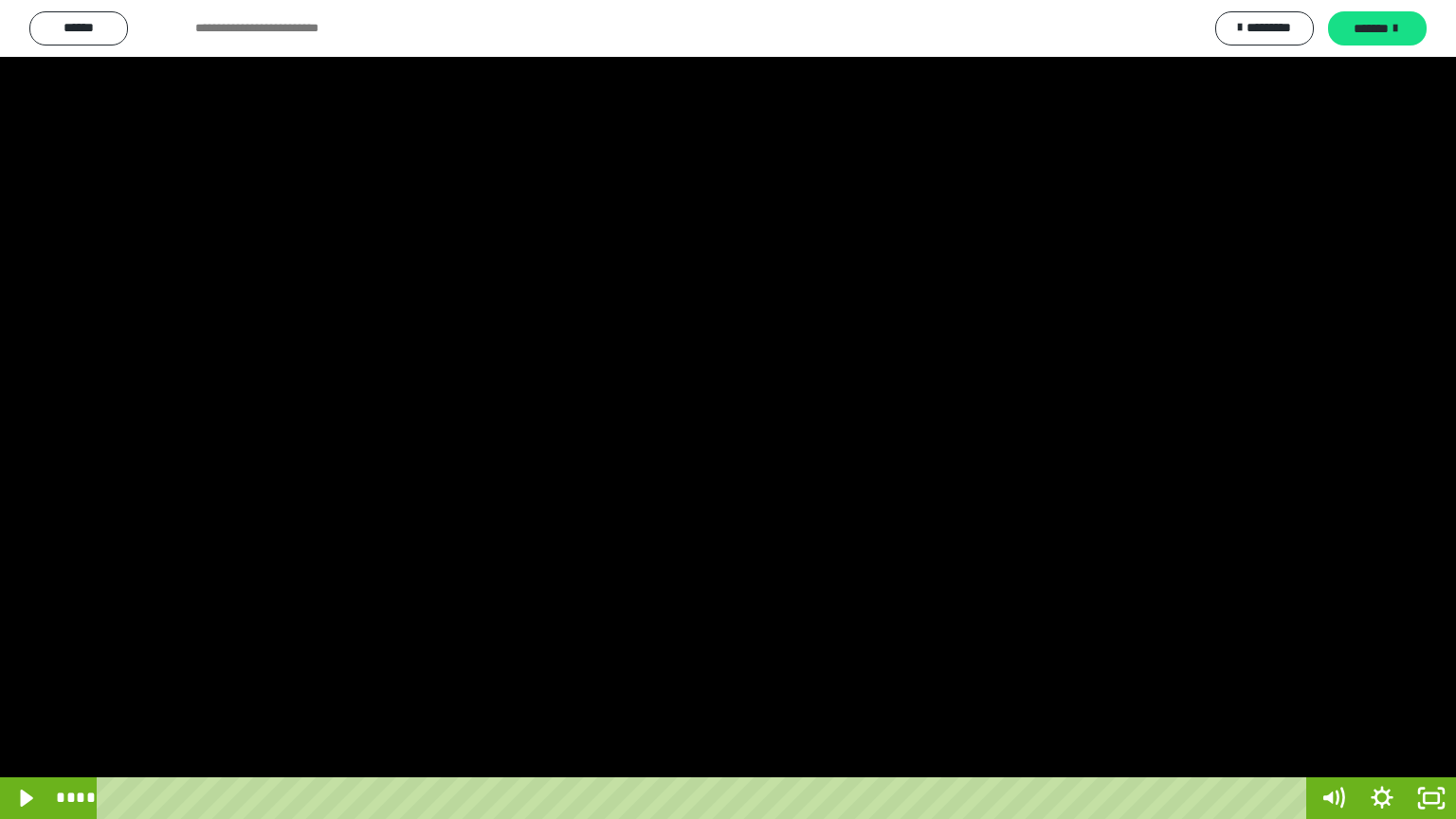 click at bounding box center (728, 410) 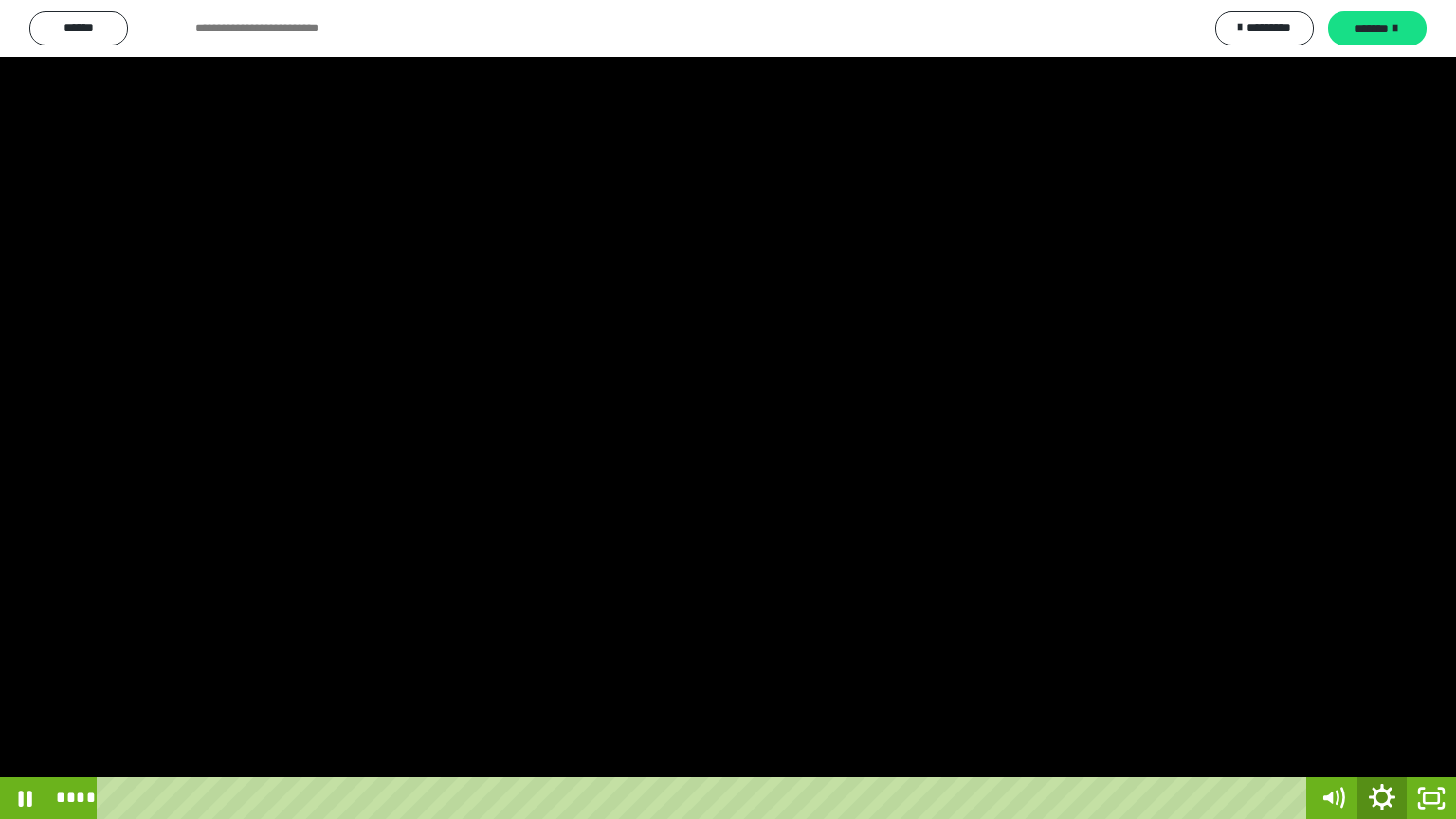click 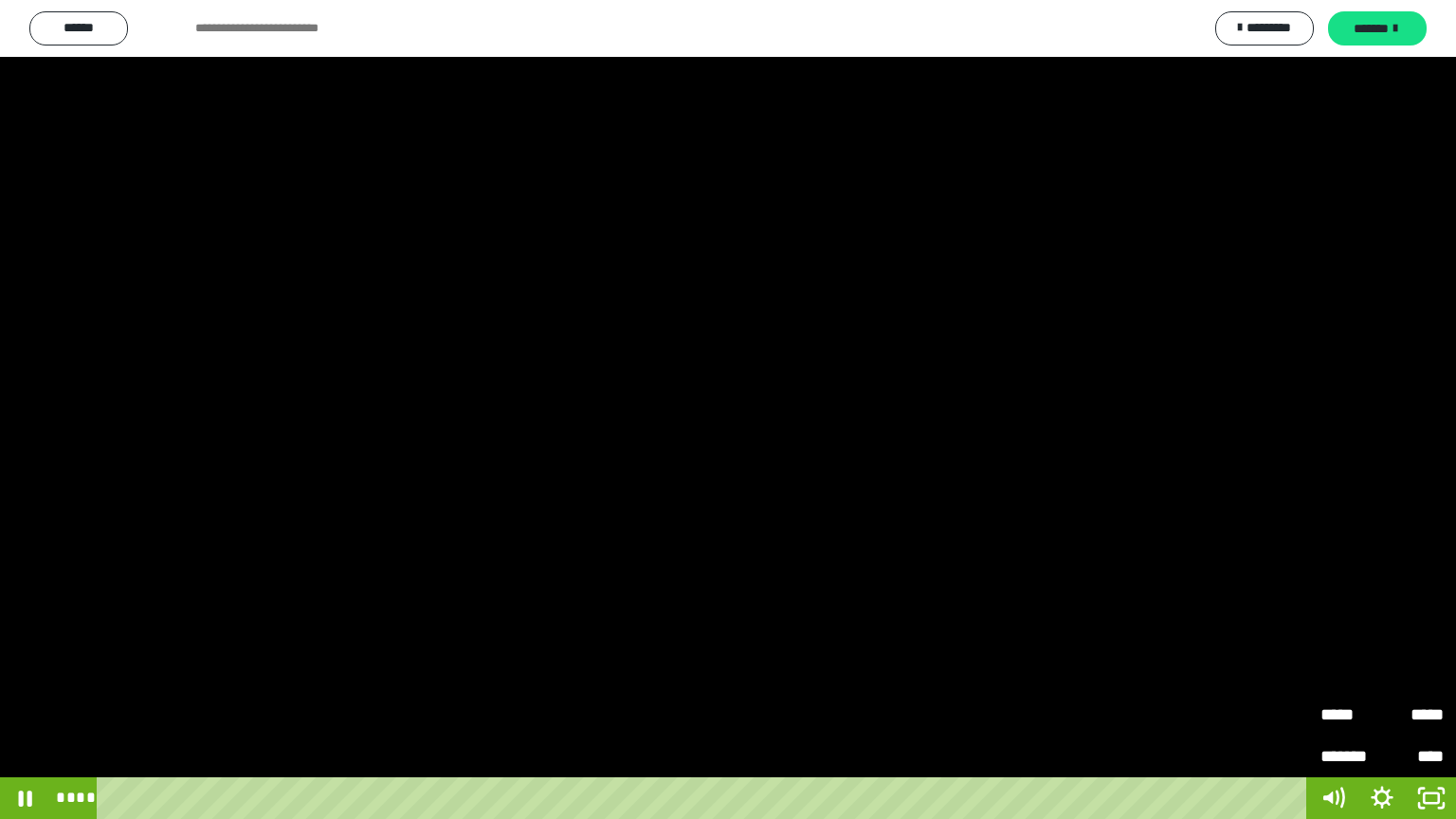 click at bounding box center (728, 410) 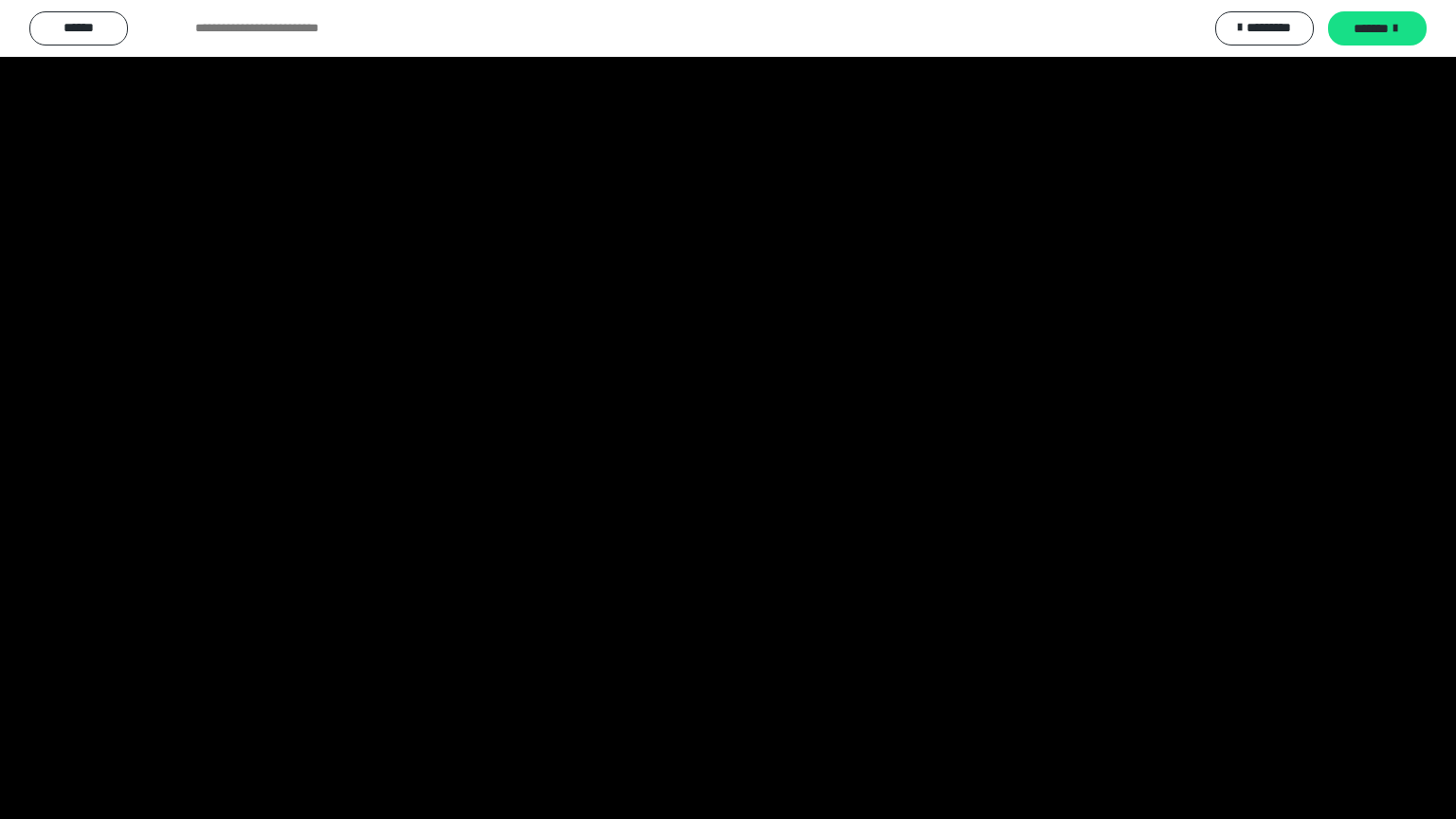 click at bounding box center (728, 410) 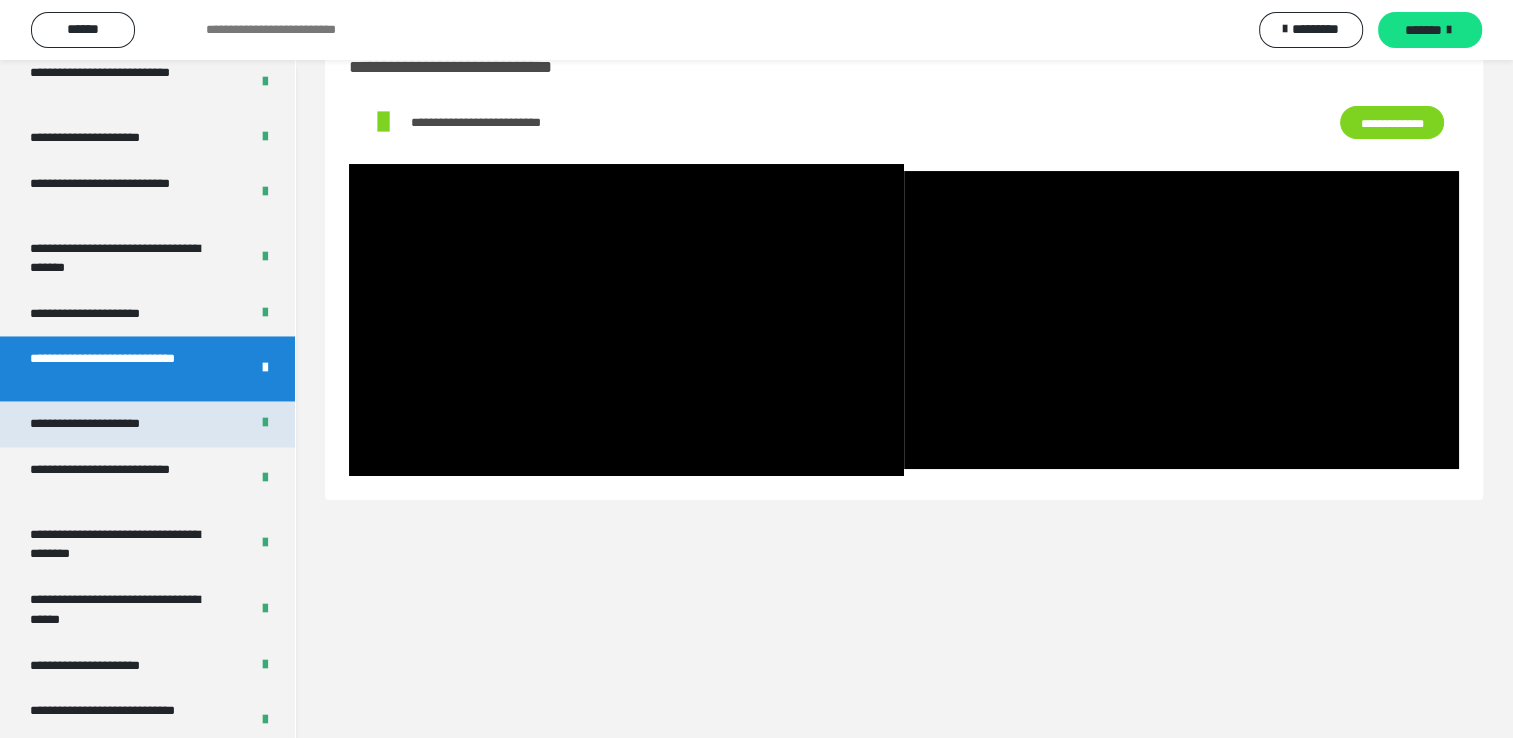click on "**********" at bounding box center [108, 424] 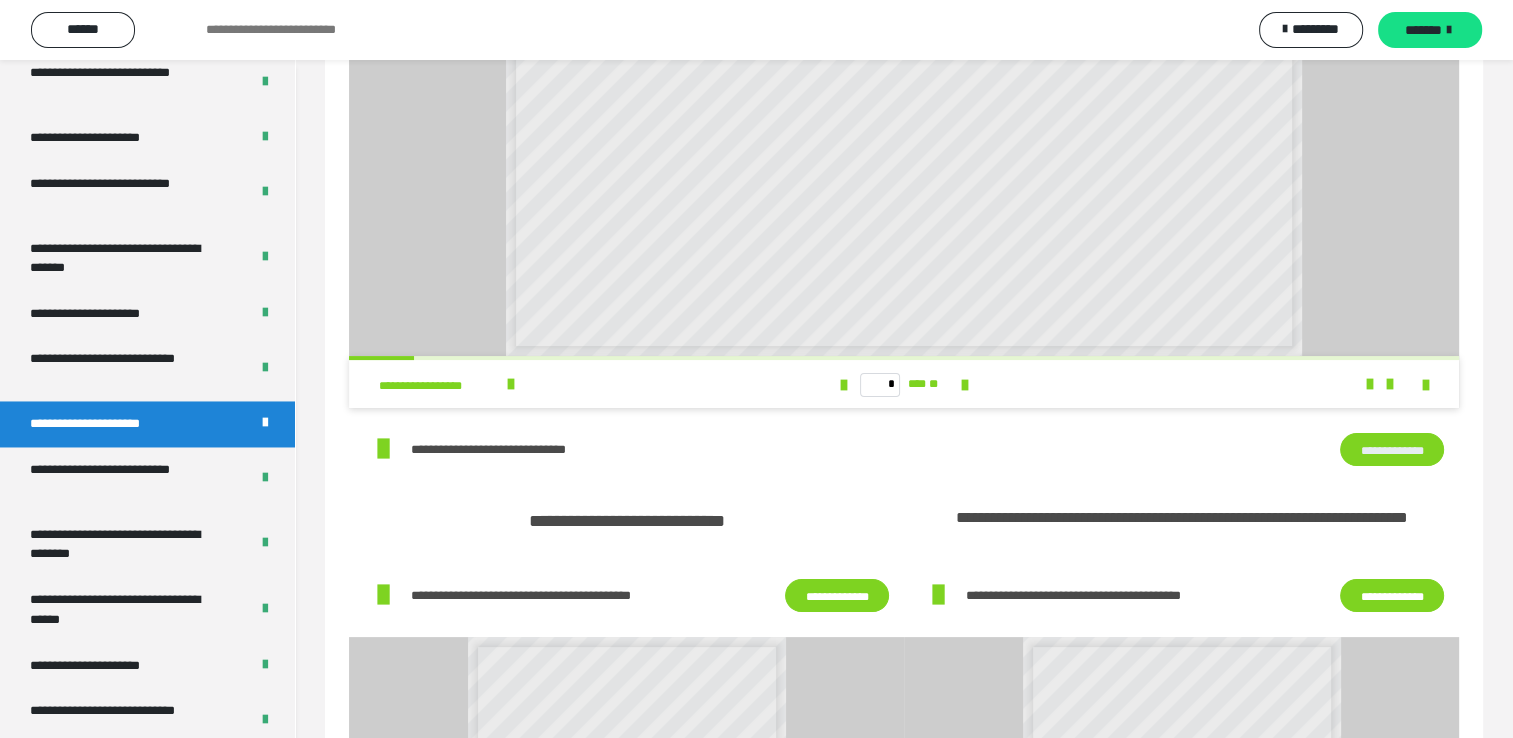 scroll, scrollTop: 260, scrollLeft: 0, axis: vertical 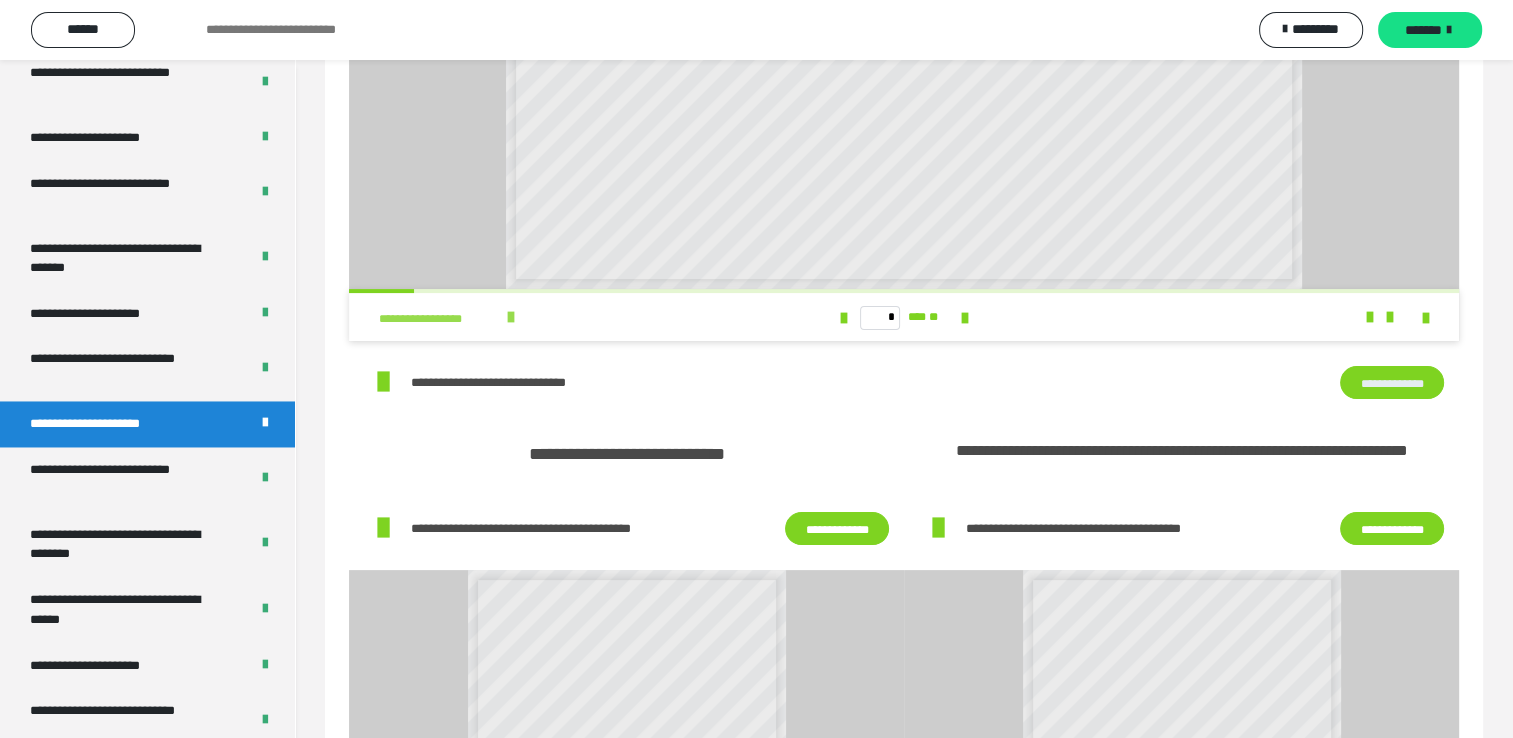 click at bounding box center [511, 317] 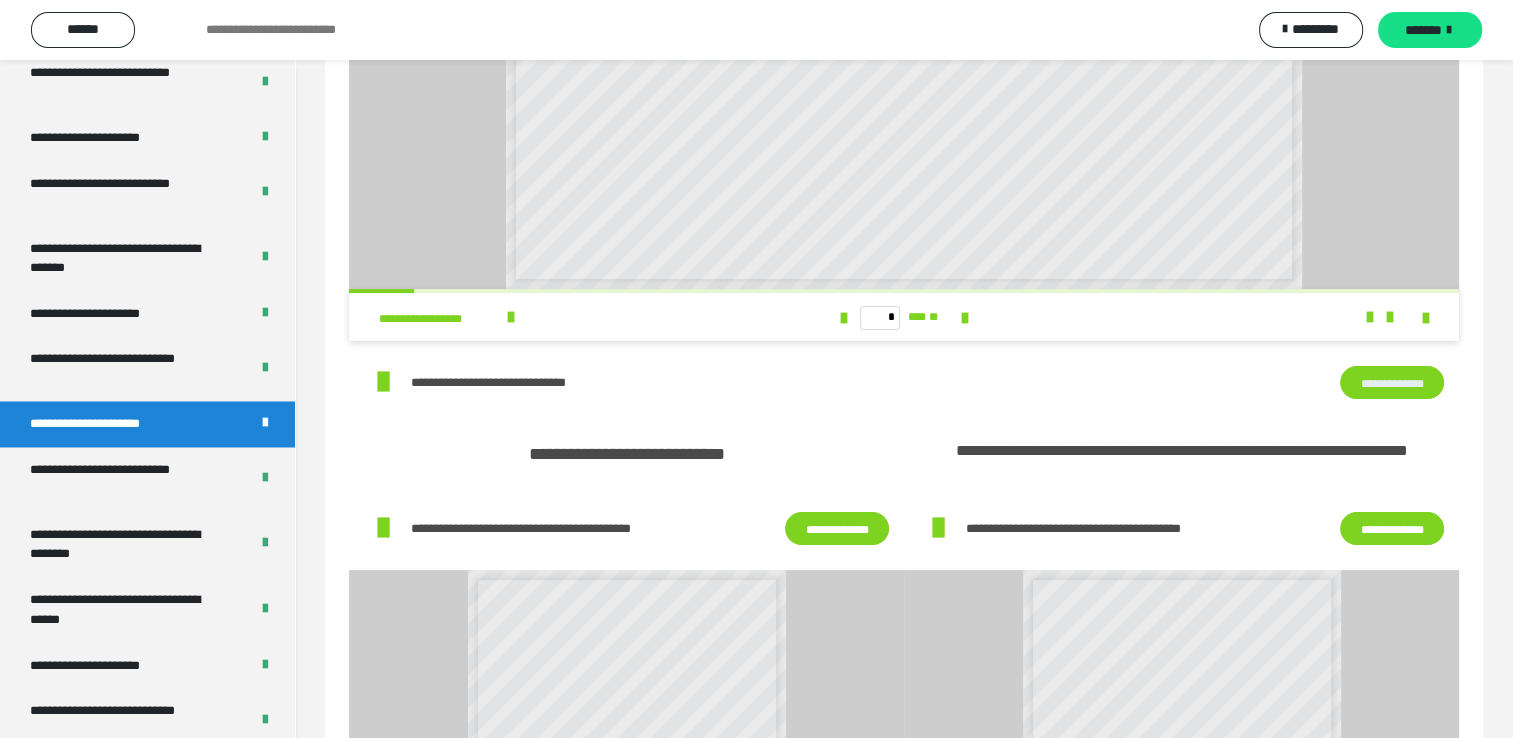 click on "**********" at bounding box center (1392, 383) 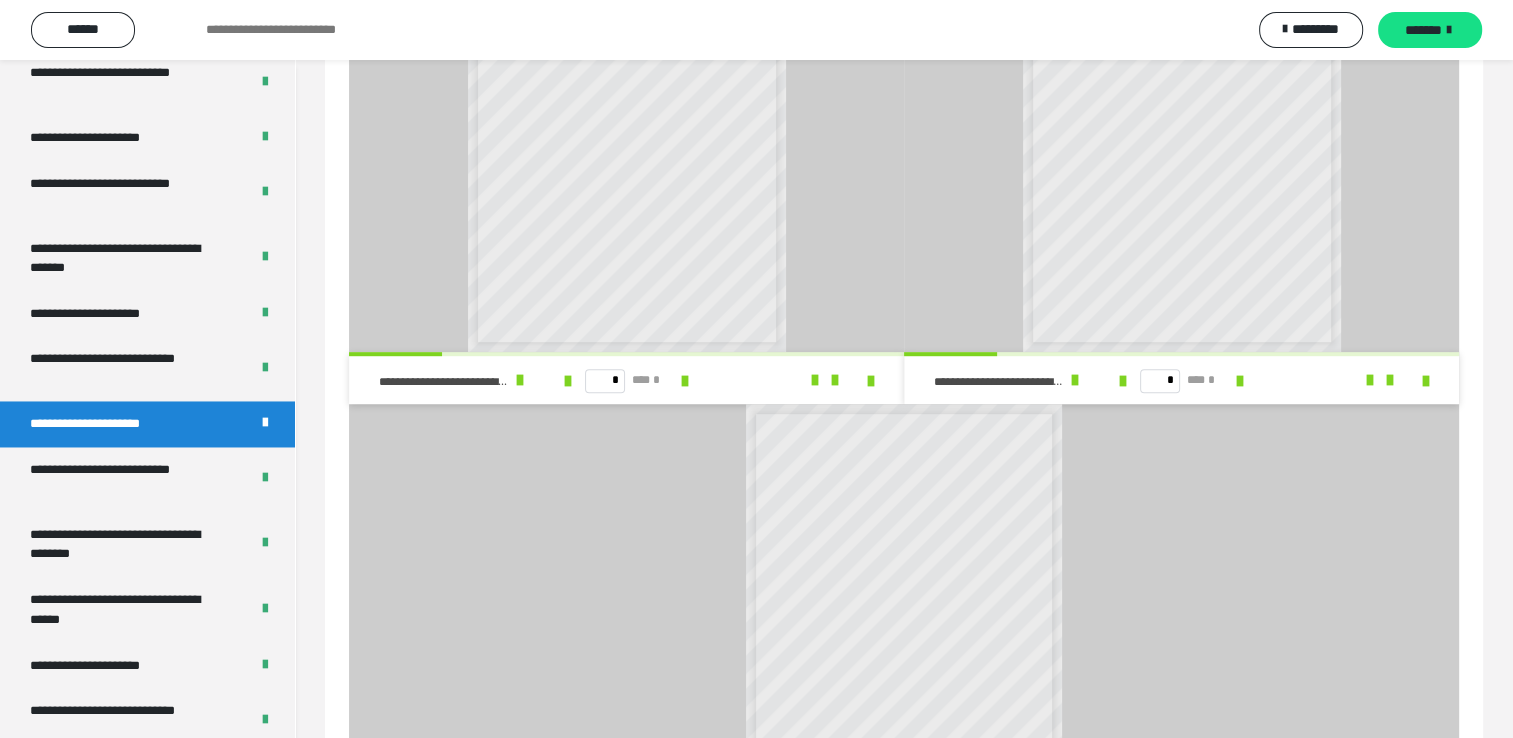 scroll, scrollTop: 1086, scrollLeft: 0, axis: vertical 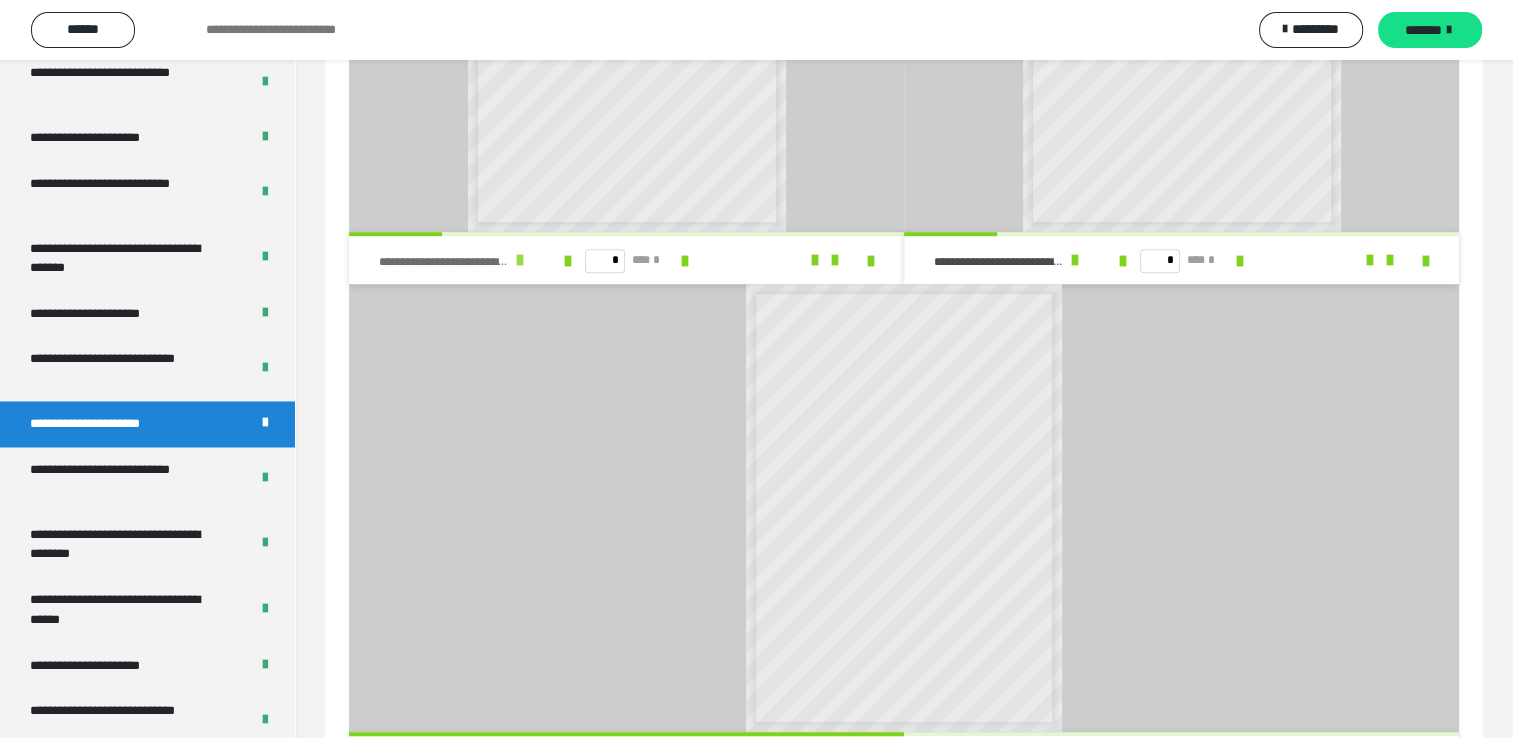 click at bounding box center [520, 260] 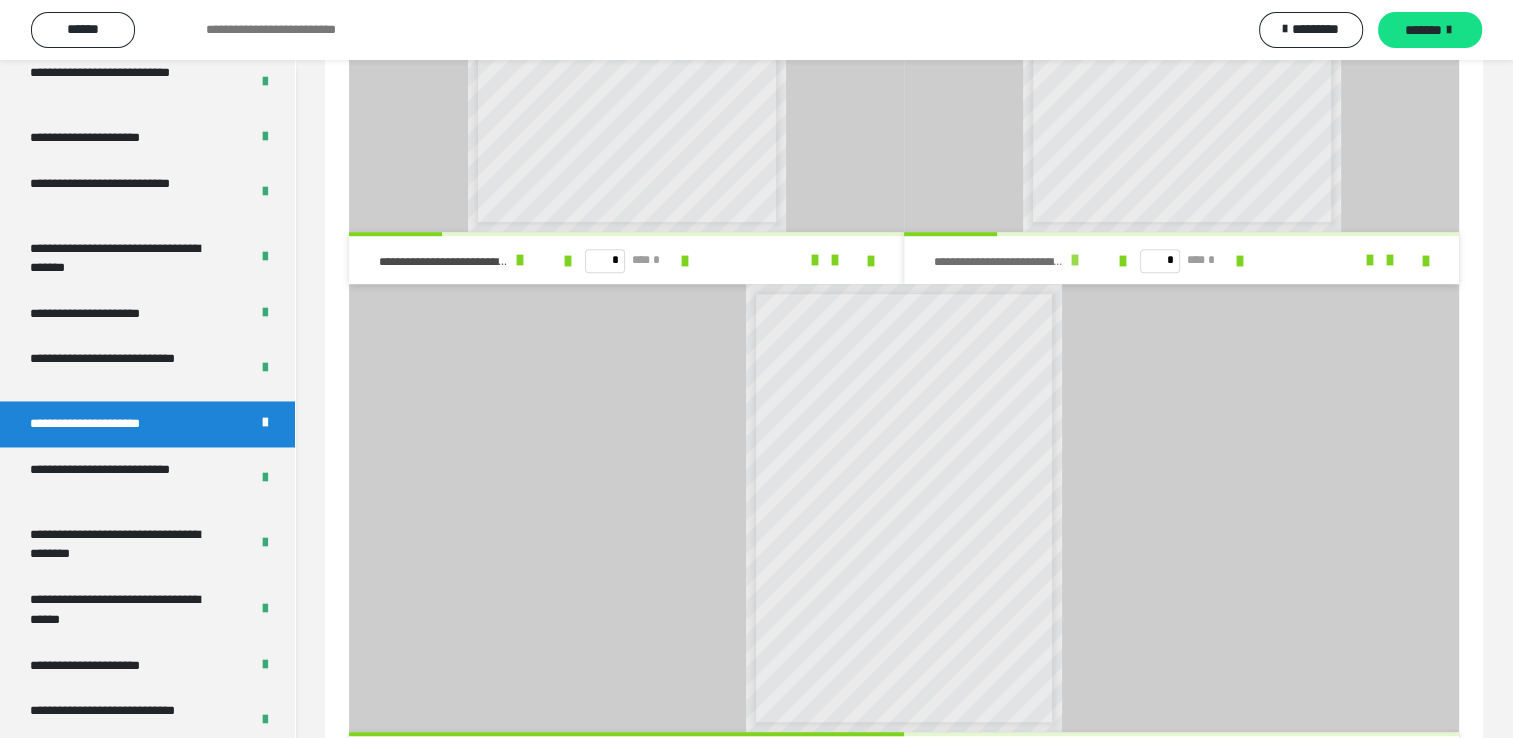 click at bounding box center (1075, 260) 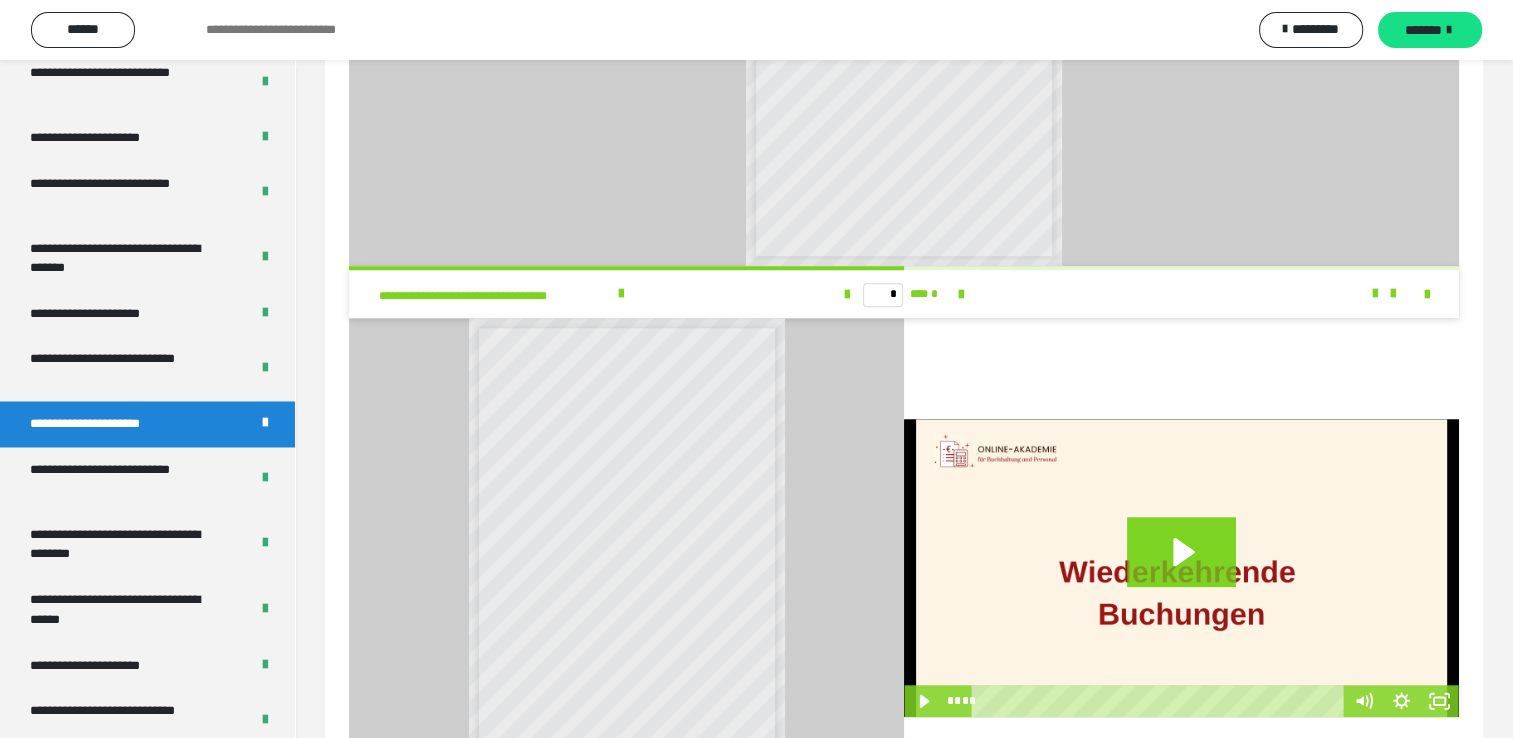 scroll, scrollTop: 1566, scrollLeft: 0, axis: vertical 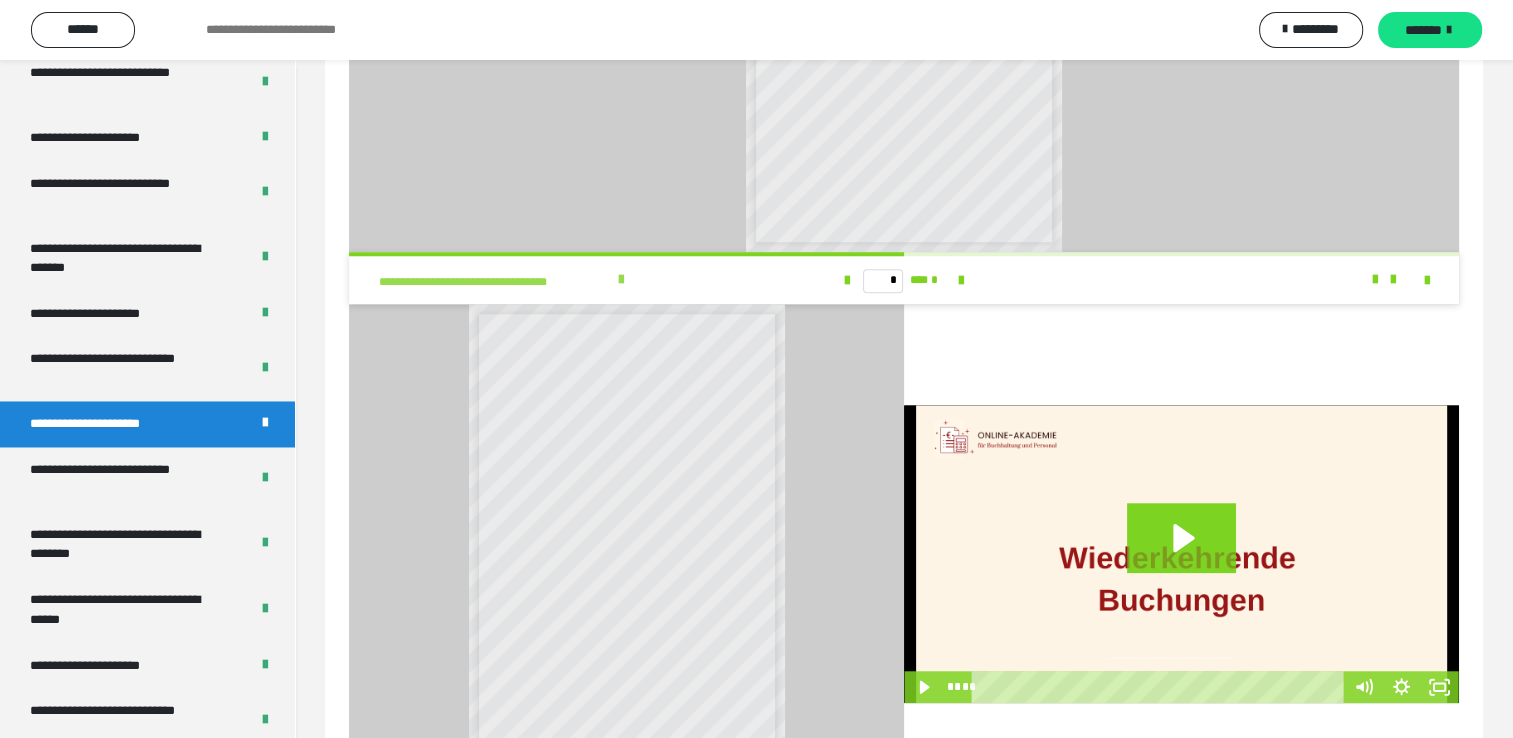 click at bounding box center [621, 280] 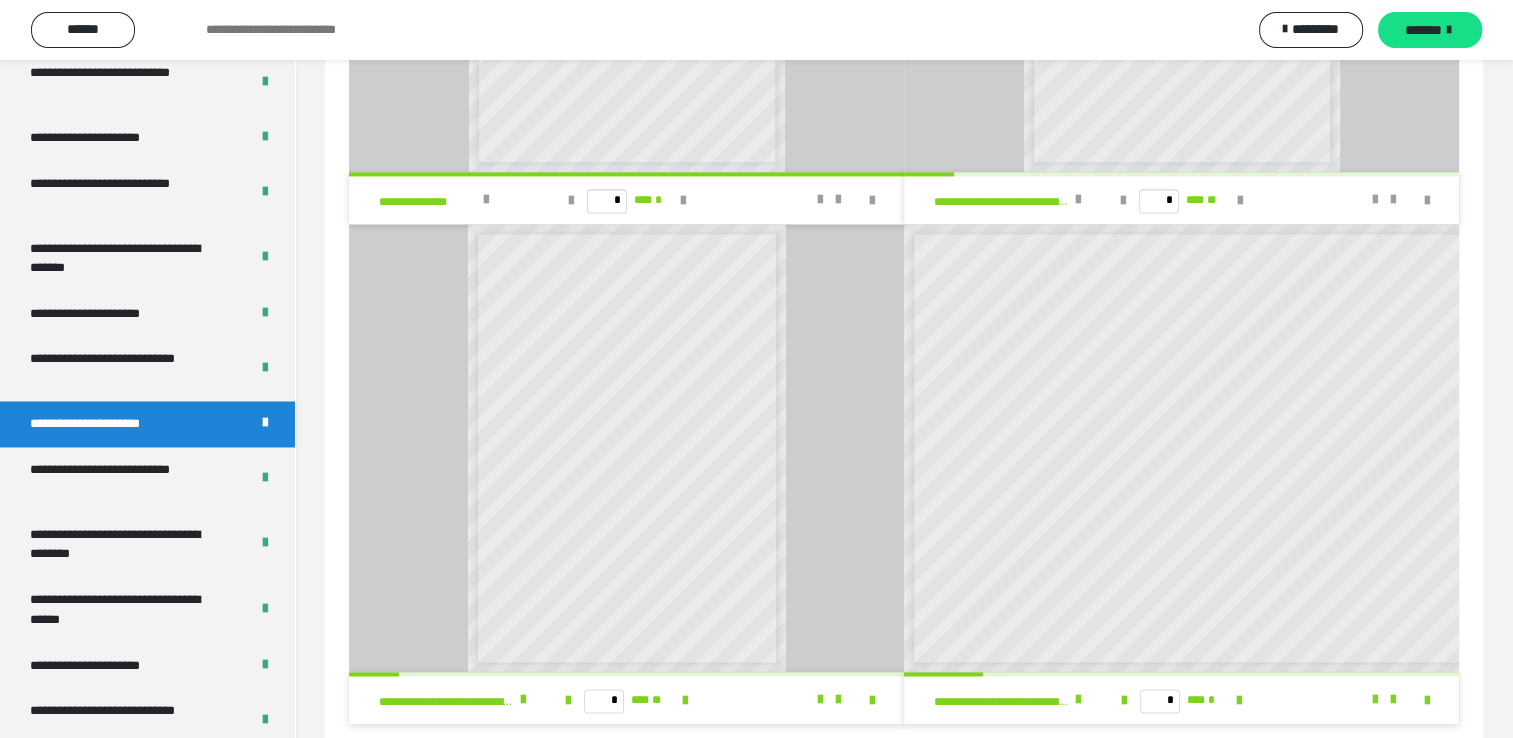 scroll, scrollTop: 2721, scrollLeft: 0, axis: vertical 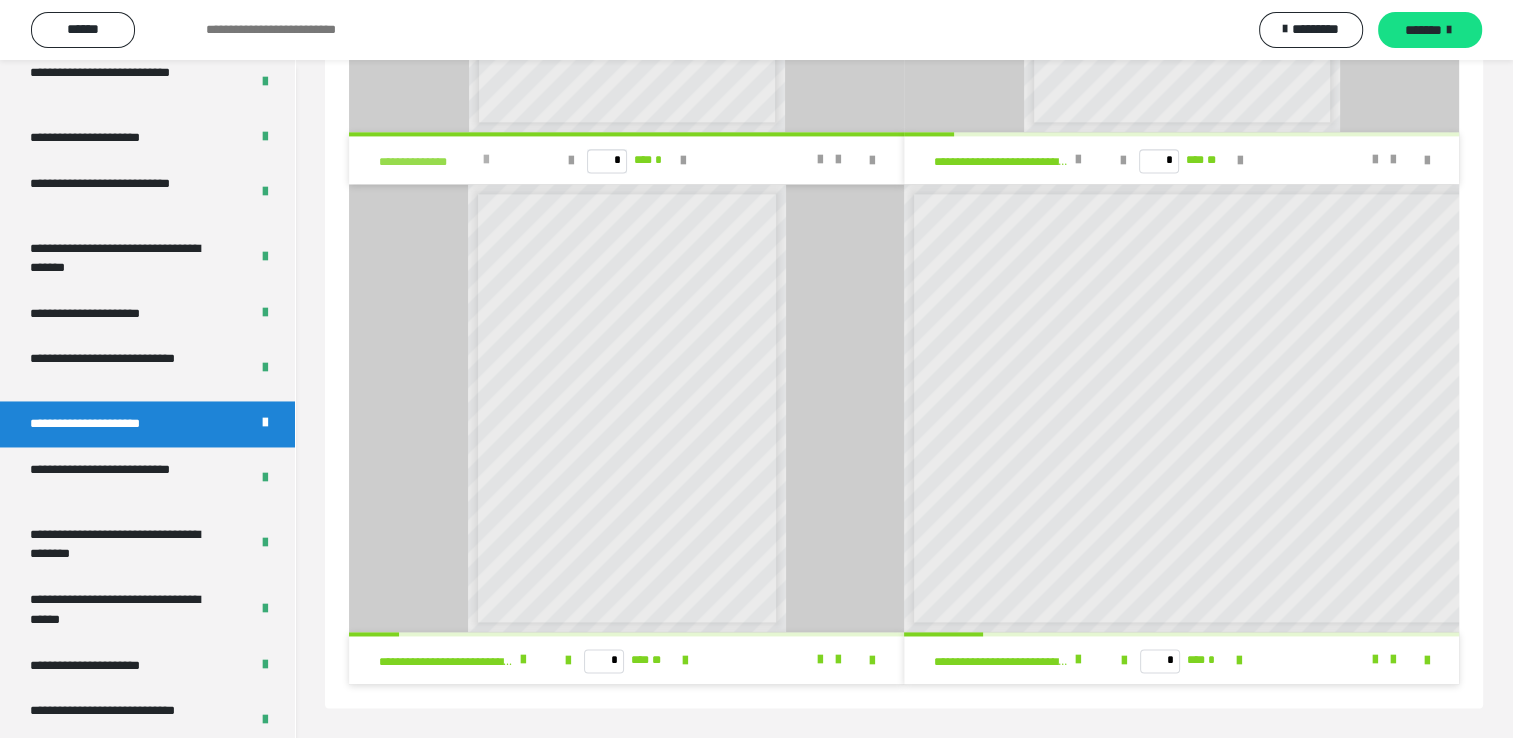 click at bounding box center (486, 160) 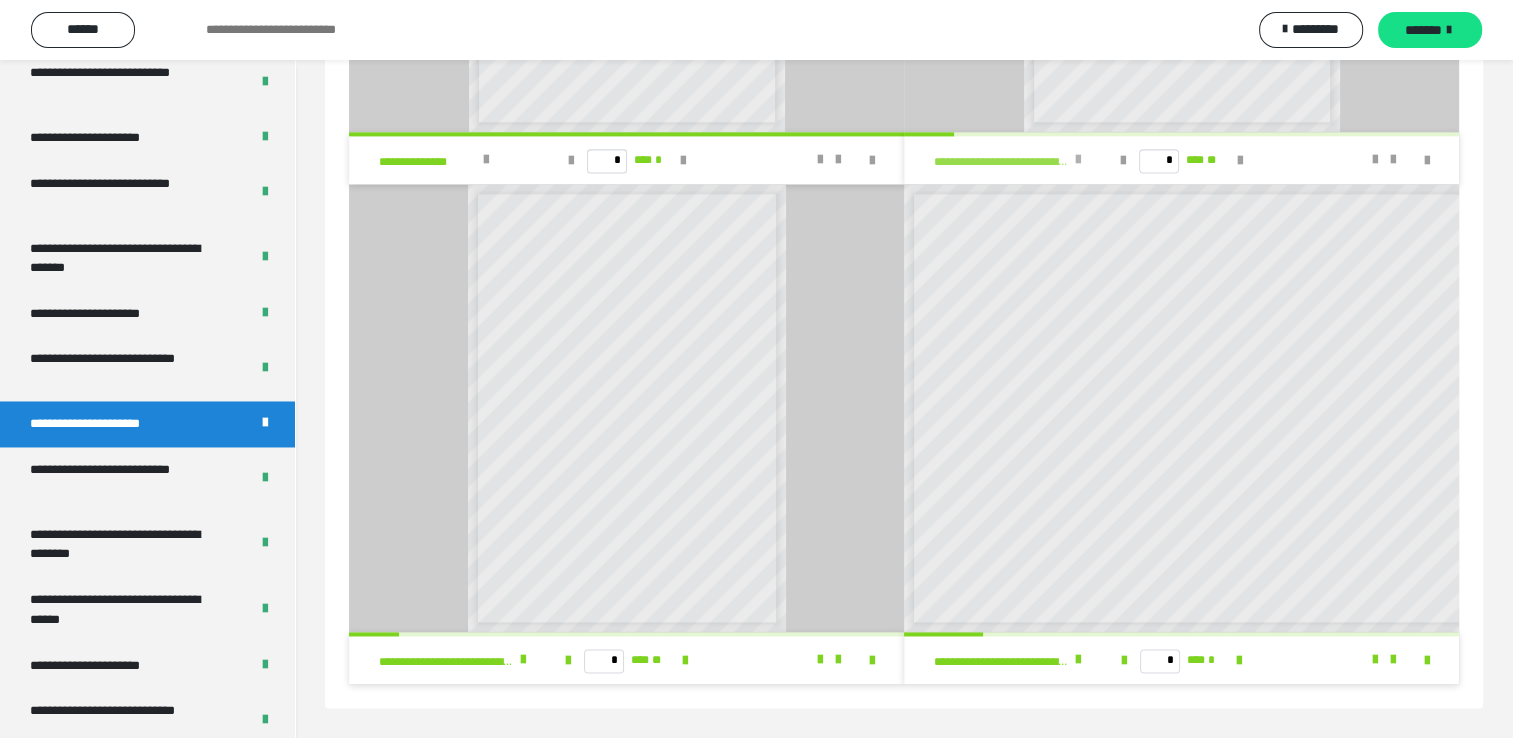 click at bounding box center [1078, 160] 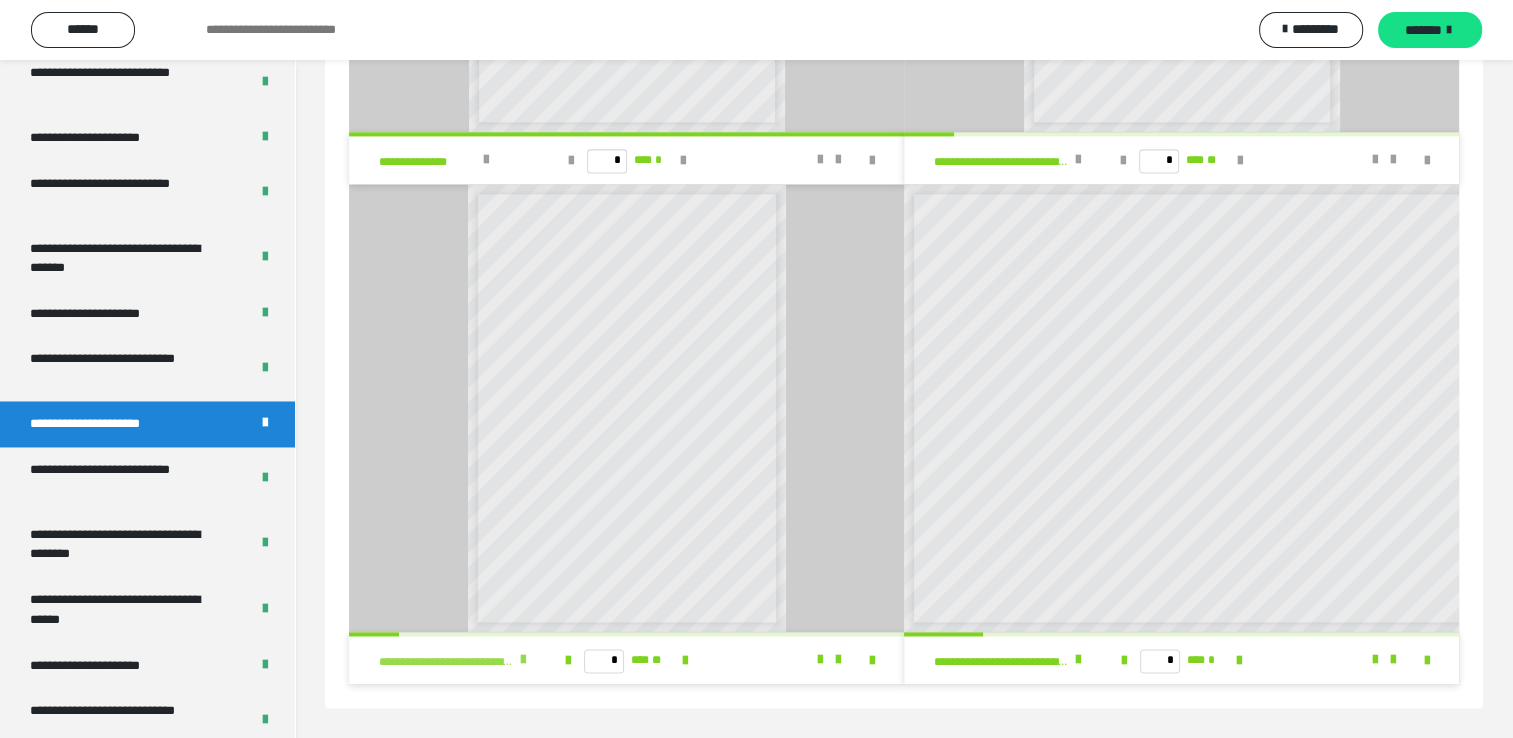 click at bounding box center [523, 660] 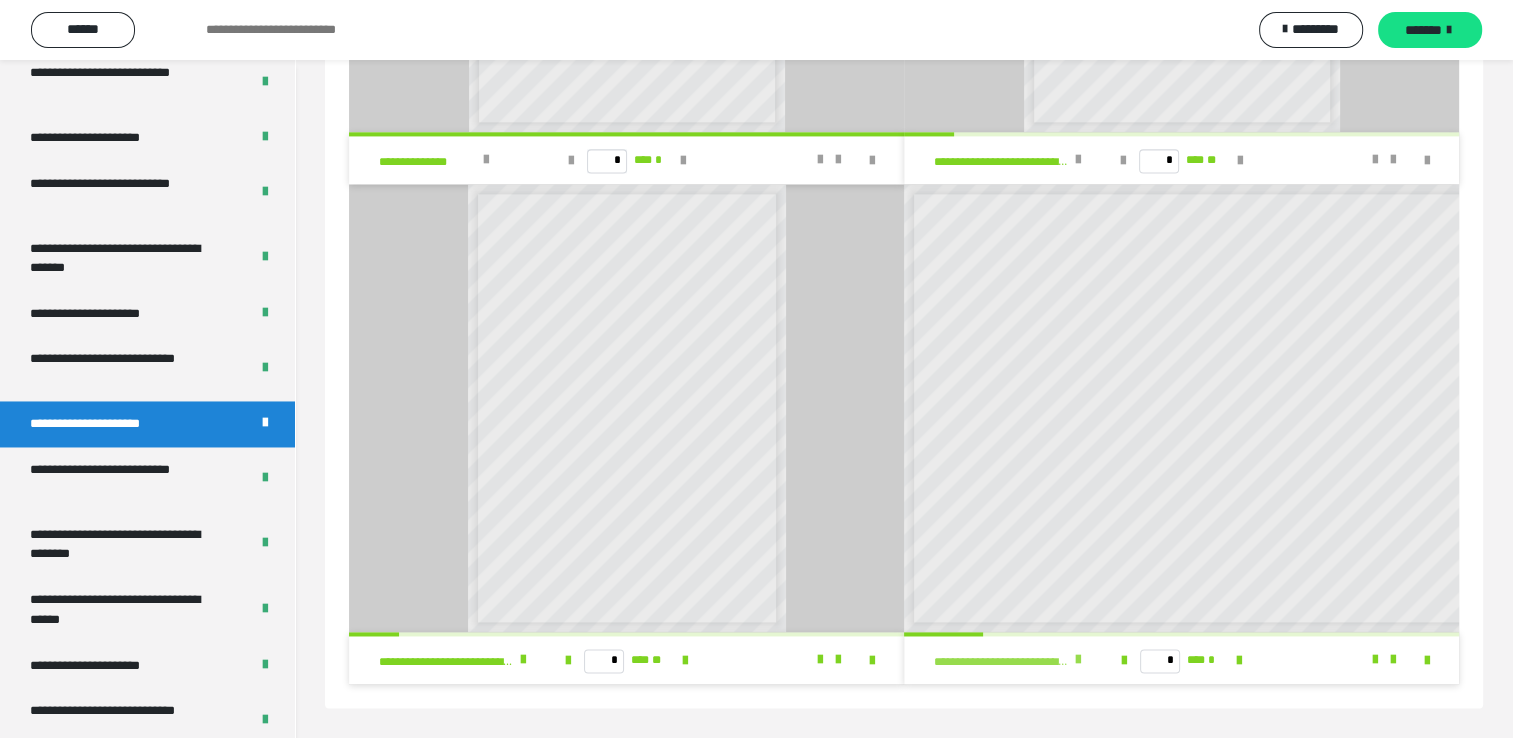 click at bounding box center (1078, 660) 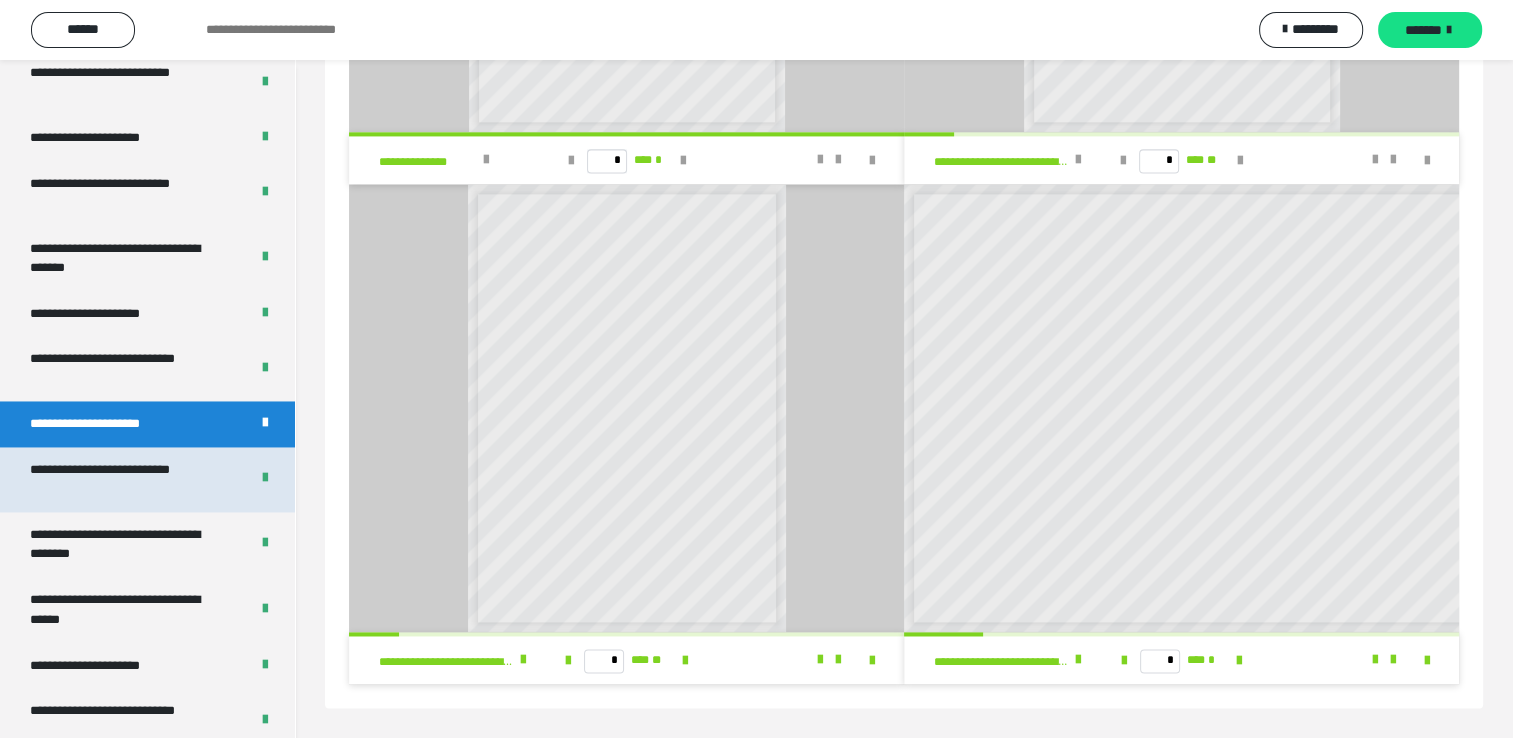 click on "**********" at bounding box center [124, 479] 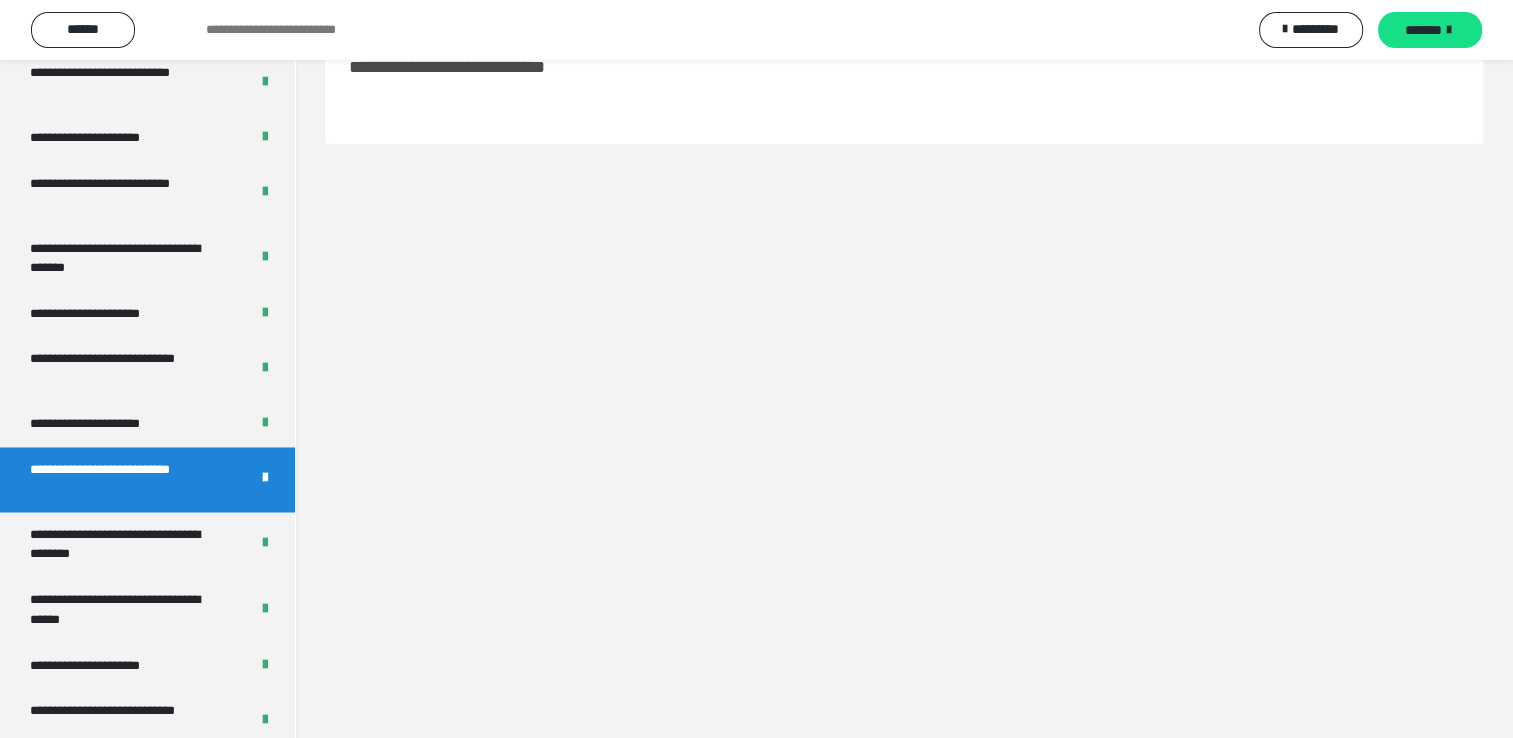 scroll, scrollTop: 60, scrollLeft: 0, axis: vertical 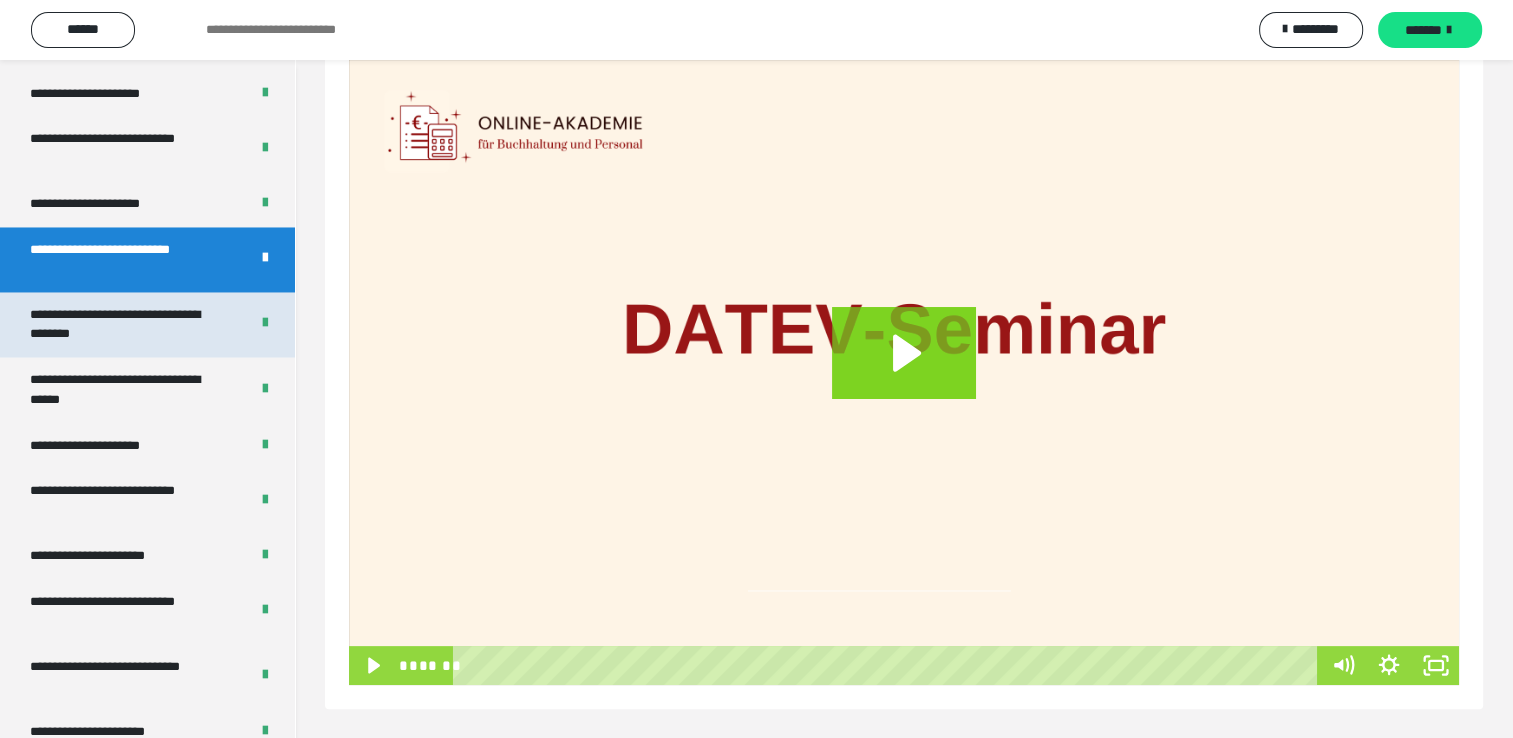 click on "**********" at bounding box center (124, 324) 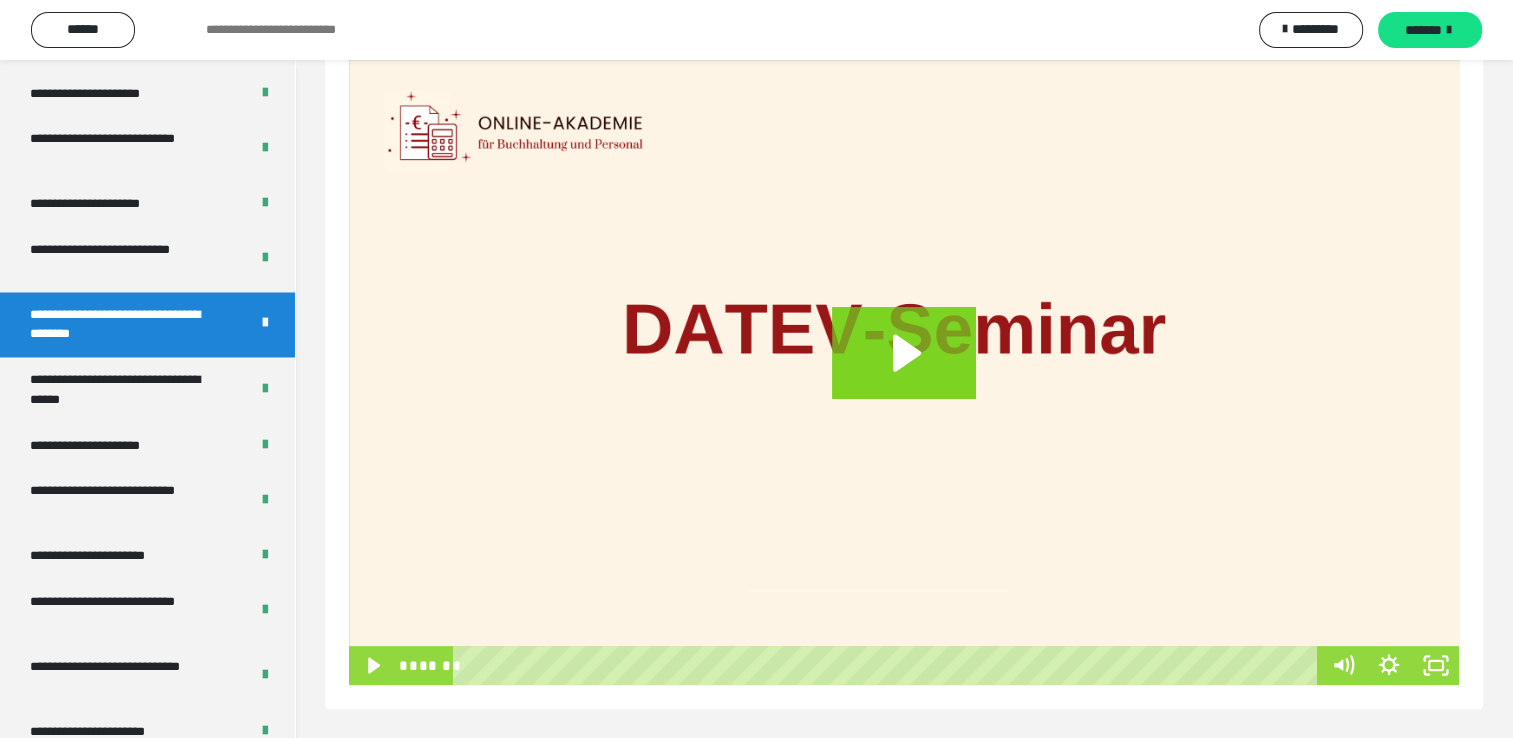 scroll, scrollTop: 60, scrollLeft: 0, axis: vertical 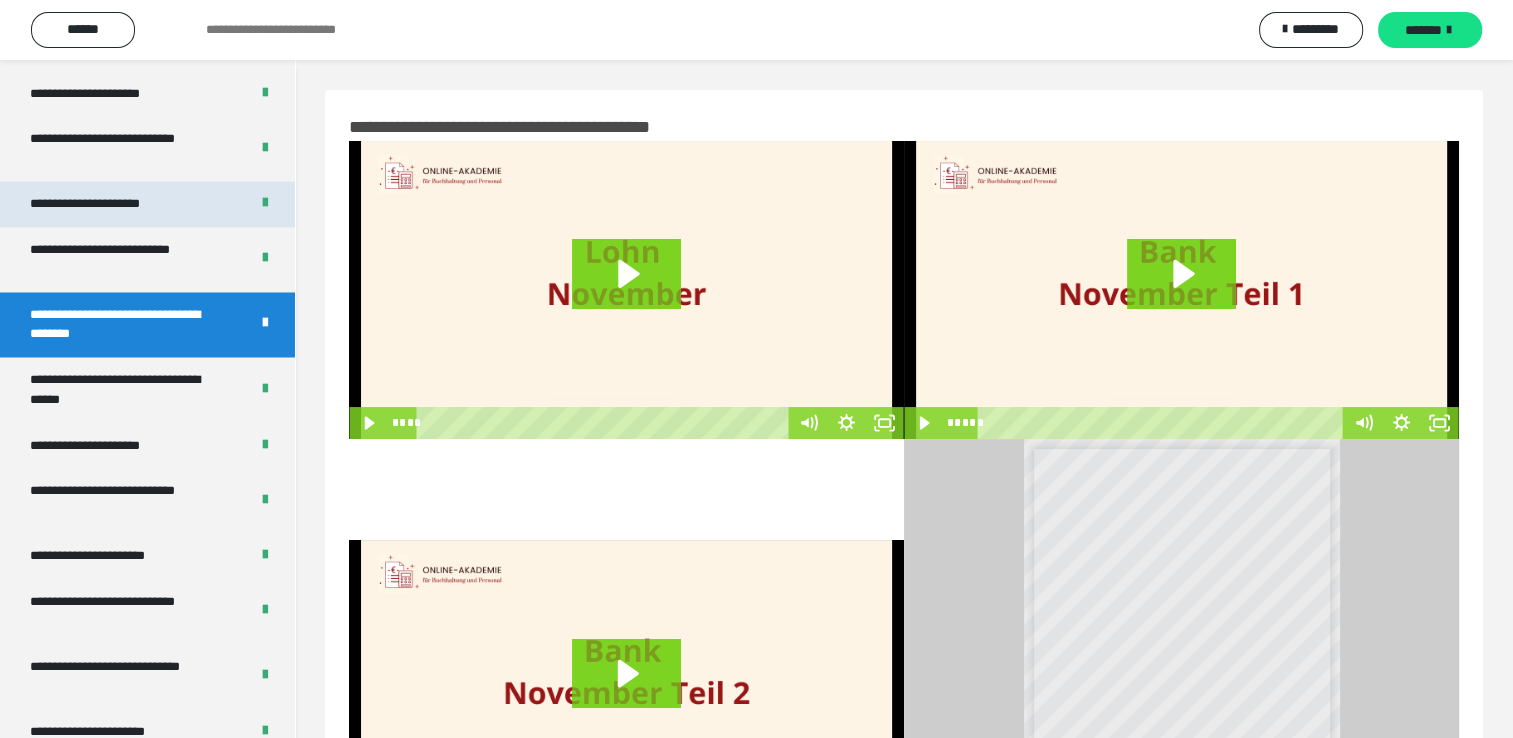 click on "**********" at bounding box center (108, 204) 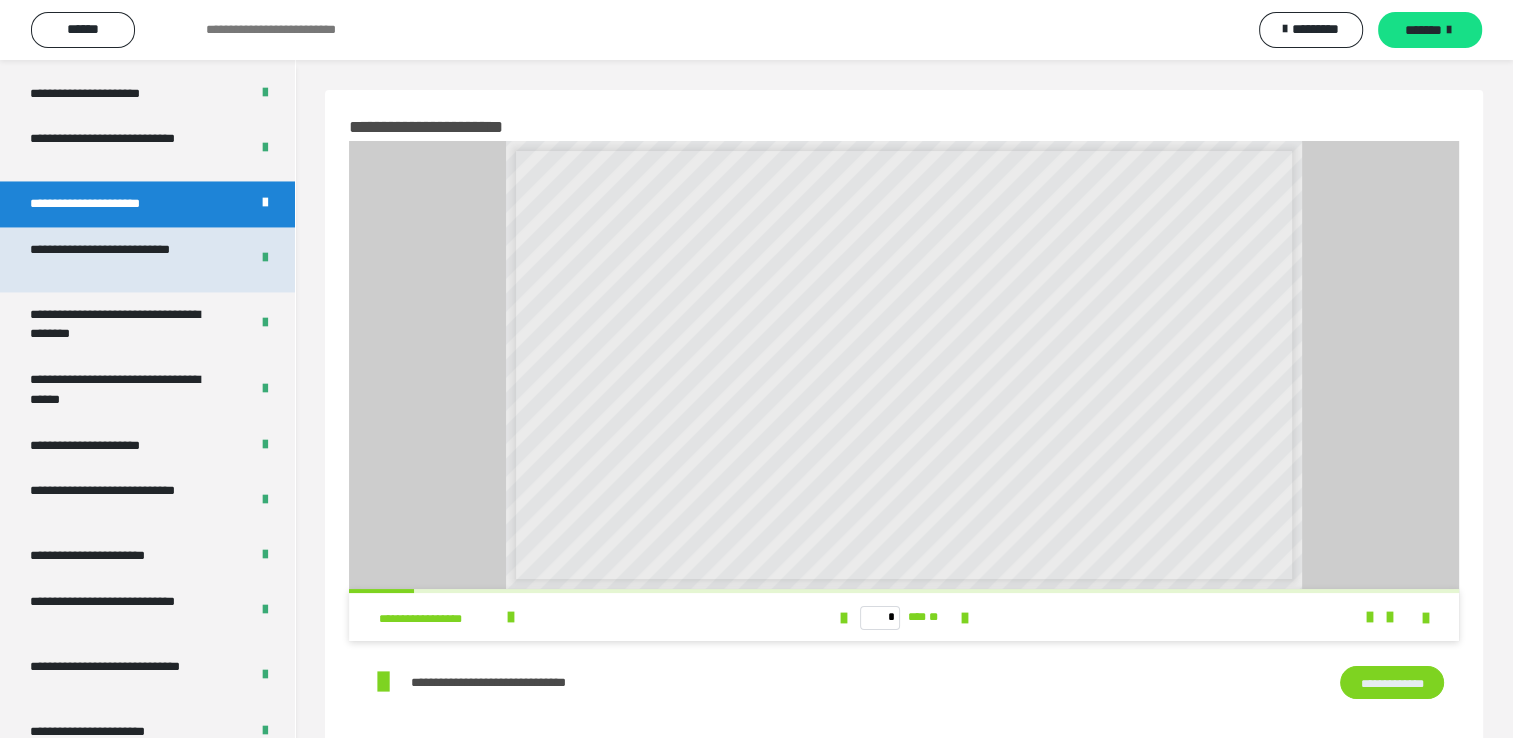 click on "**********" at bounding box center (124, 259) 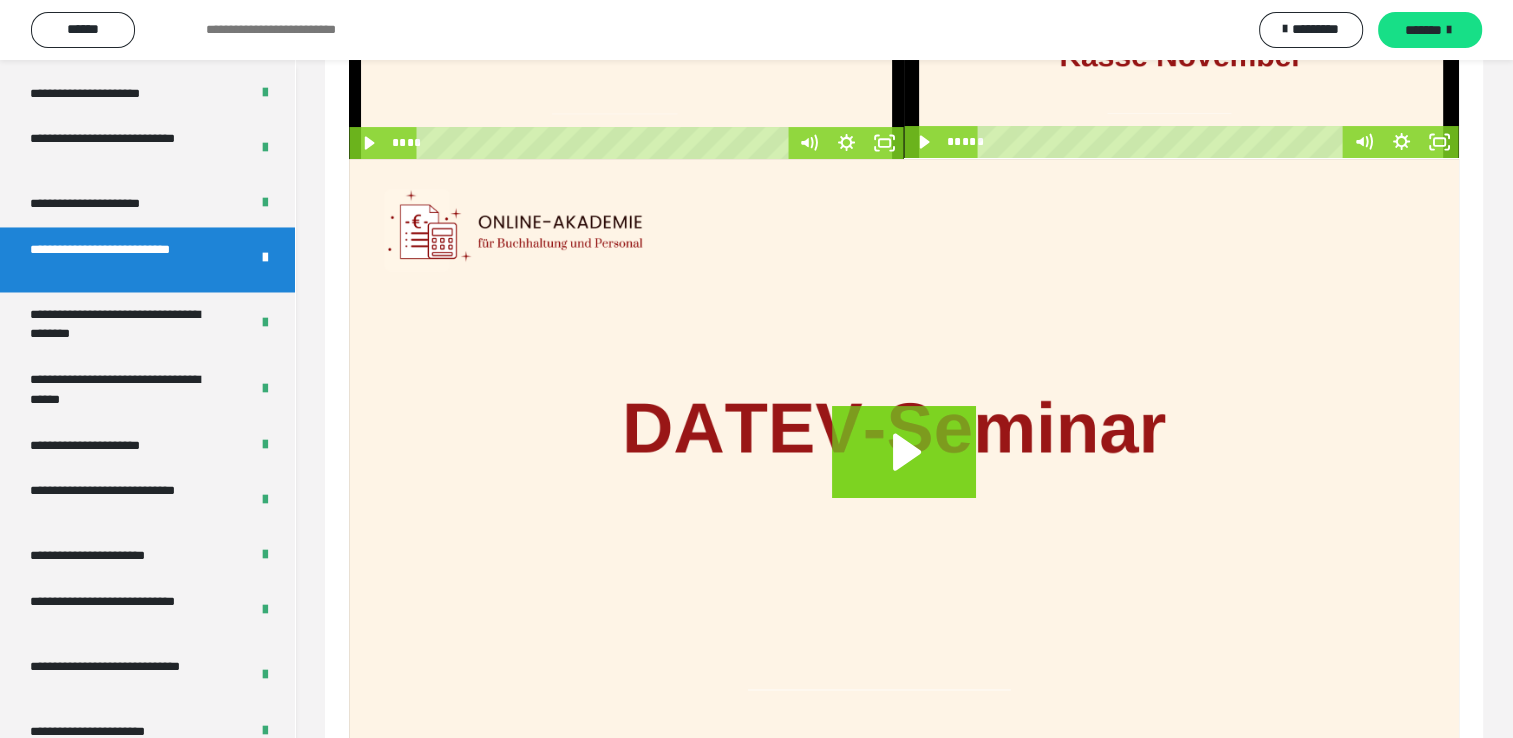 scroll, scrollTop: 379, scrollLeft: 0, axis: vertical 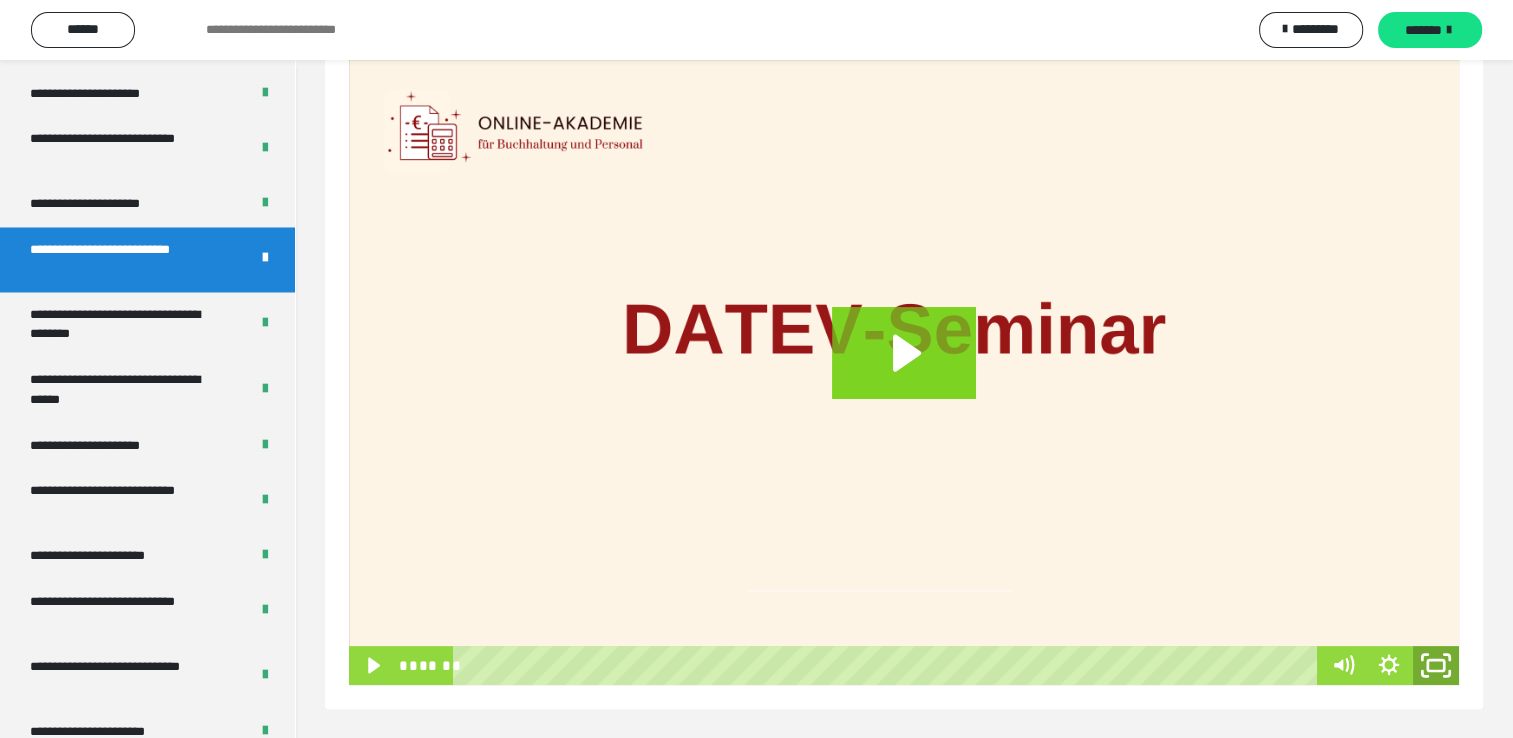 click 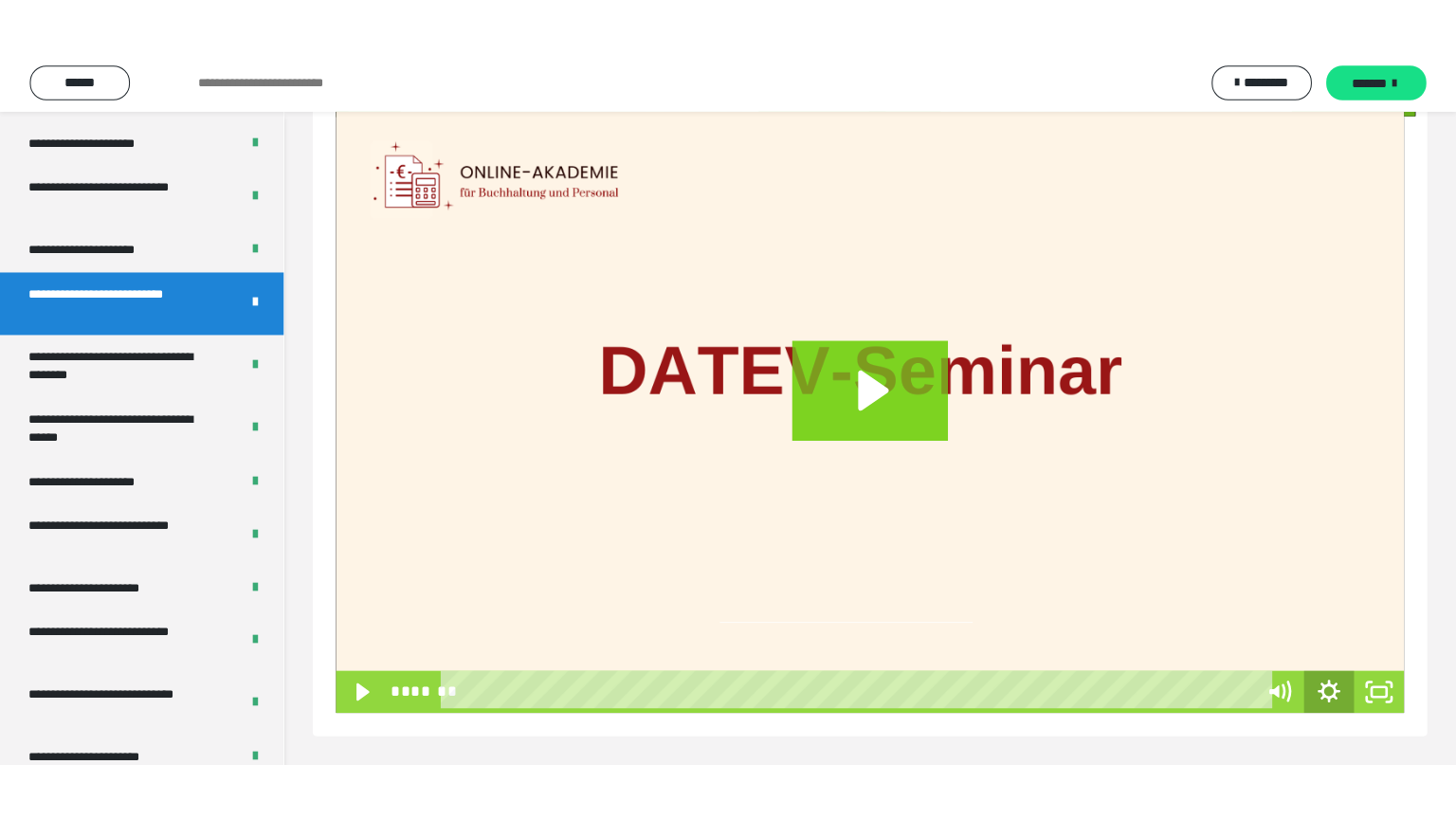 scroll, scrollTop: 258, scrollLeft: 0, axis: vertical 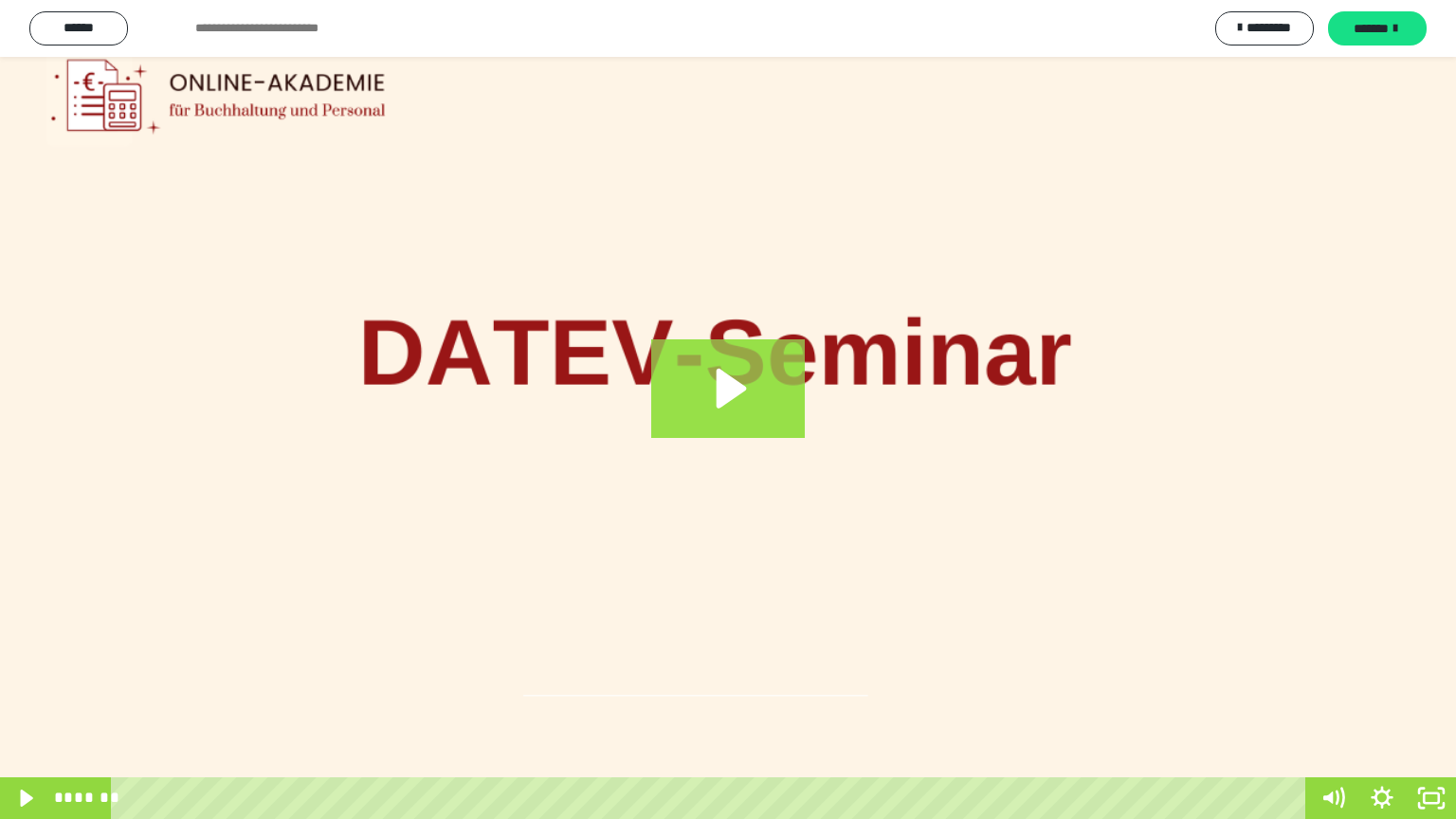 click 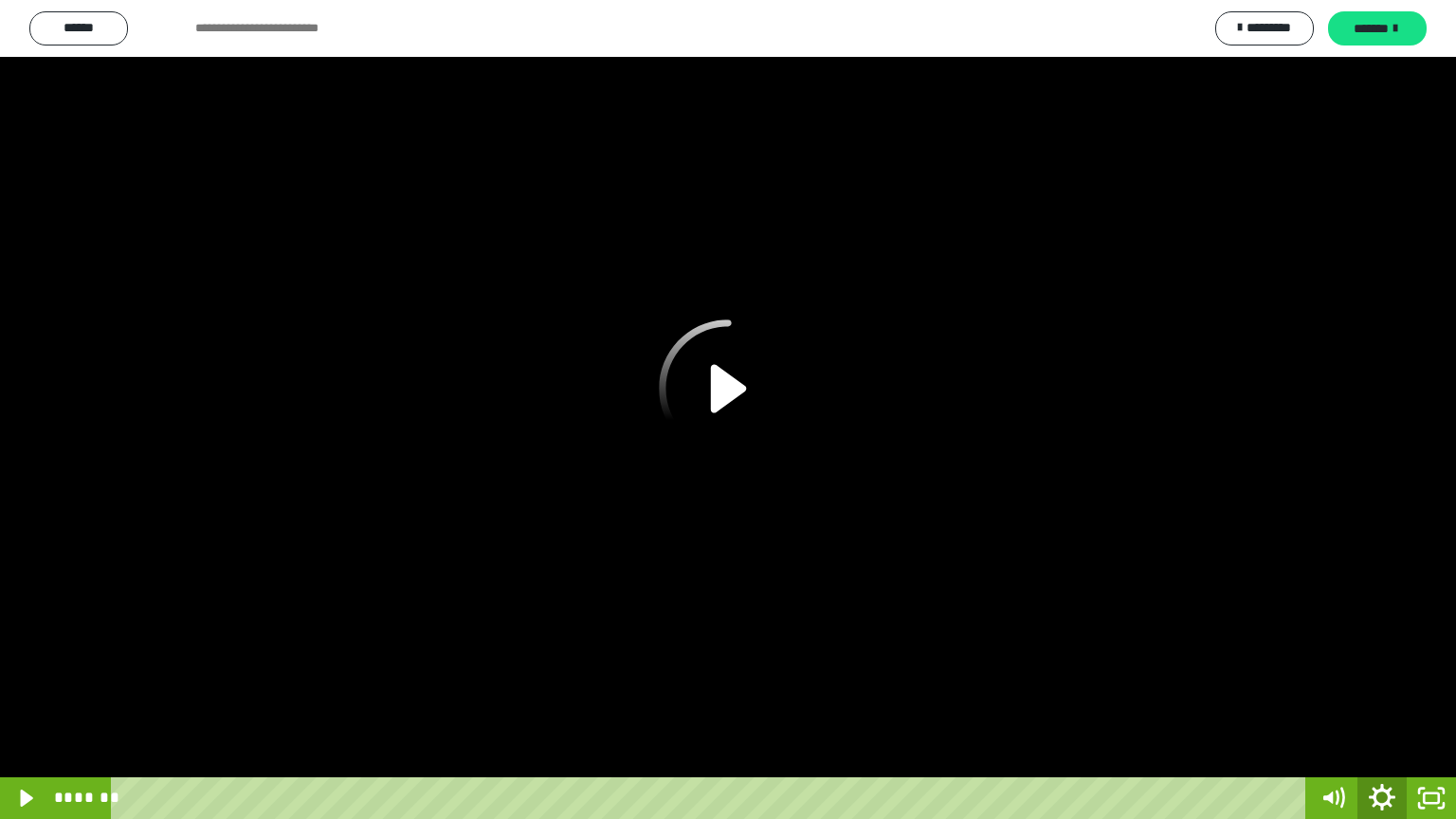 click 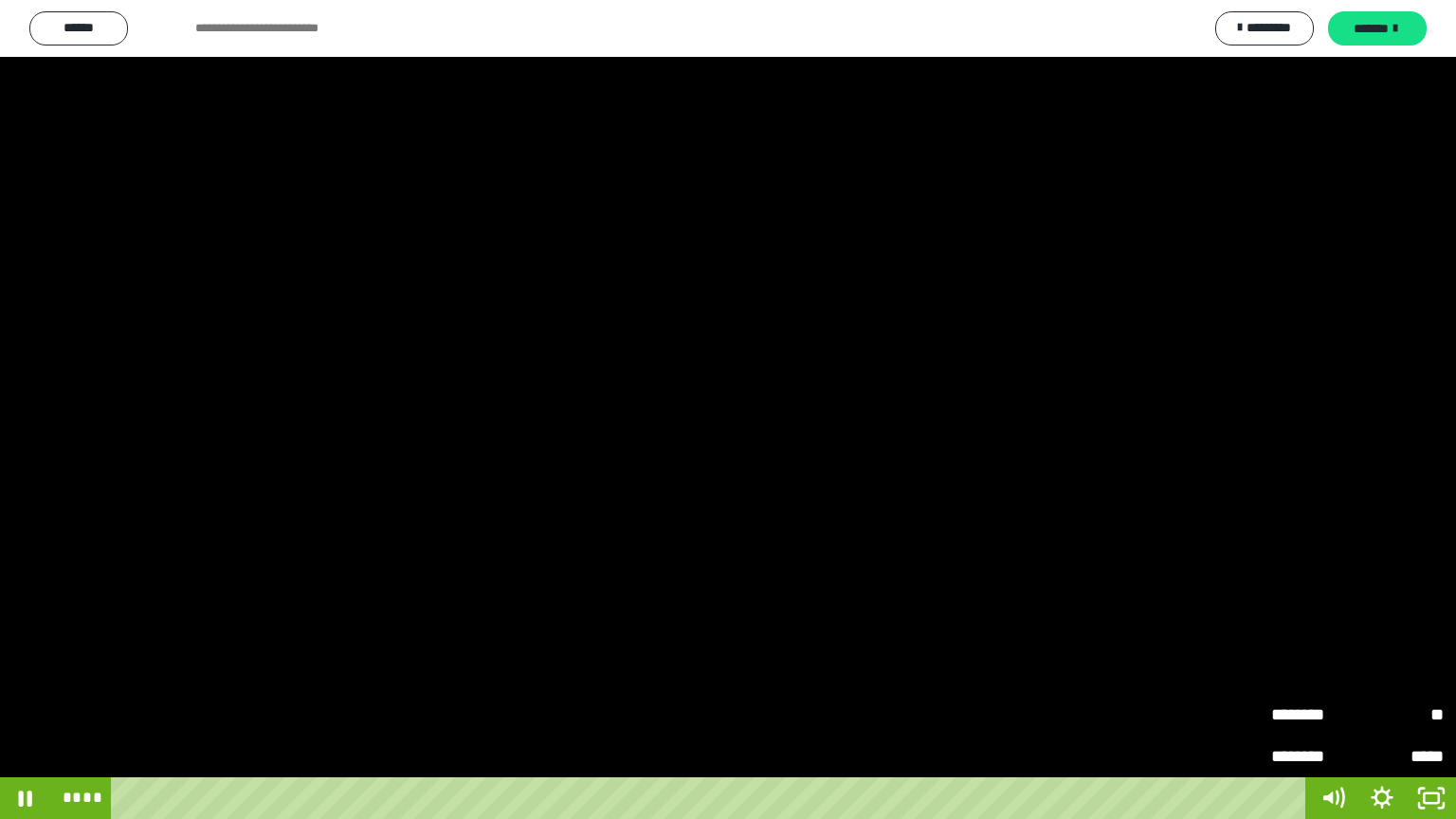 click on "*****" at bounding box center (1400, 756) 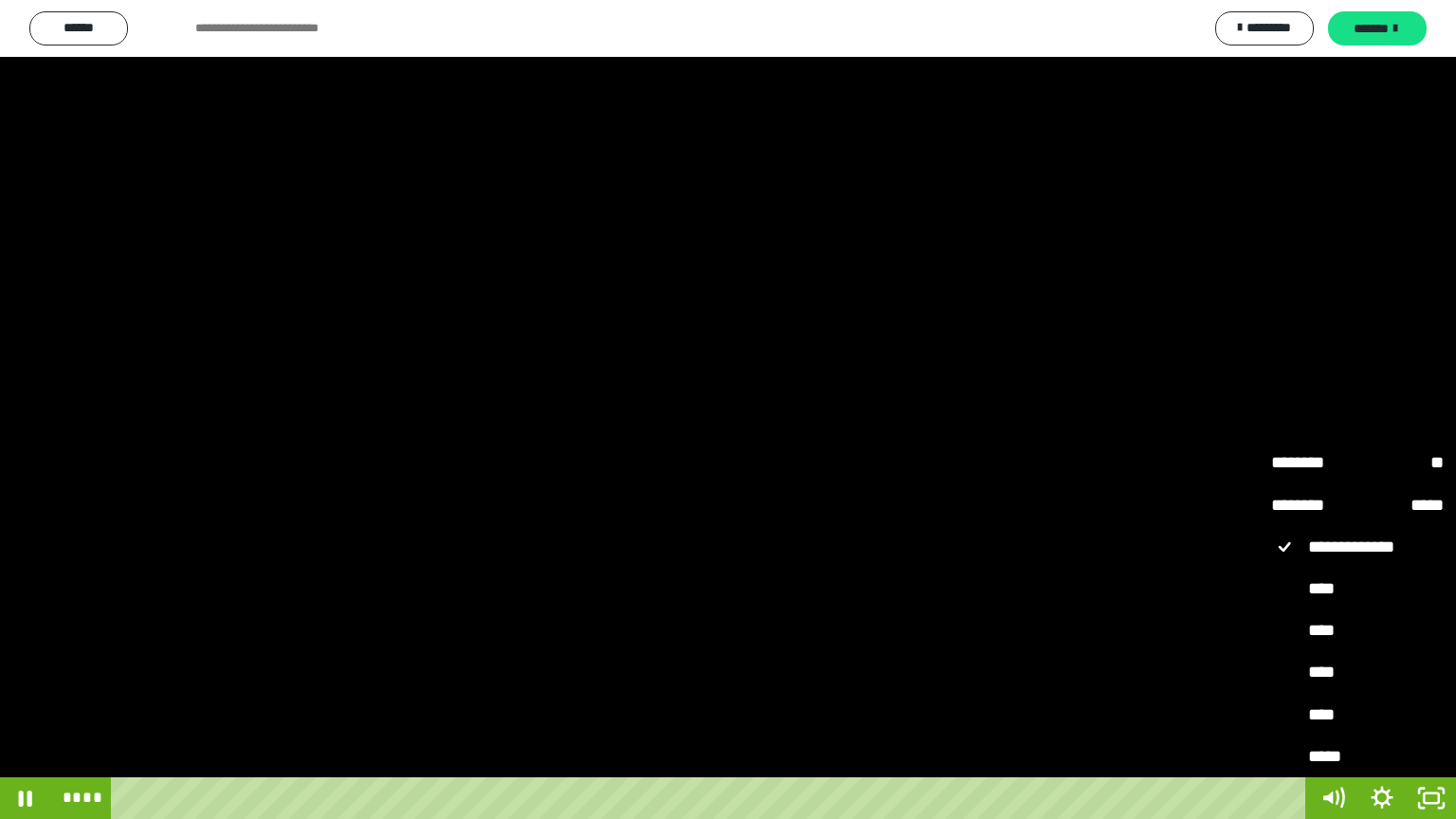 click on "****" at bounding box center [1357, 673] 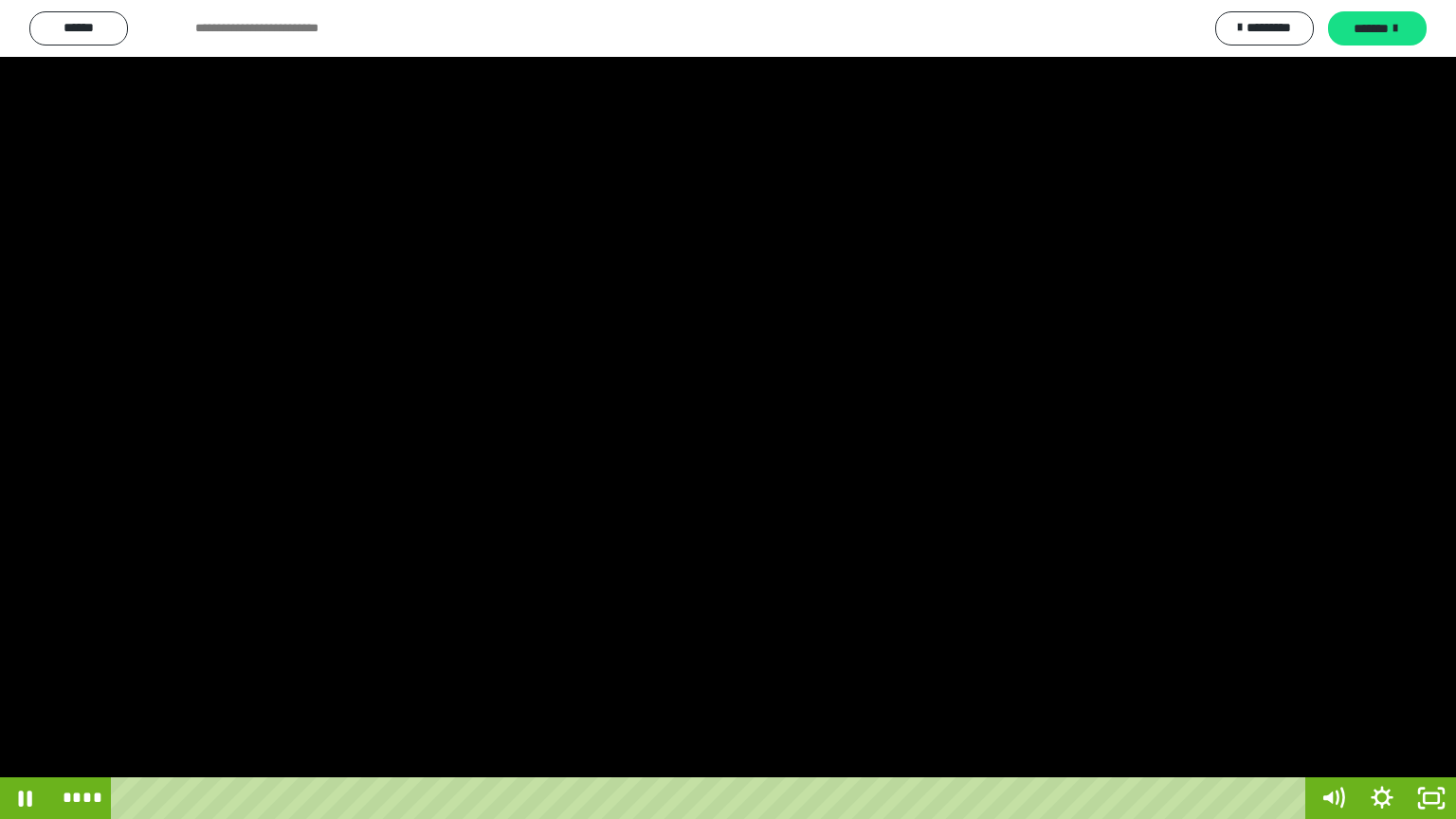 click at bounding box center (728, 410) 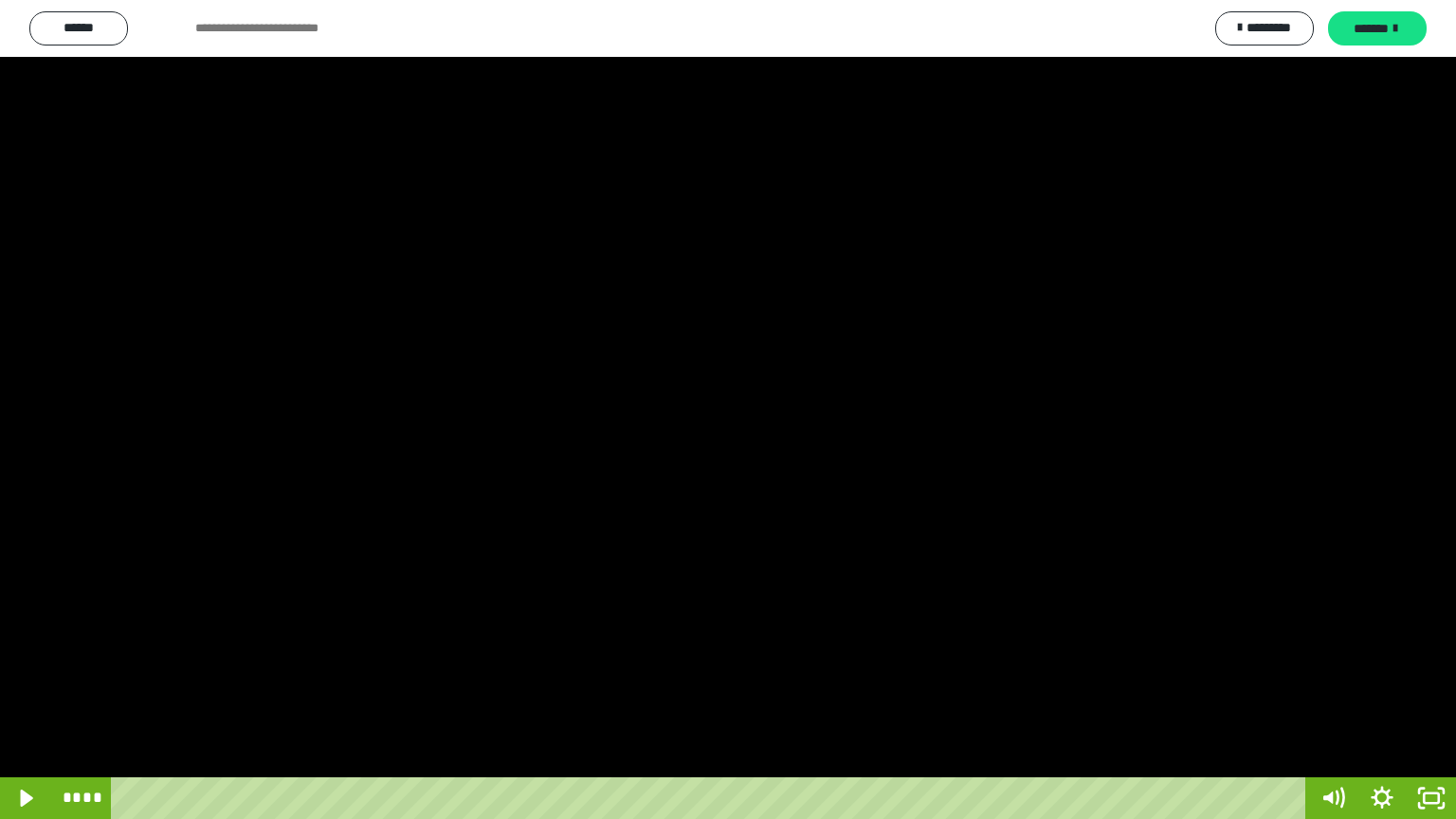 click at bounding box center [728, 410] 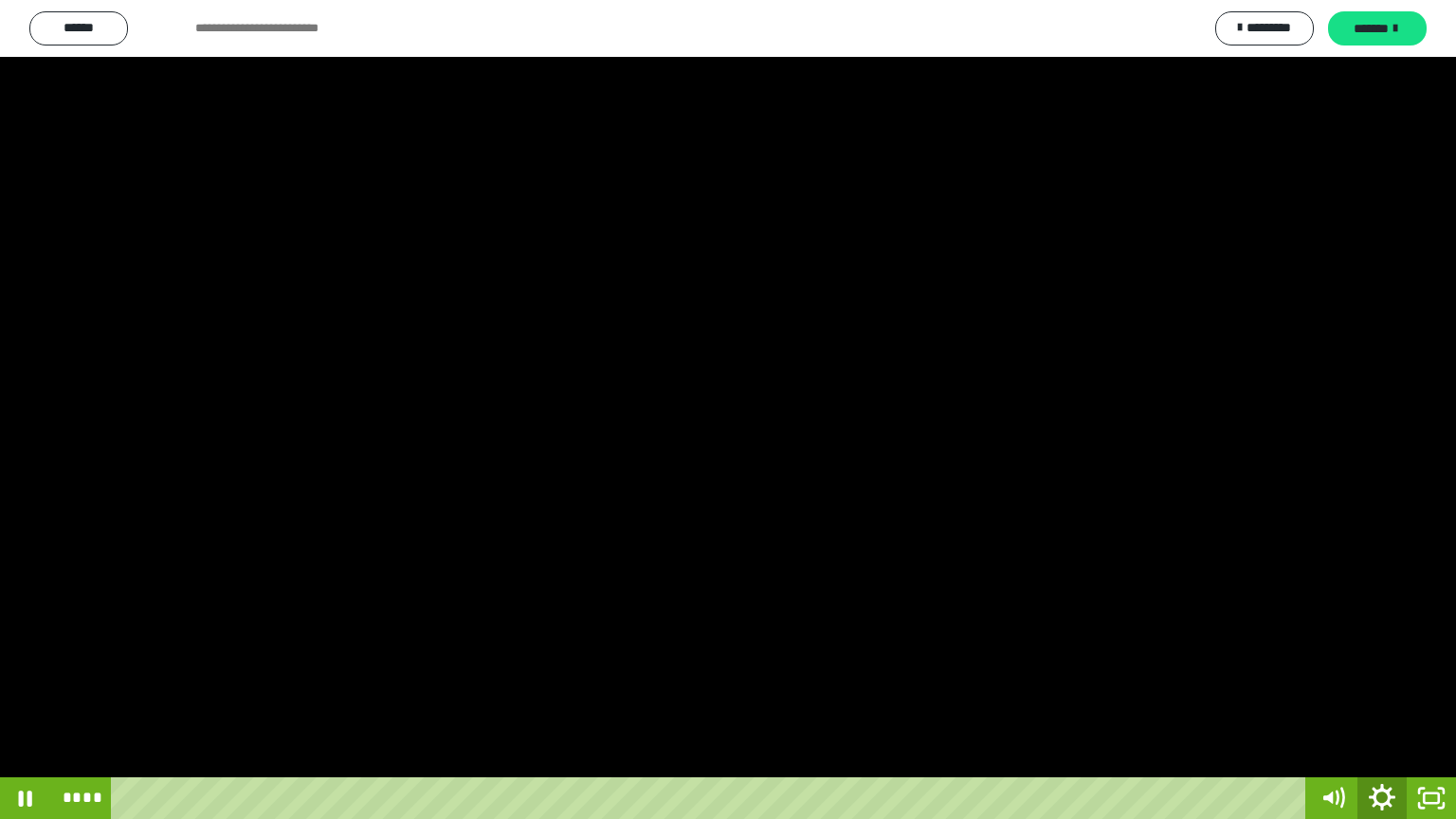 click 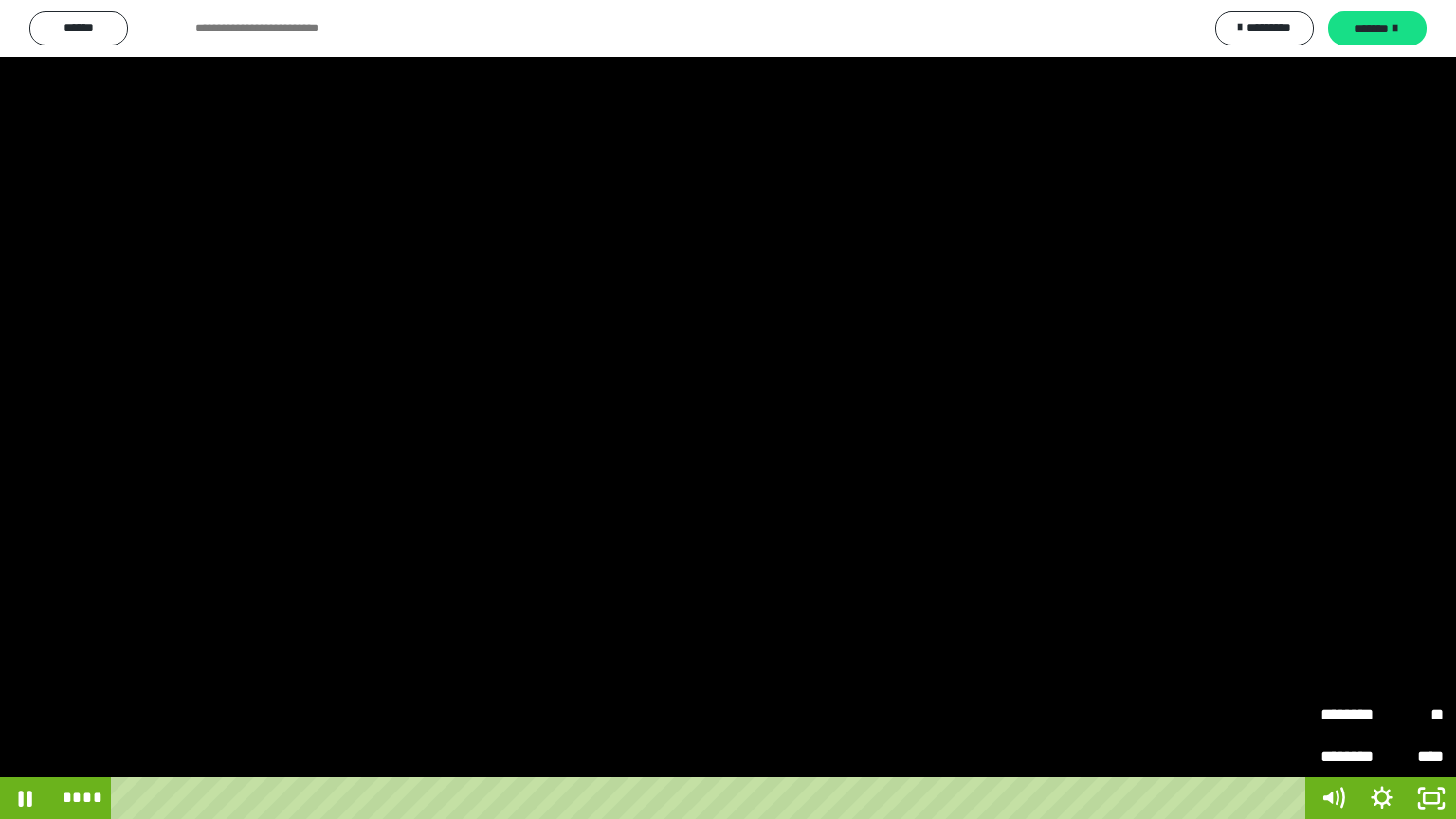 click on "********" at bounding box center (1351, 706) 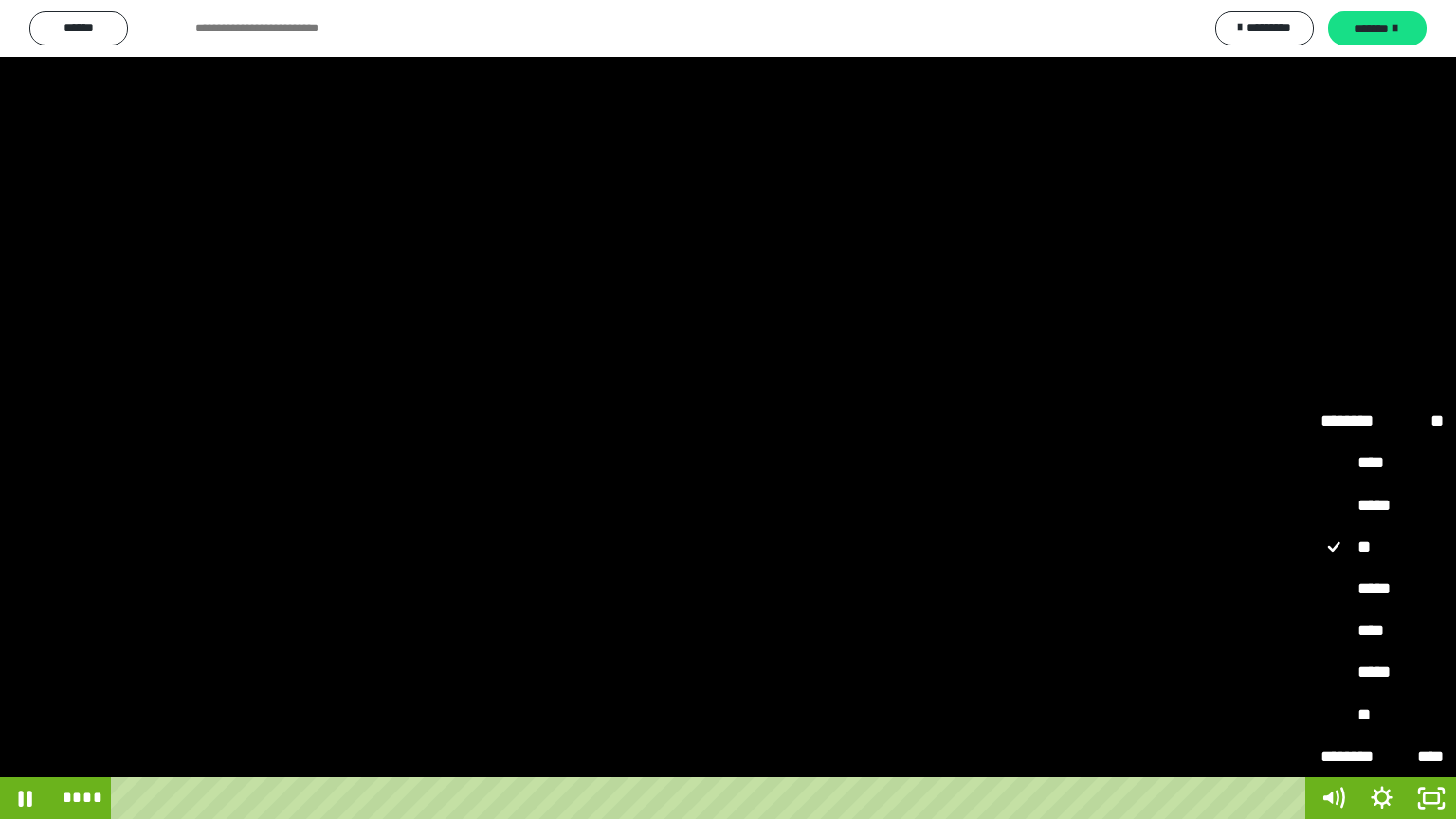 click on "*****" at bounding box center [1382, 590] 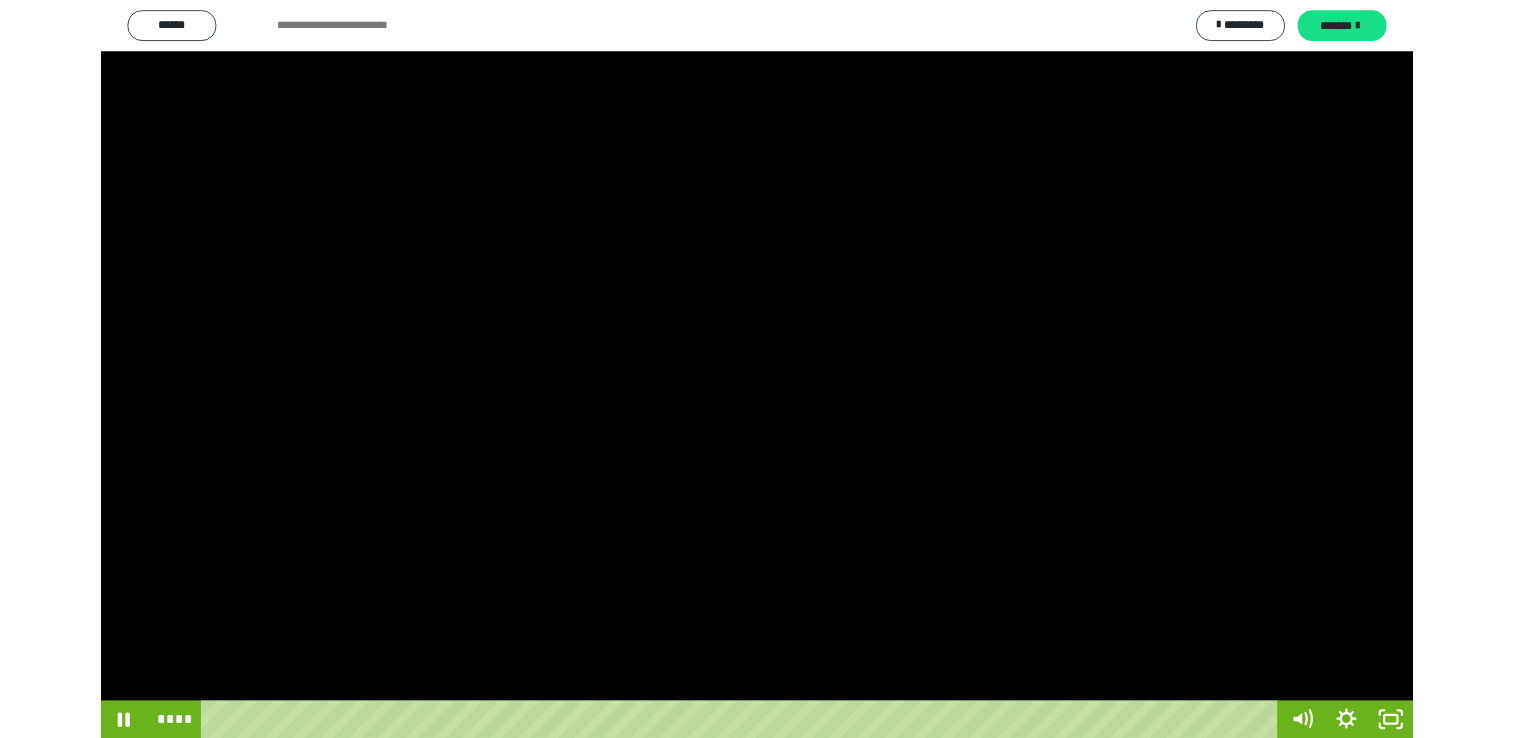 scroll, scrollTop: 257, scrollLeft: 0, axis: vertical 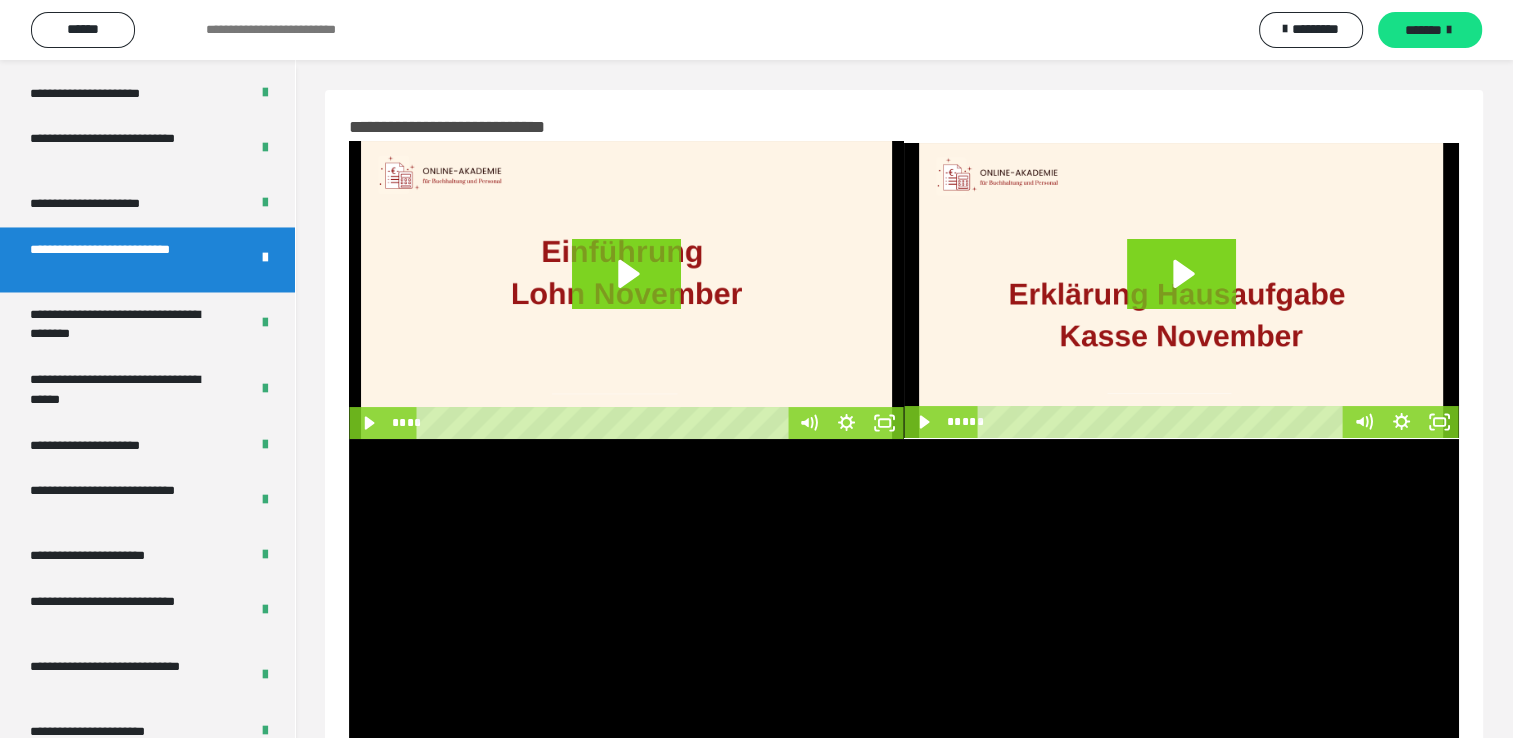click at bounding box center (904, 751) 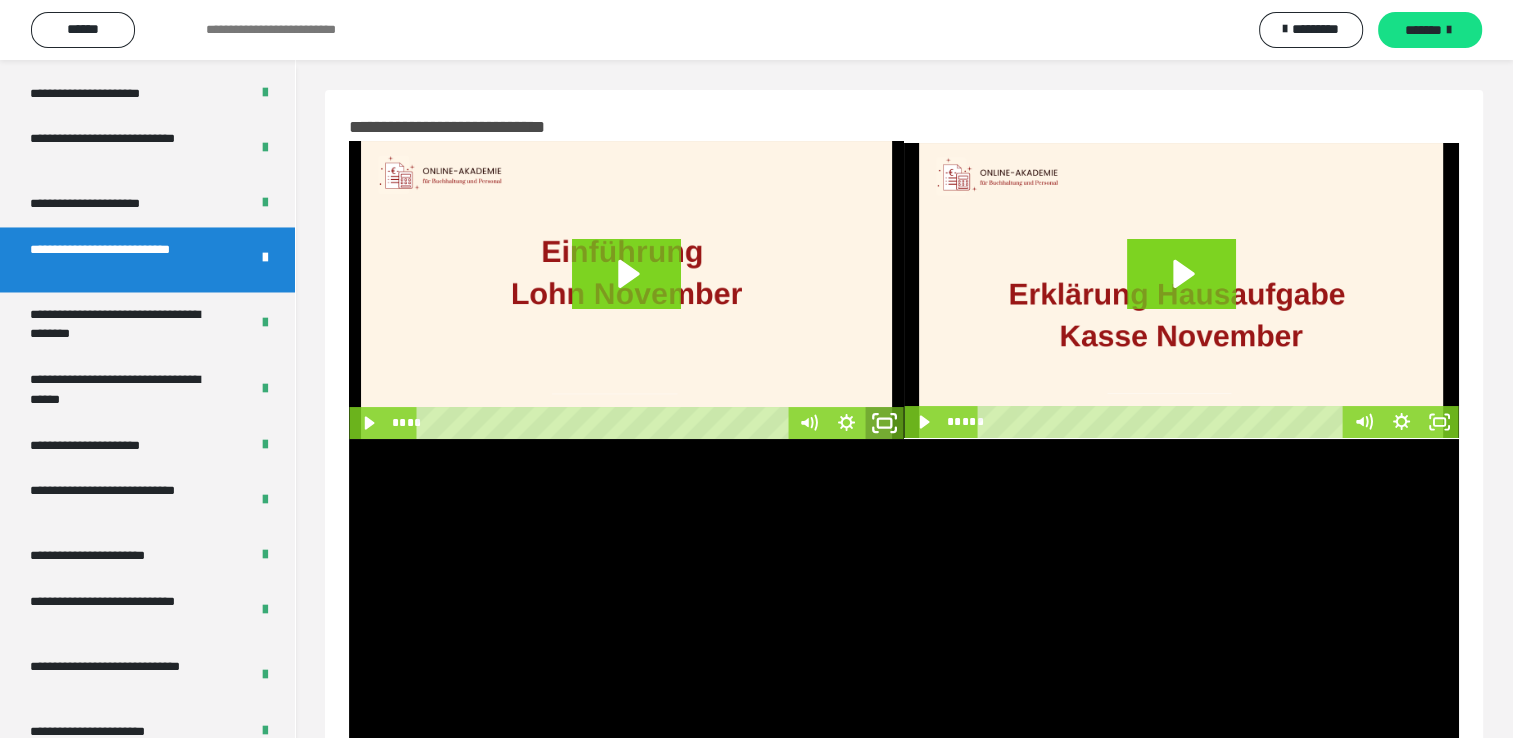 click 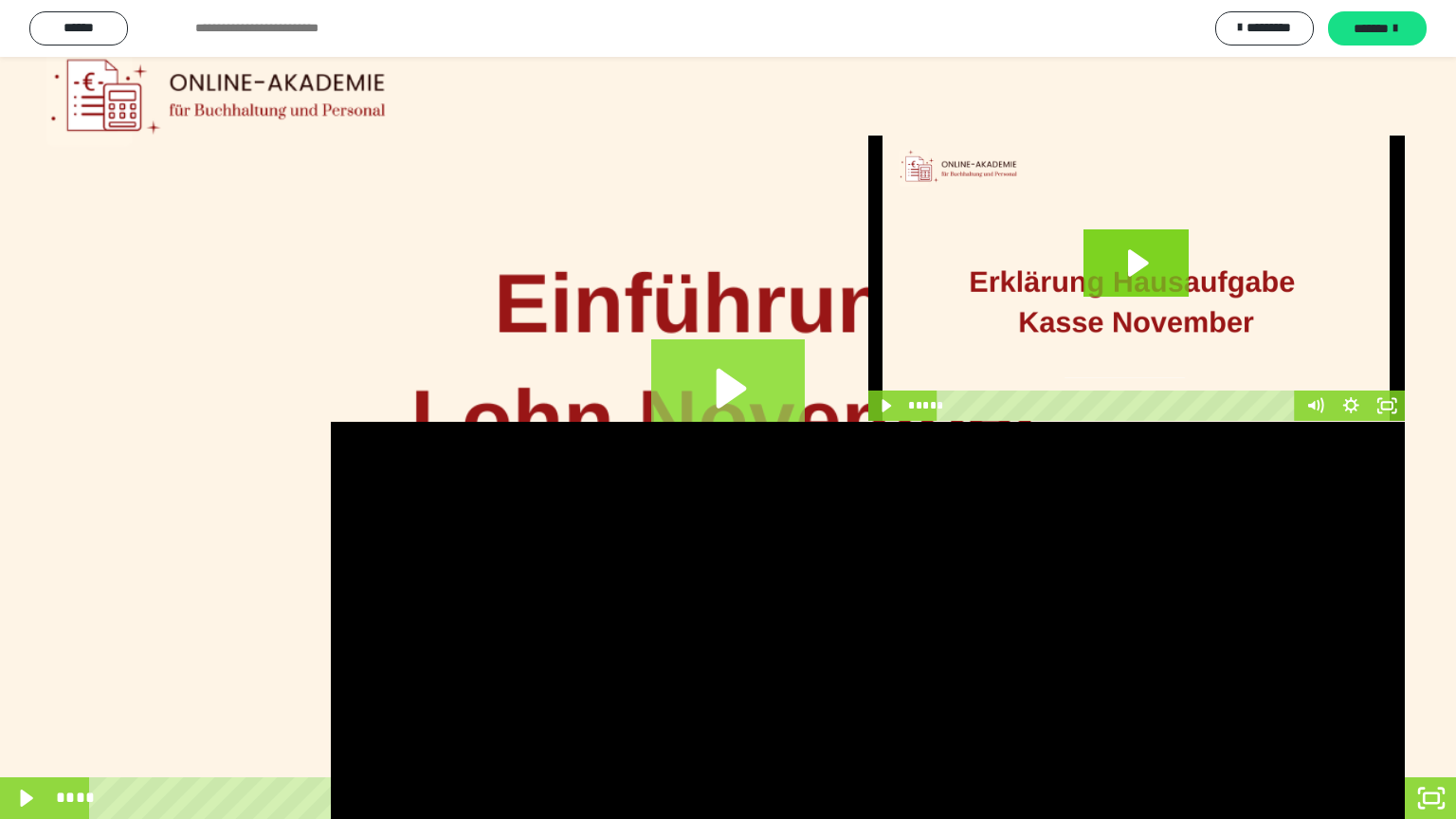click 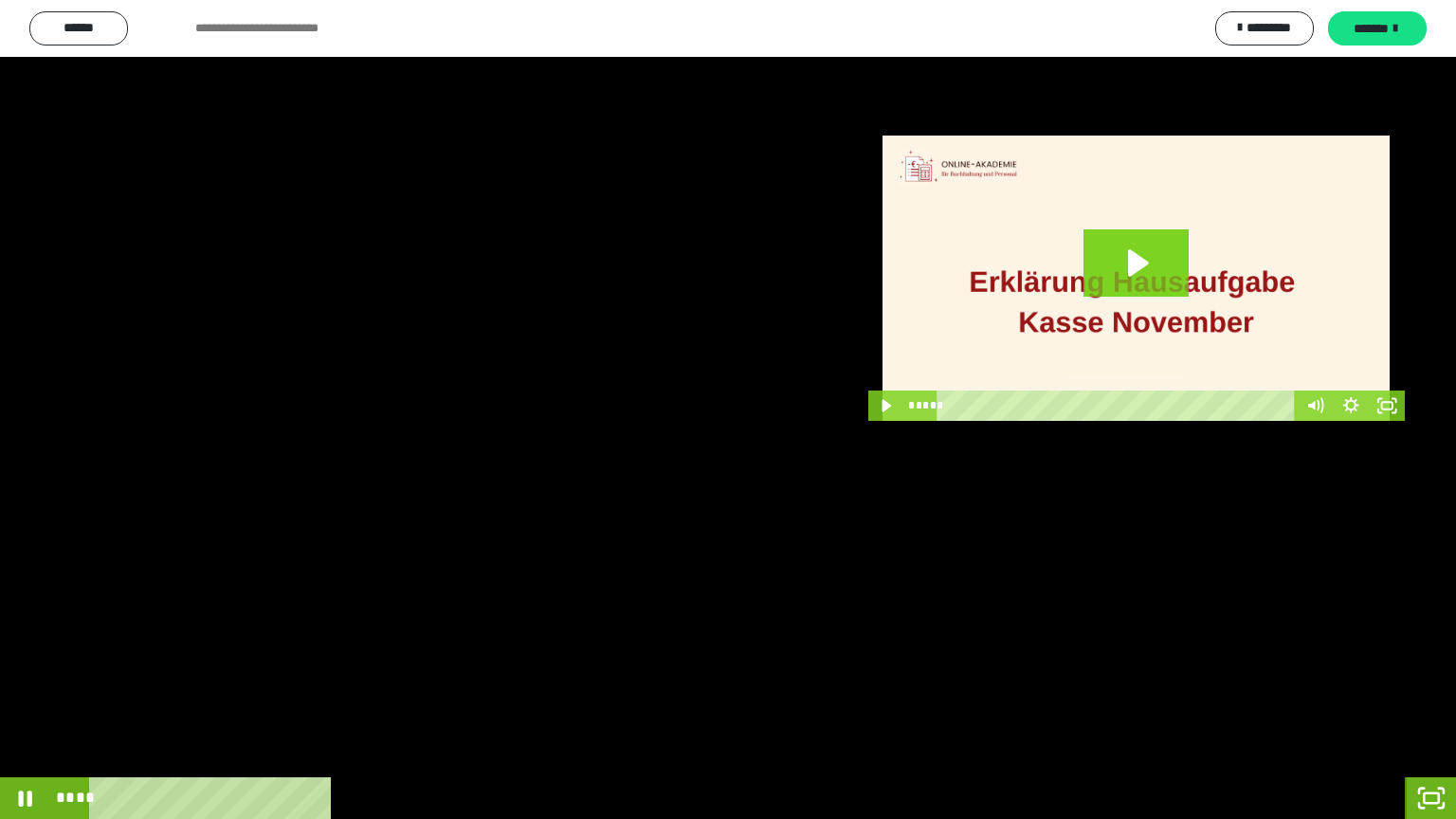 click 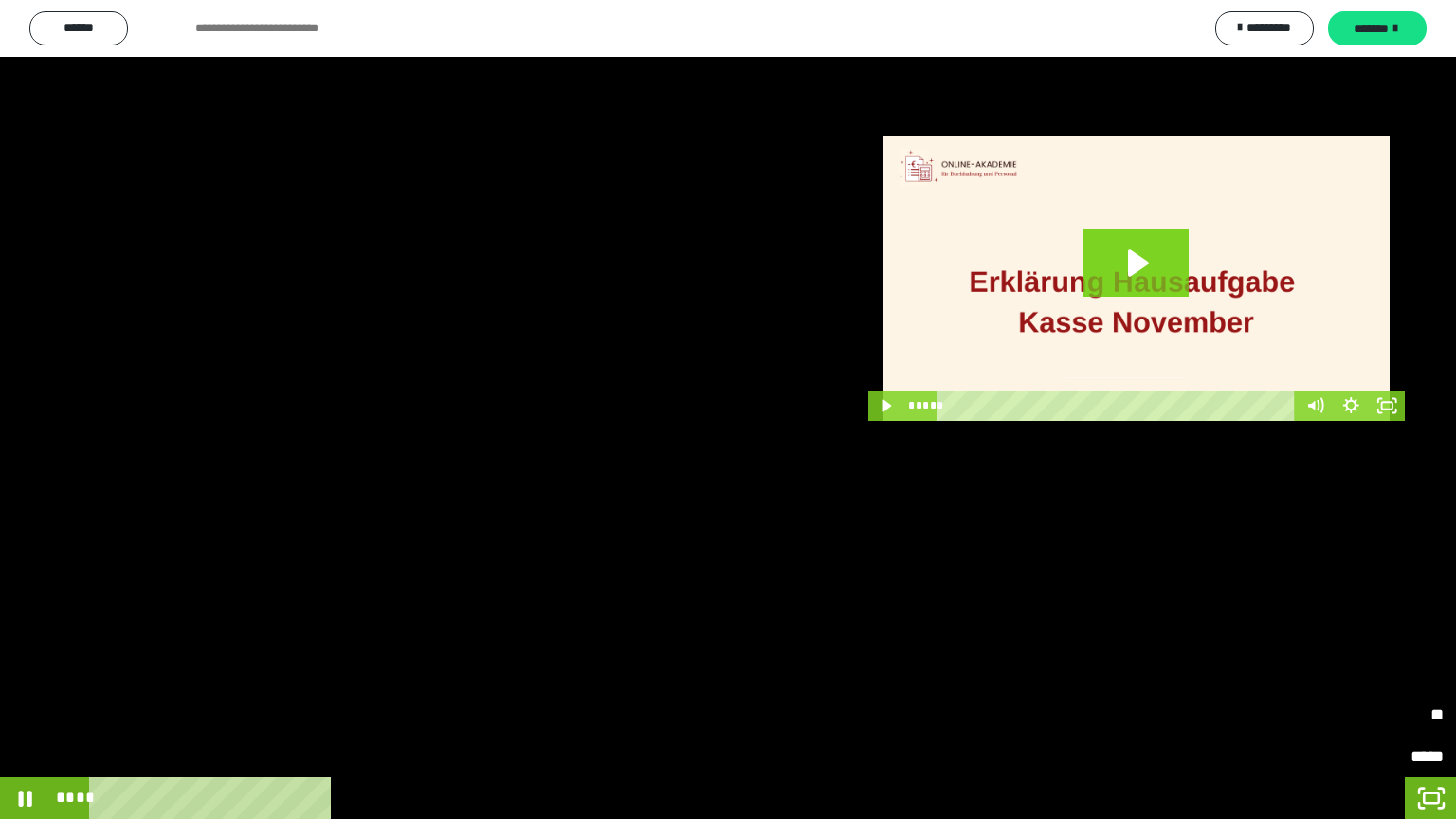 click on "*****" at bounding box center [1400, 756] 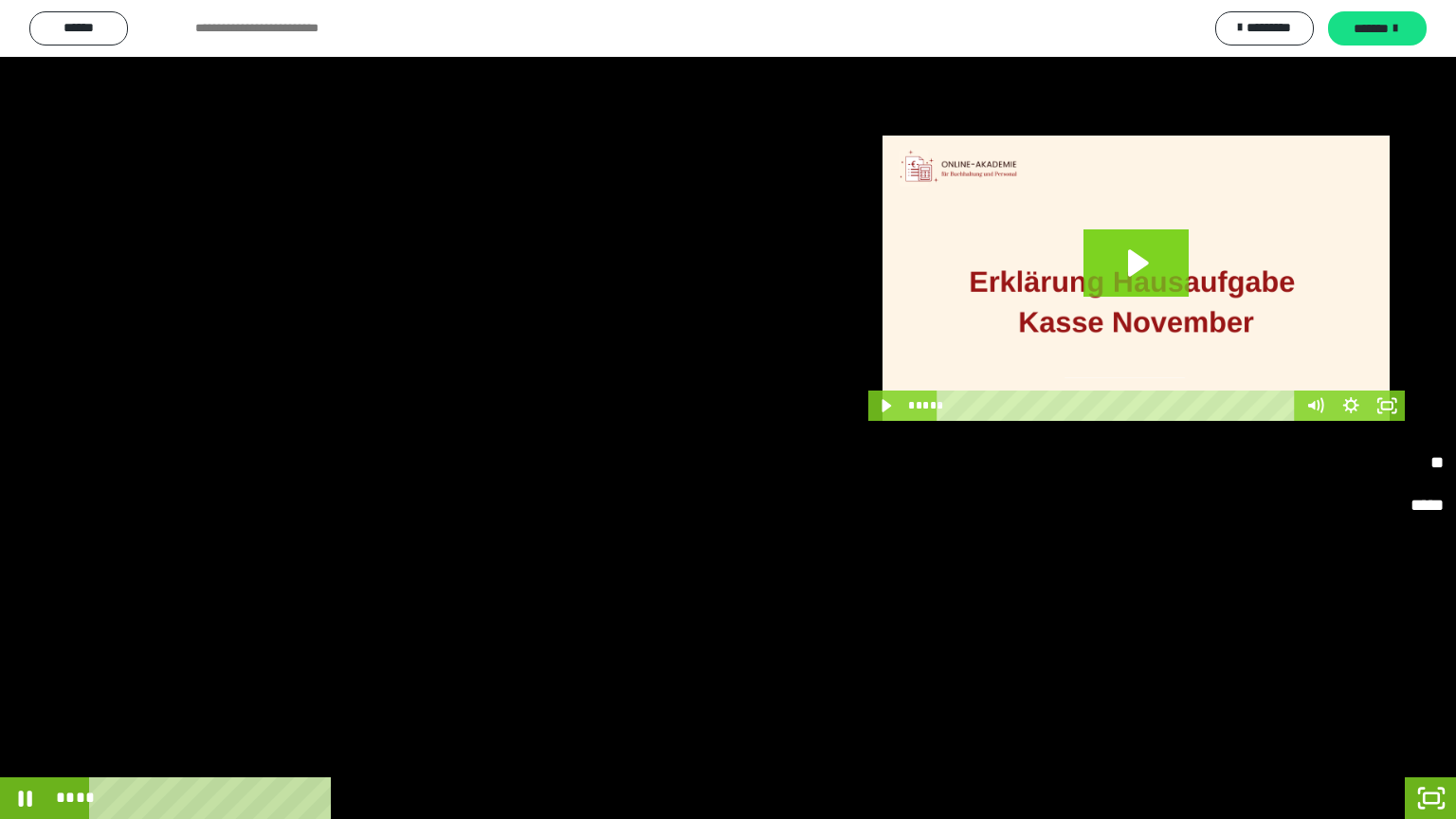 click on "****" at bounding box center [1357, 673] 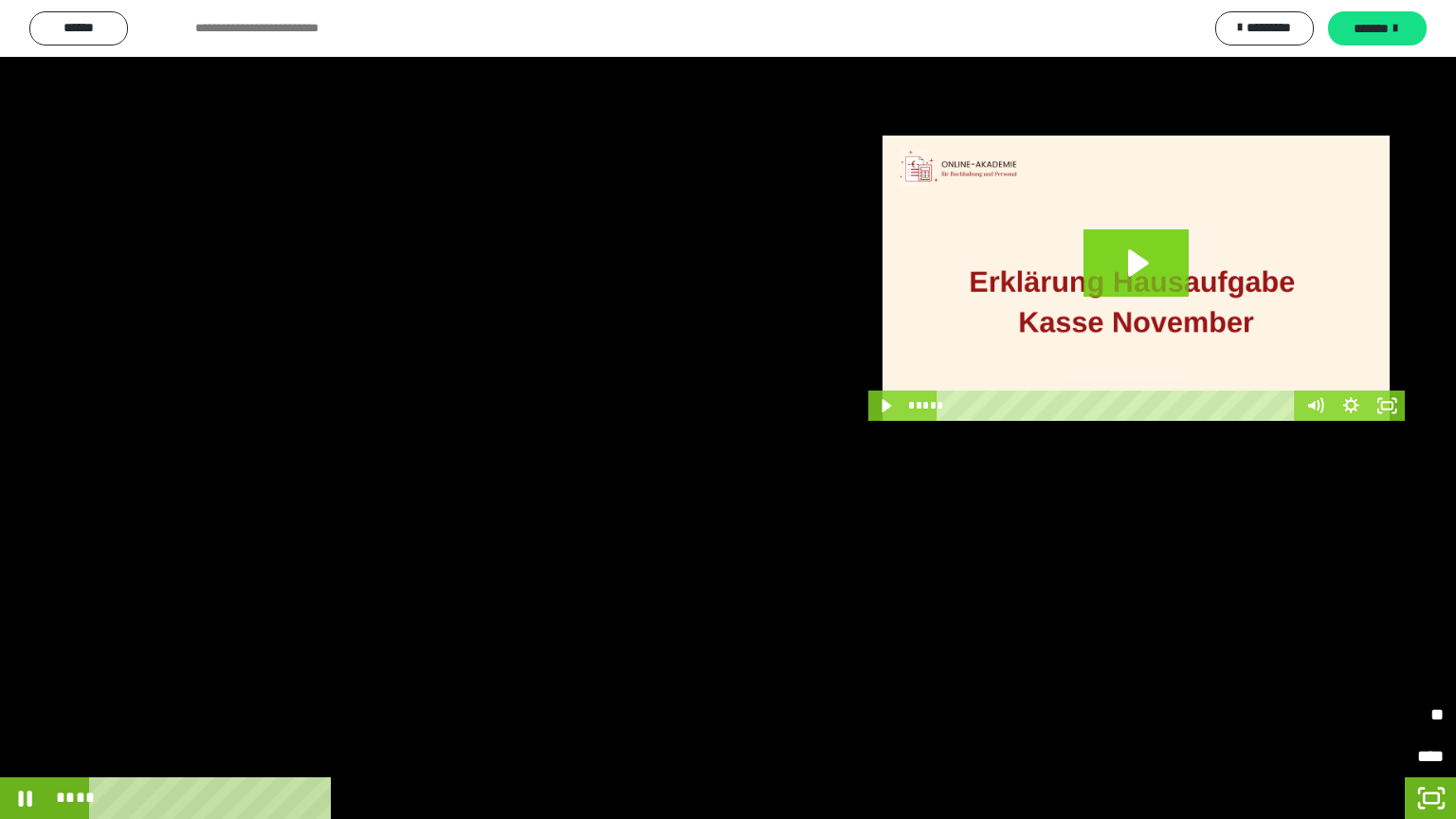 click on "********" at bounding box center [1314, 715] 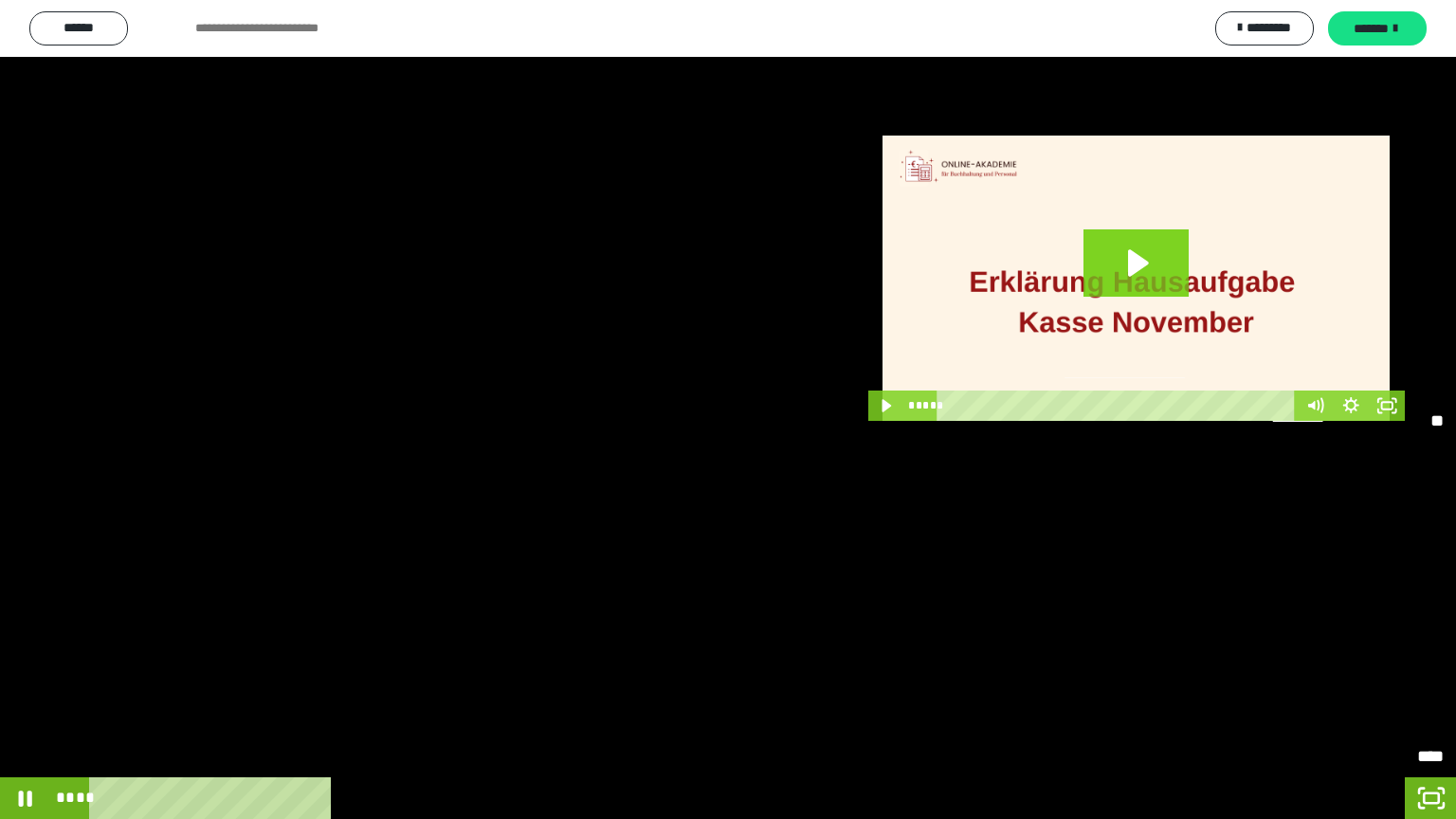 click on "*****" at bounding box center (1357, 590) 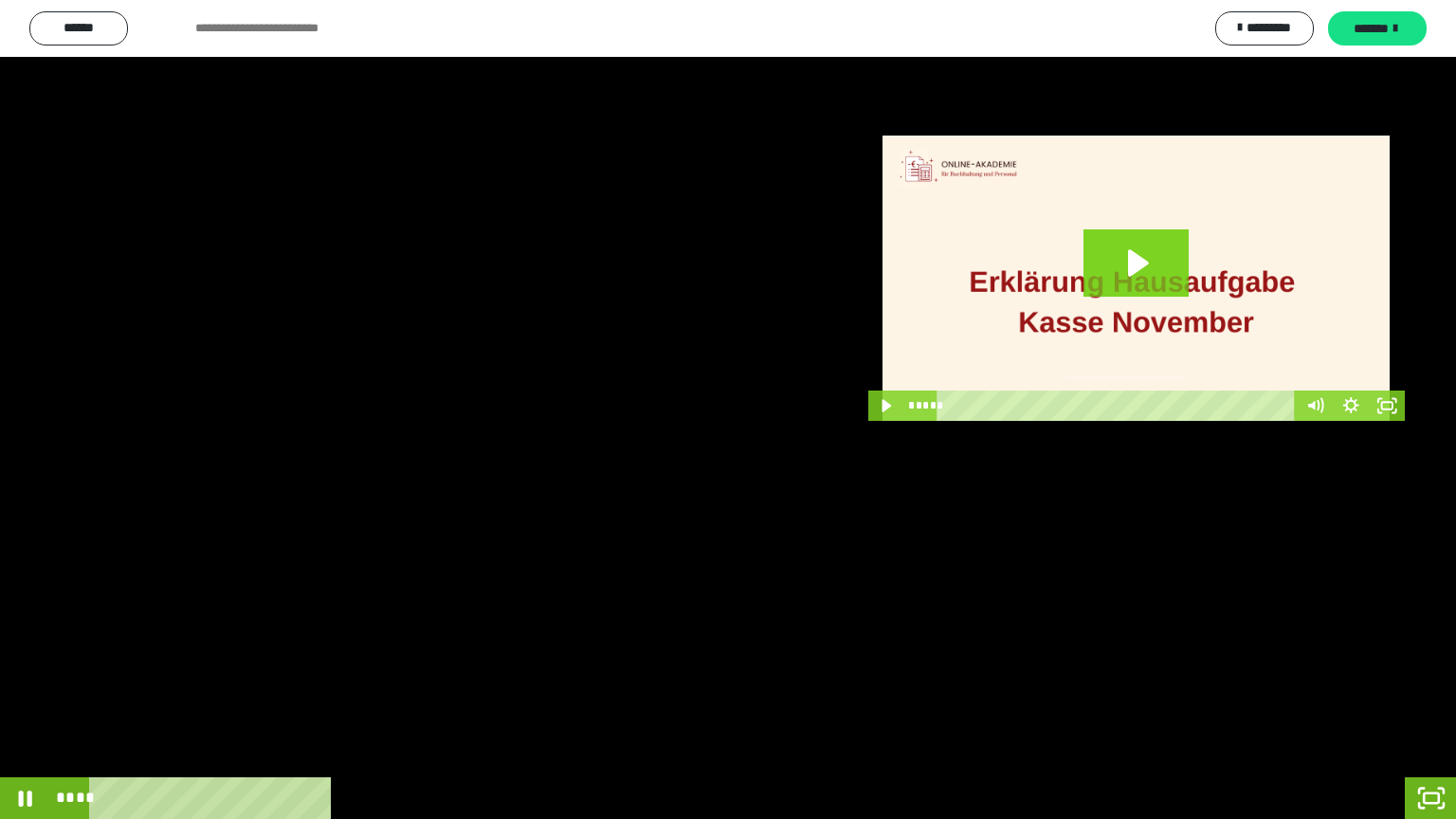 click at bounding box center (728, 410) 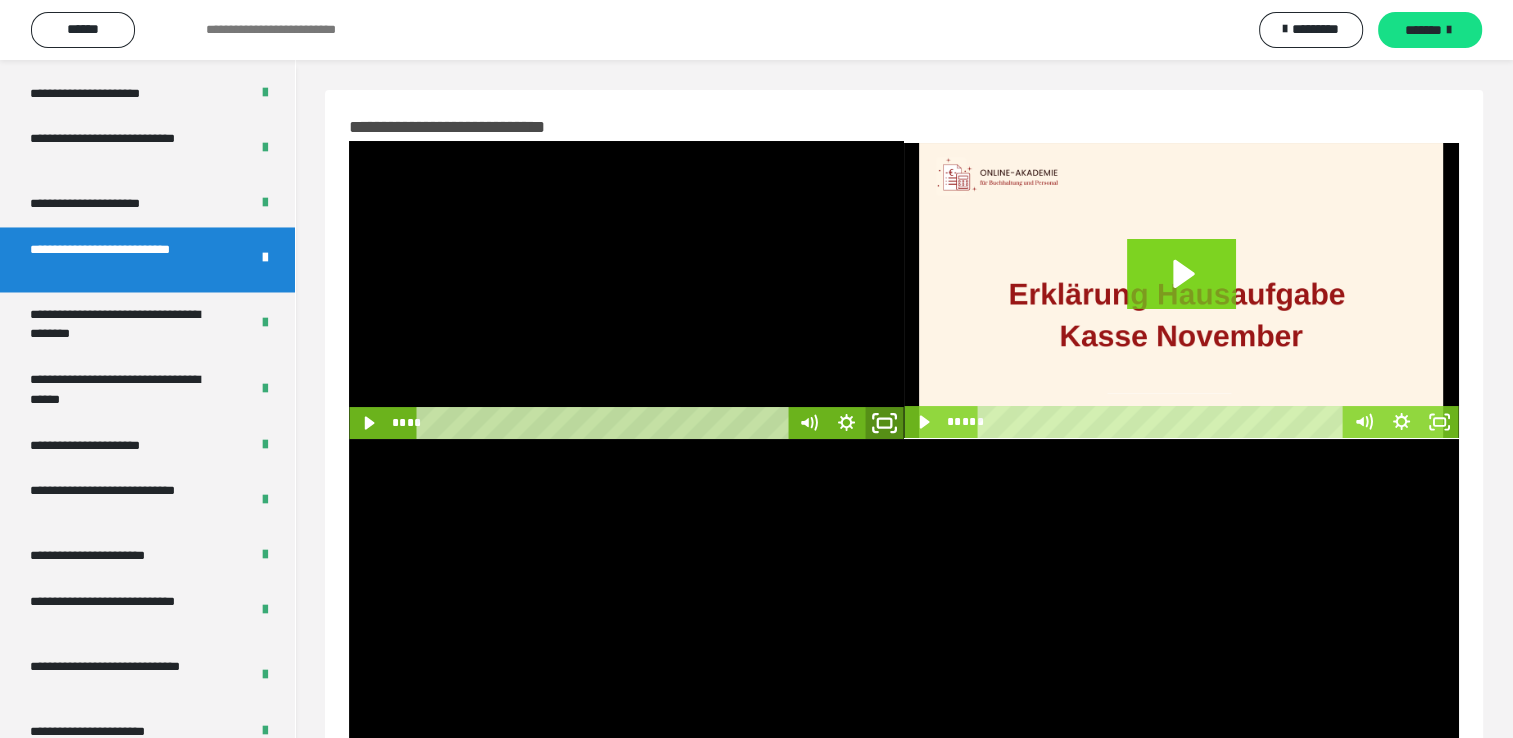 click 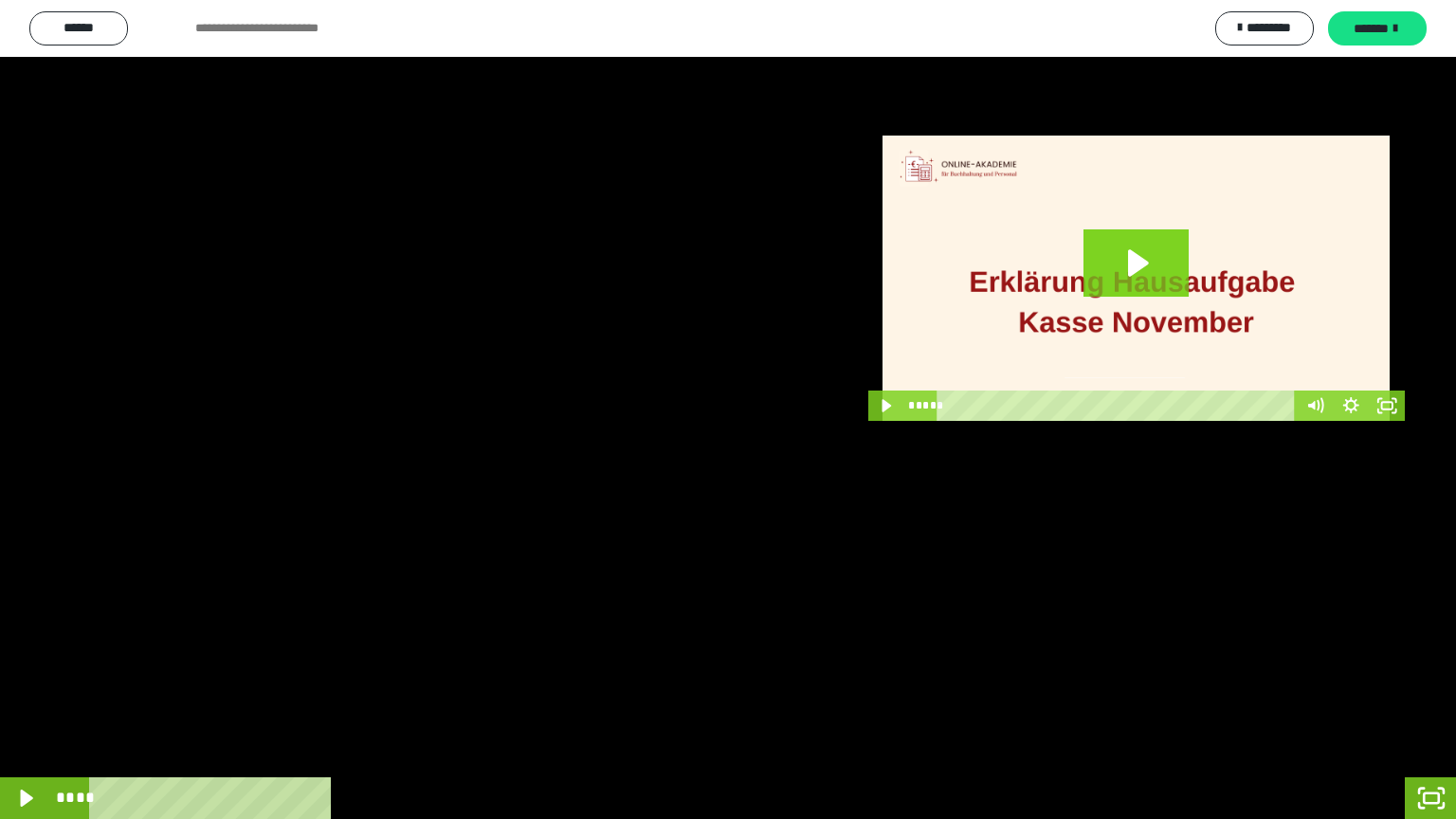 click at bounding box center (728, 410) 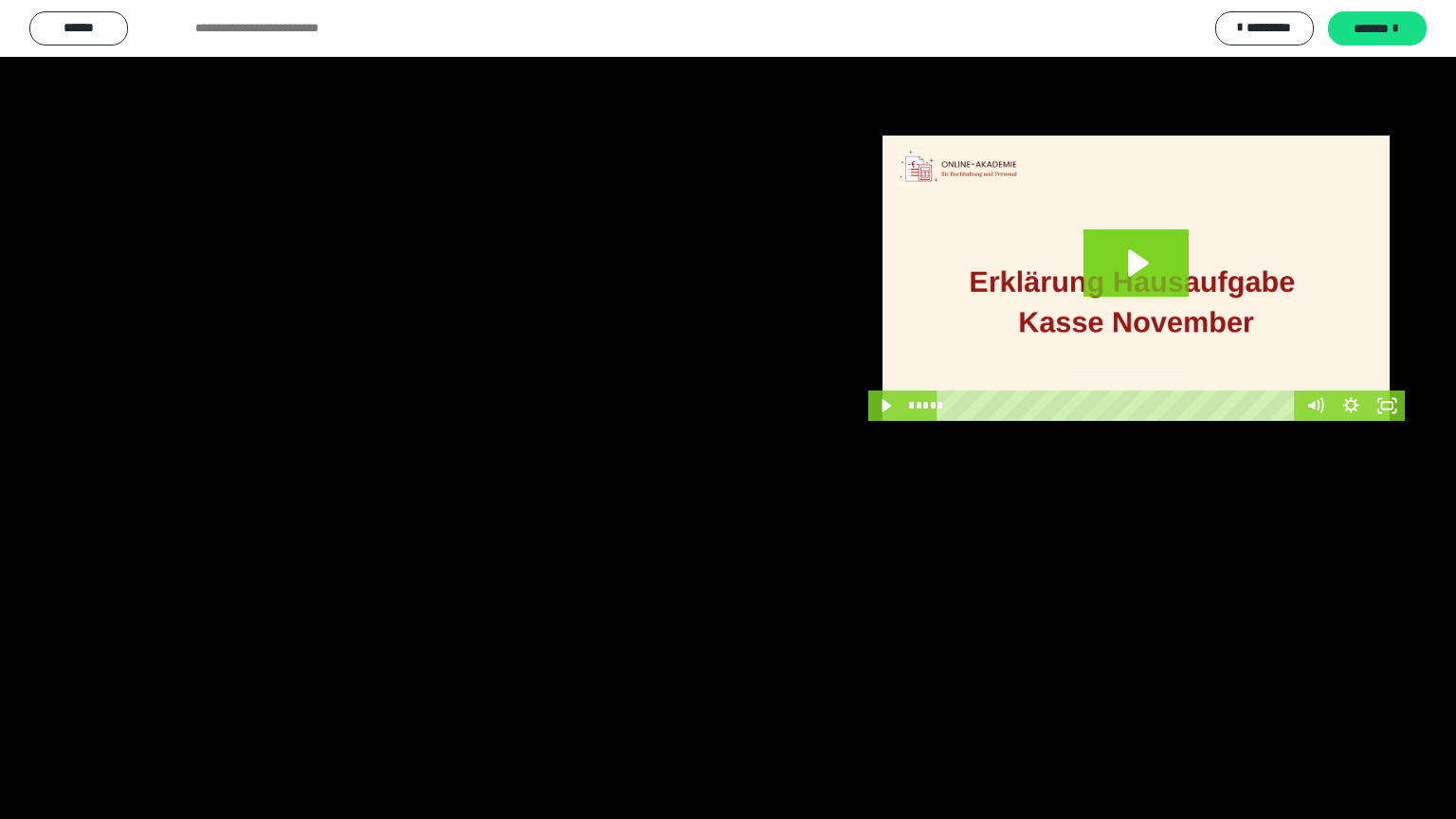click at bounding box center [728, 410] 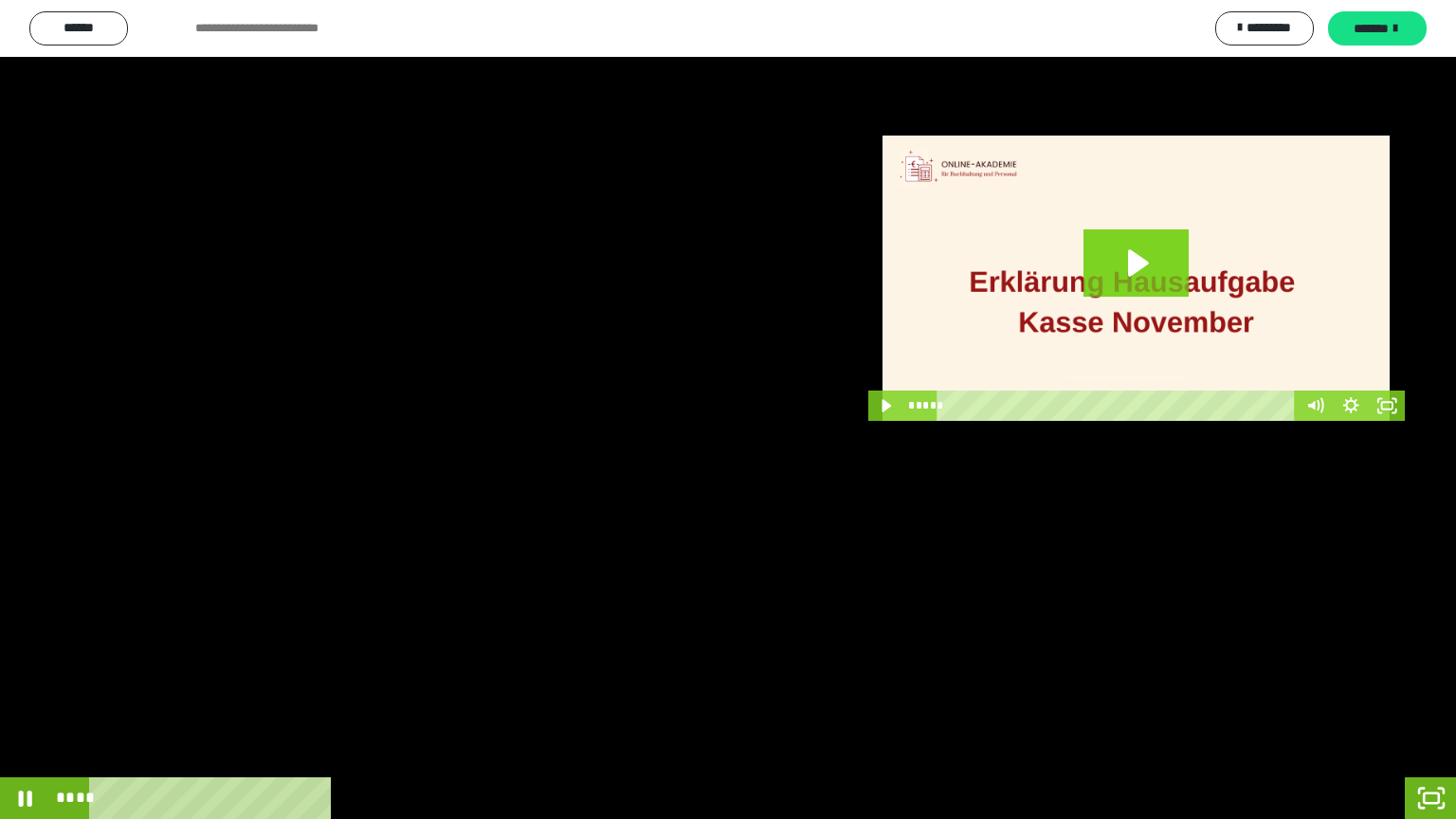 click at bounding box center (728, 410) 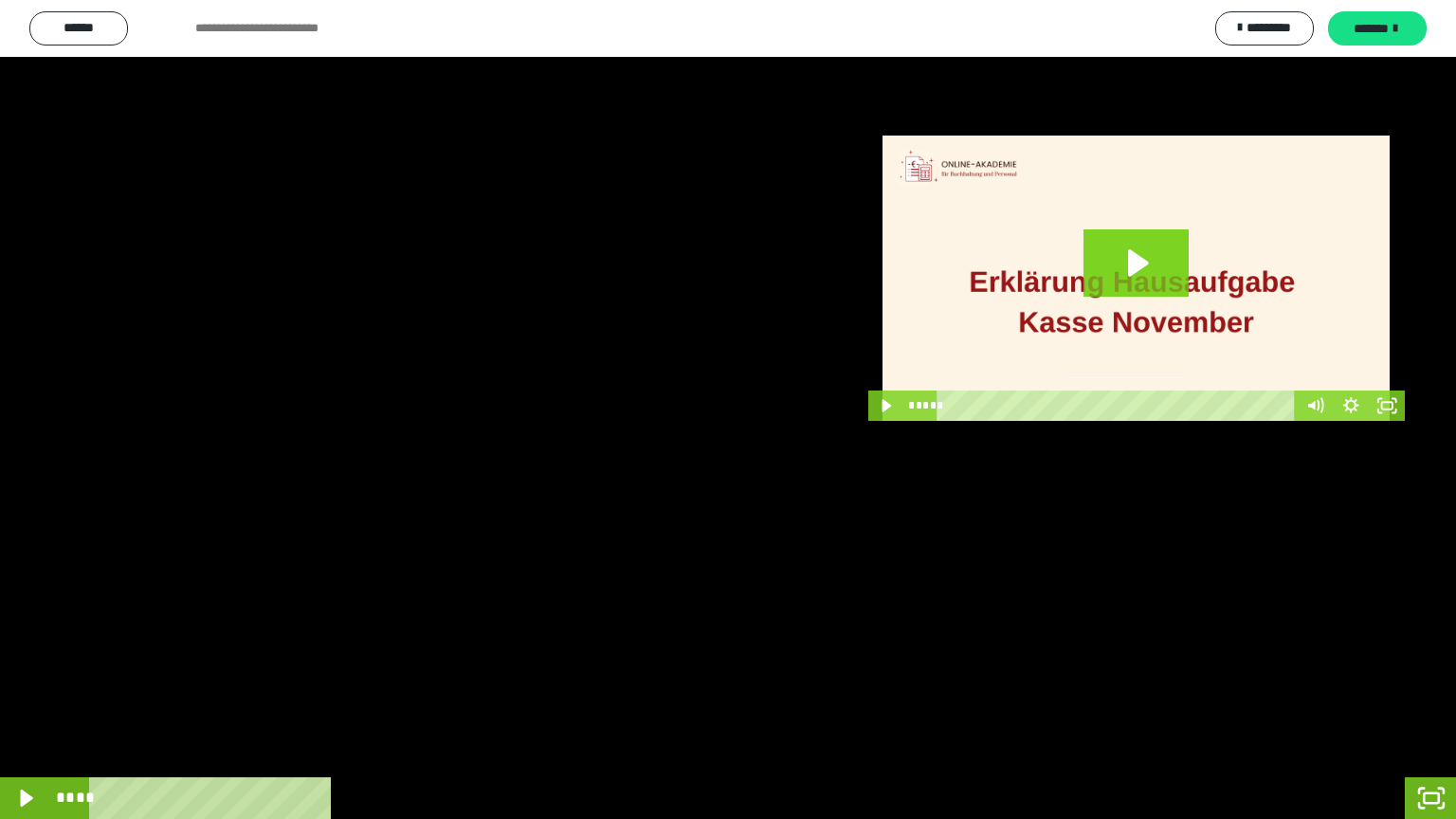 click at bounding box center (728, 410) 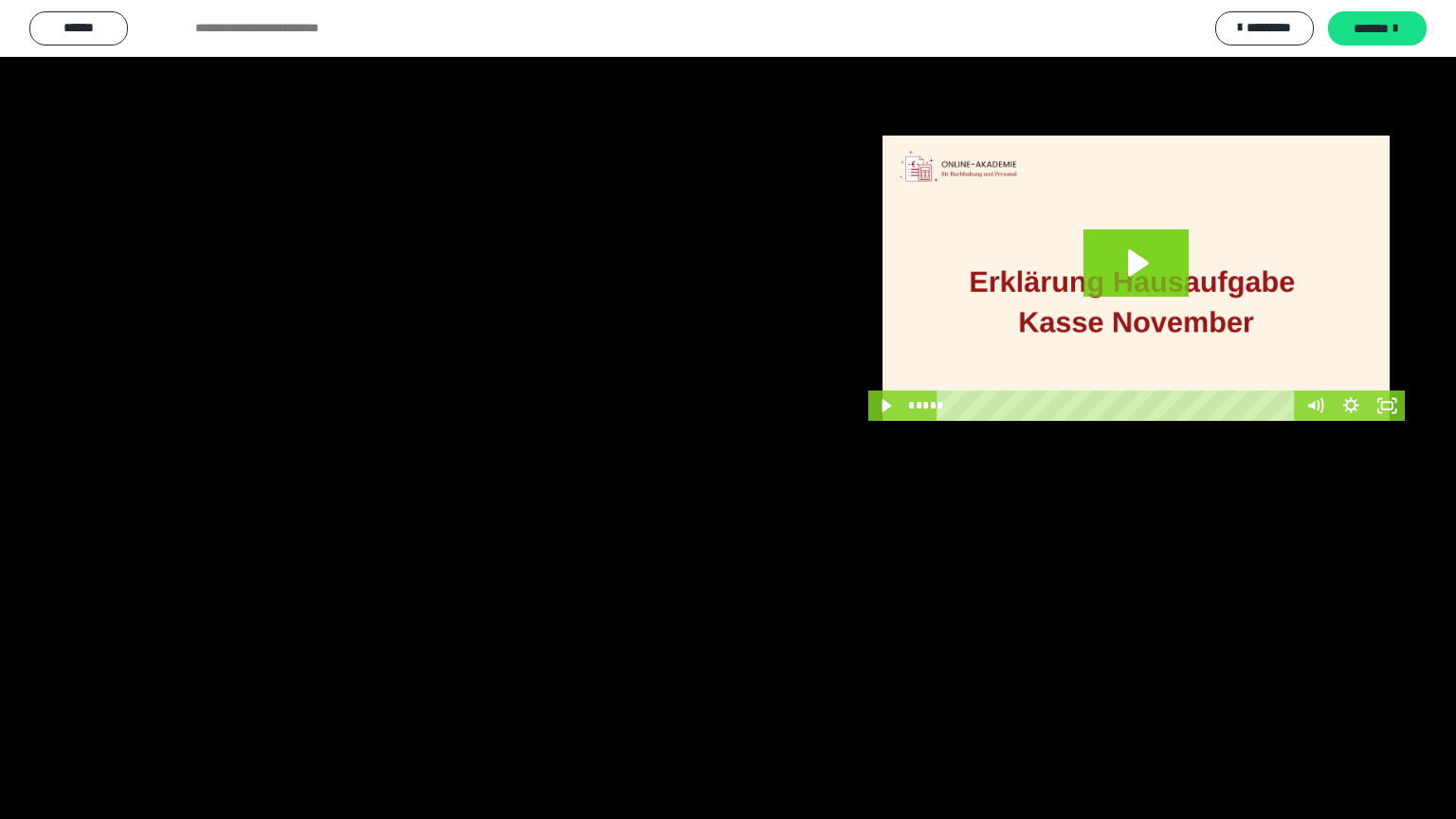 click at bounding box center [728, 410] 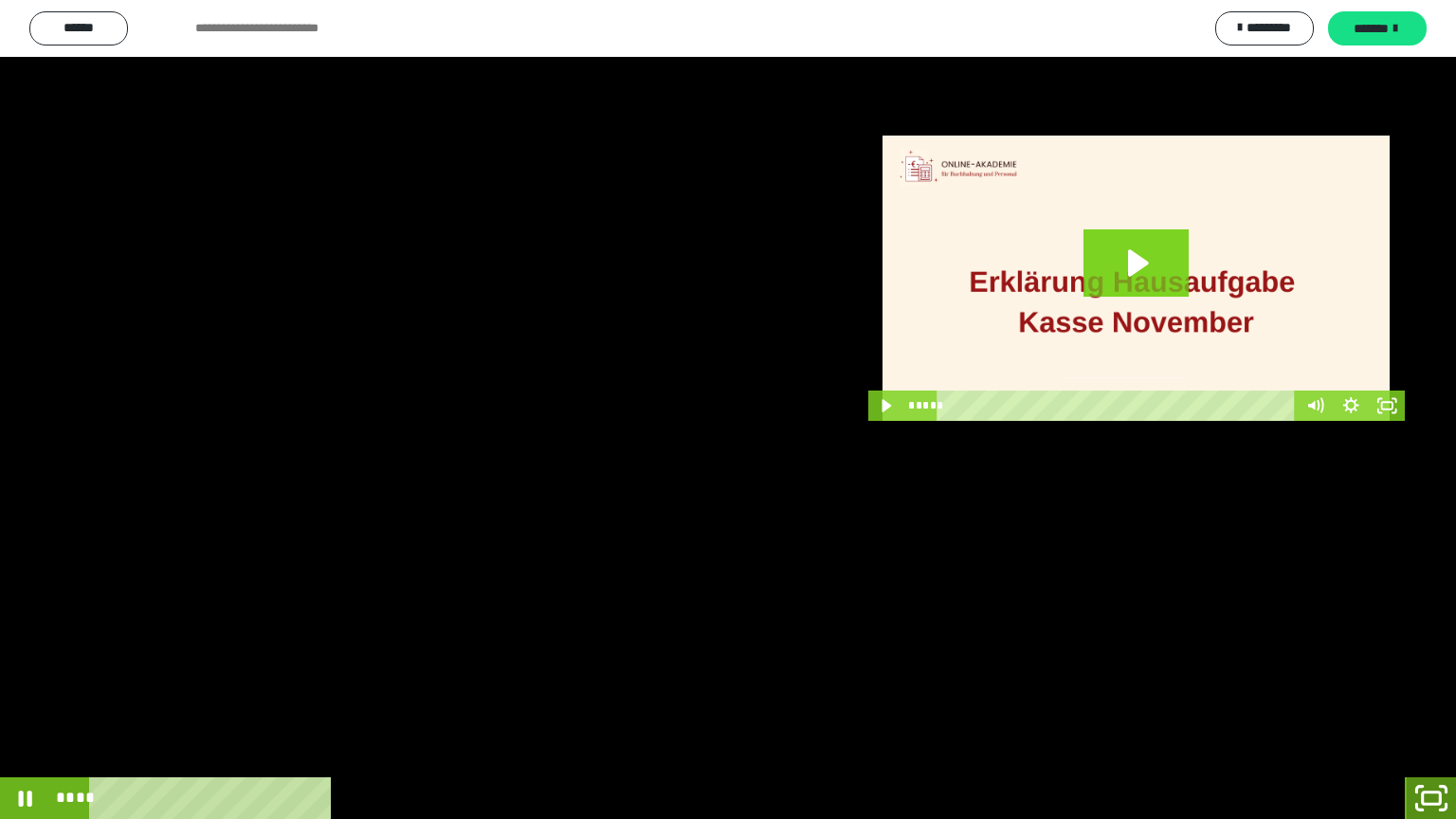 click 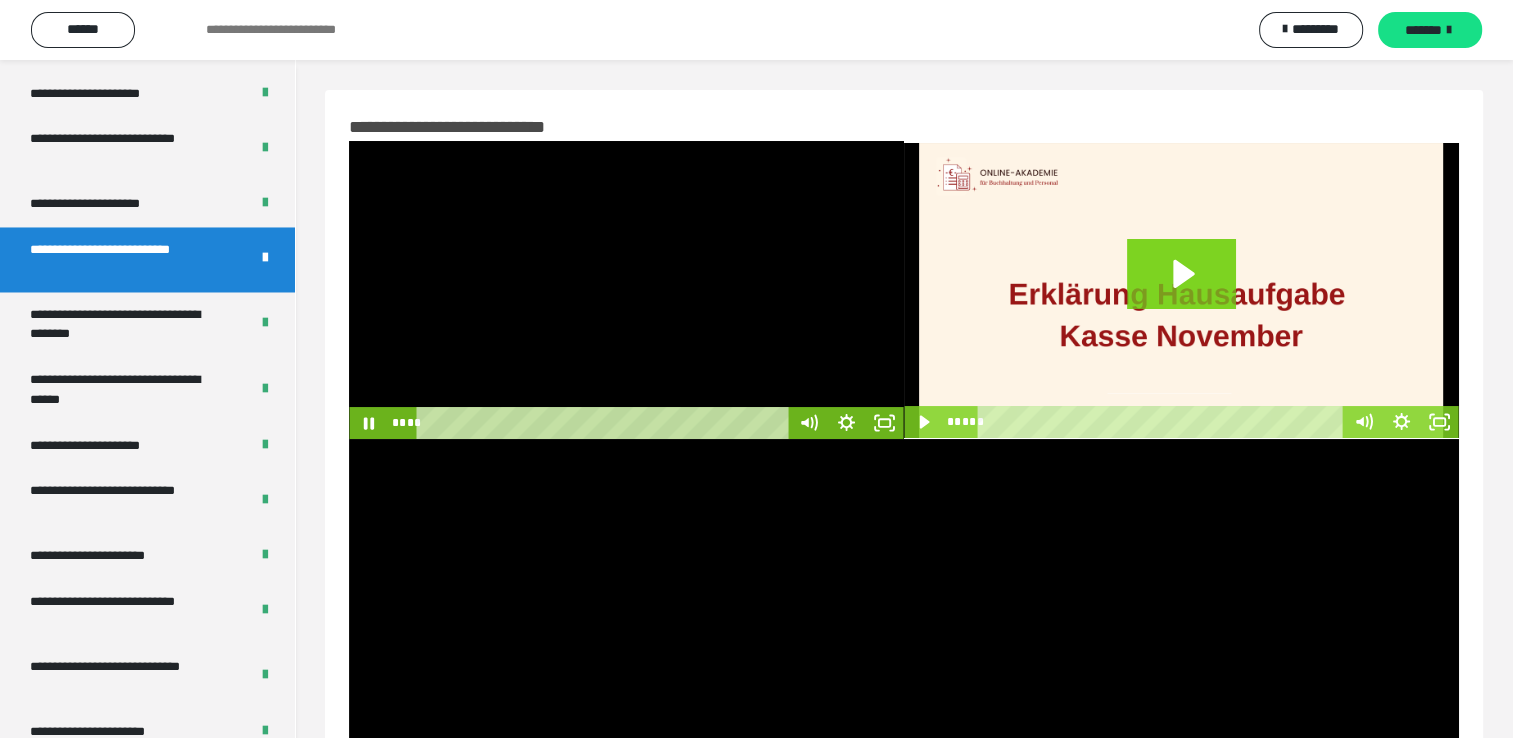 click at bounding box center [626, 290] 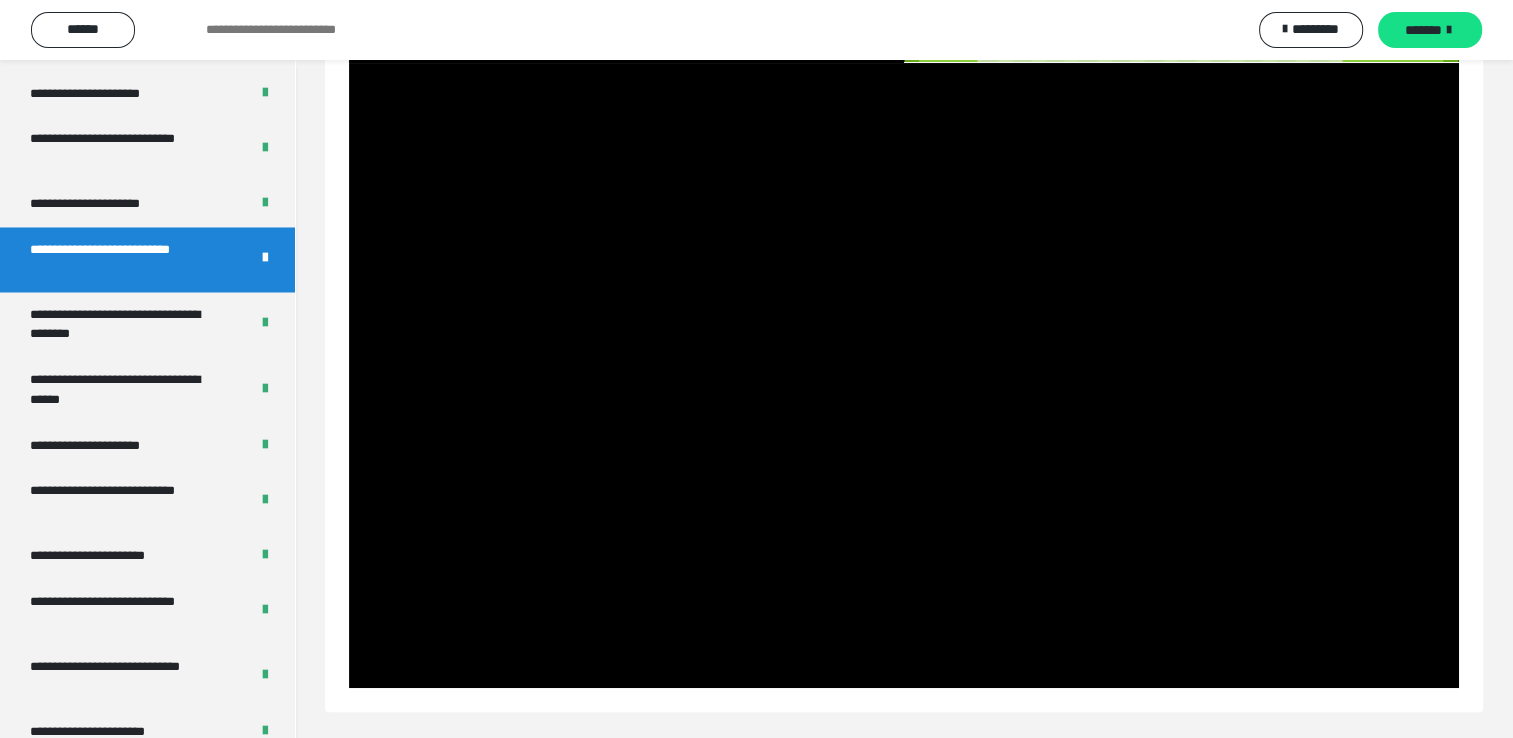 scroll, scrollTop: 379, scrollLeft: 0, axis: vertical 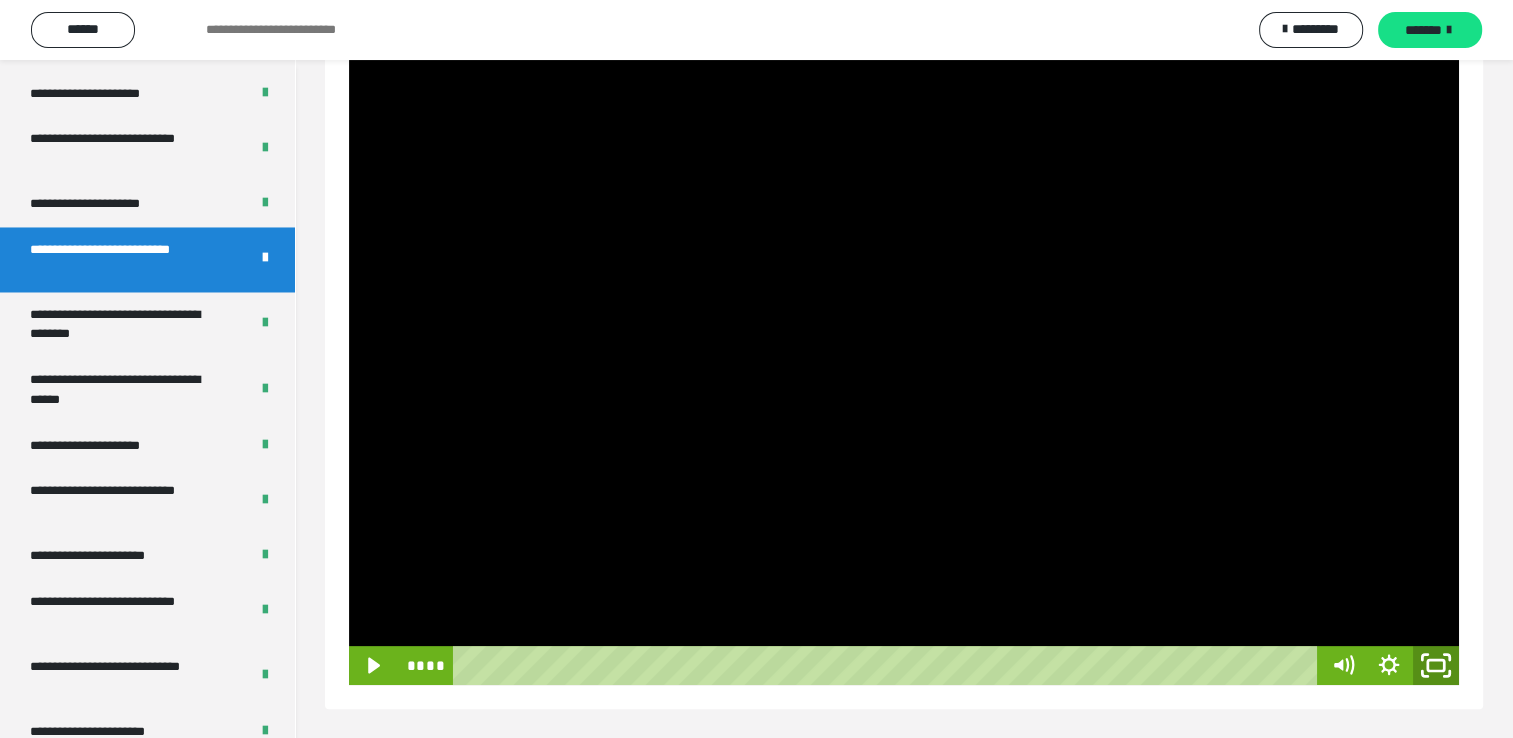 click 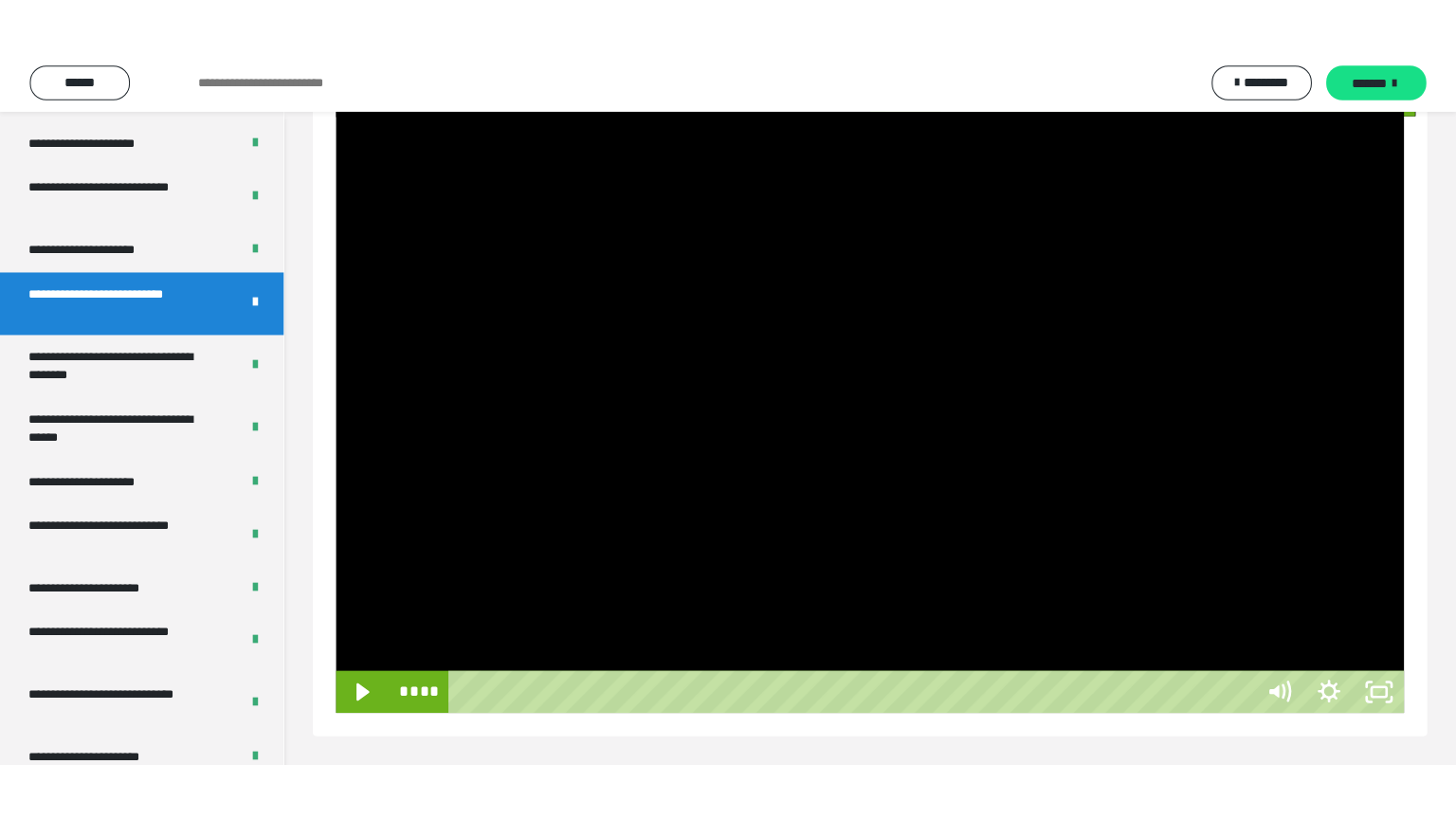 scroll, scrollTop: 258, scrollLeft: 0, axis: vertical 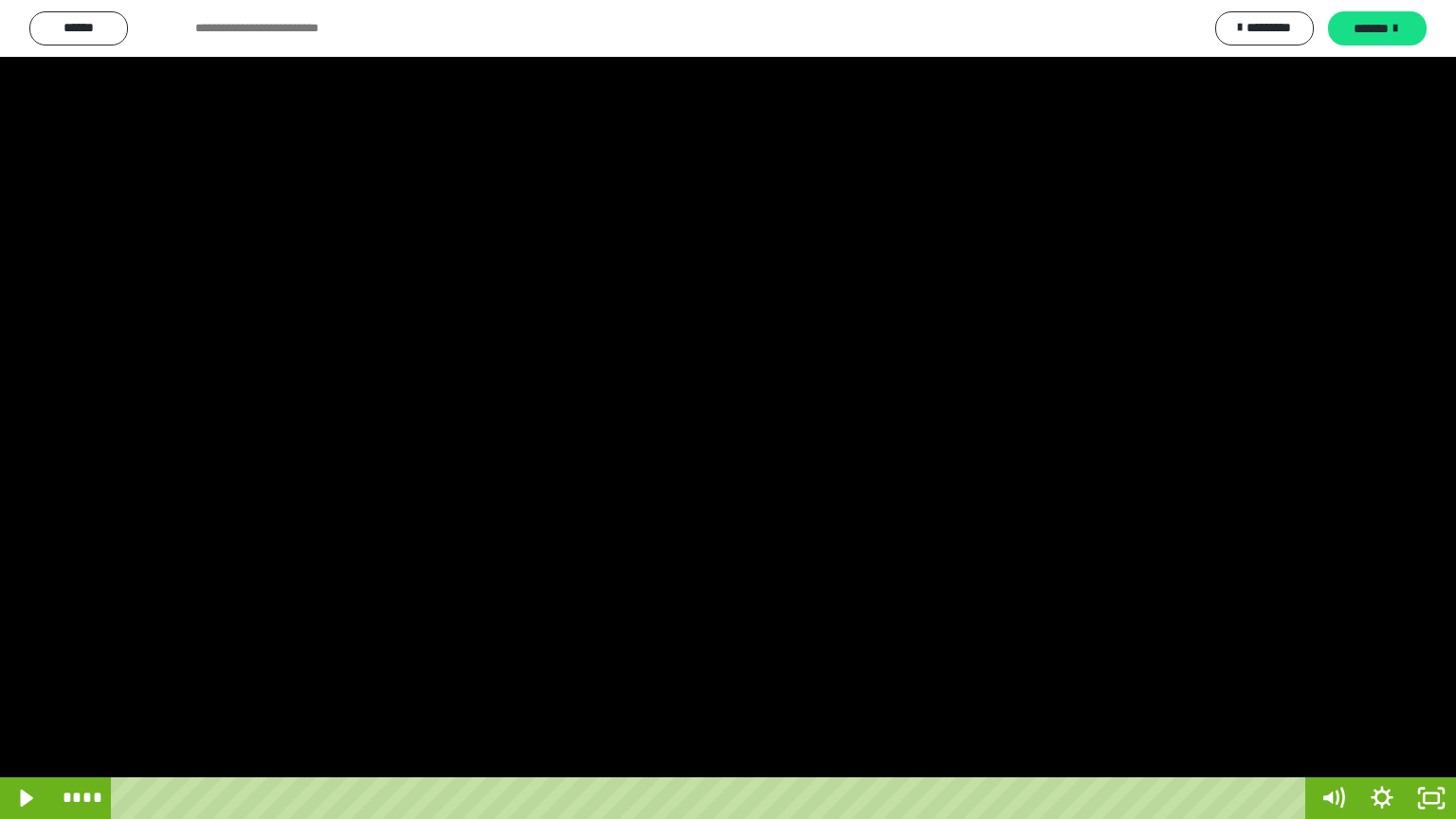 click at bounding box center (728, 410) 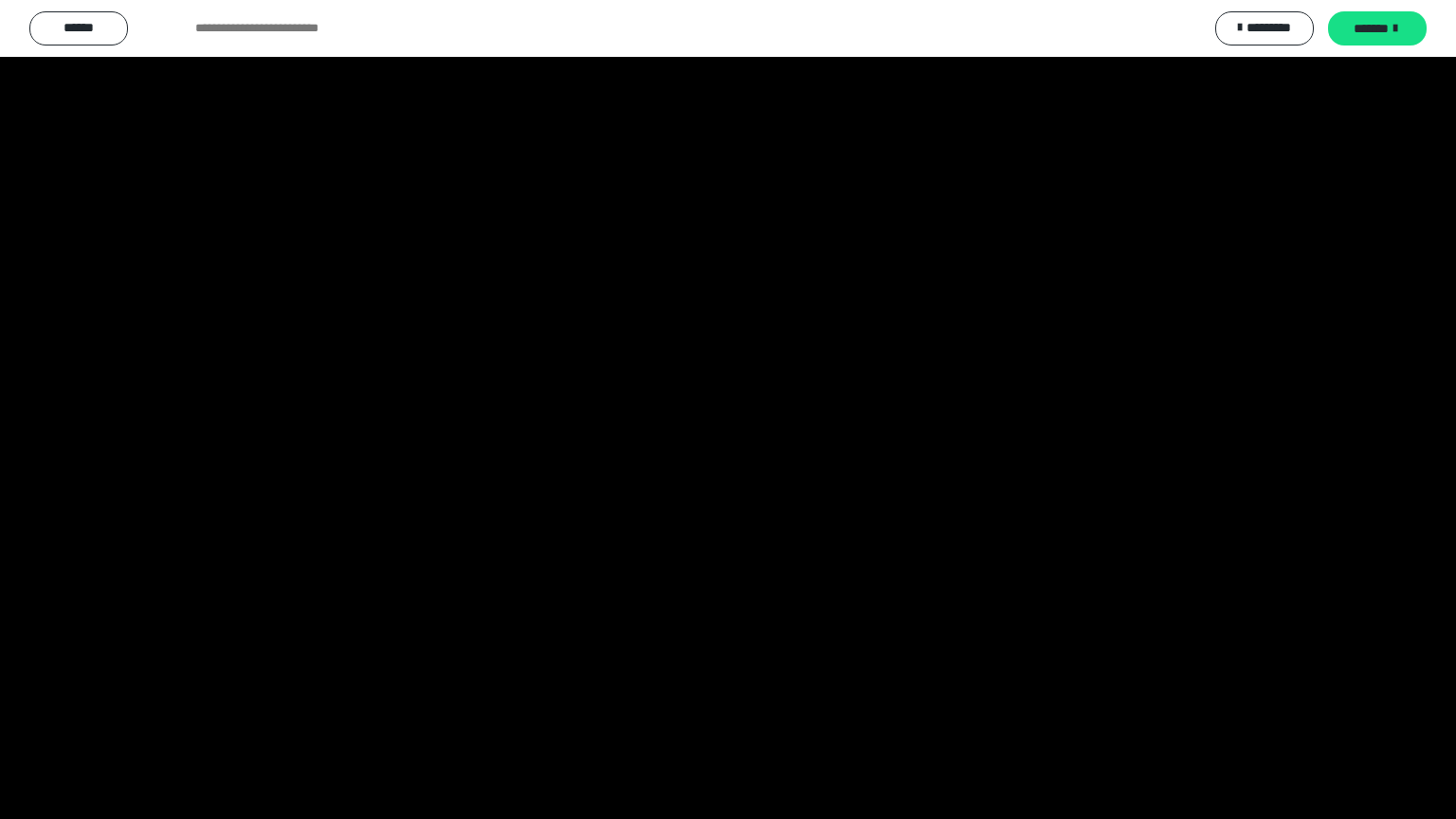 type 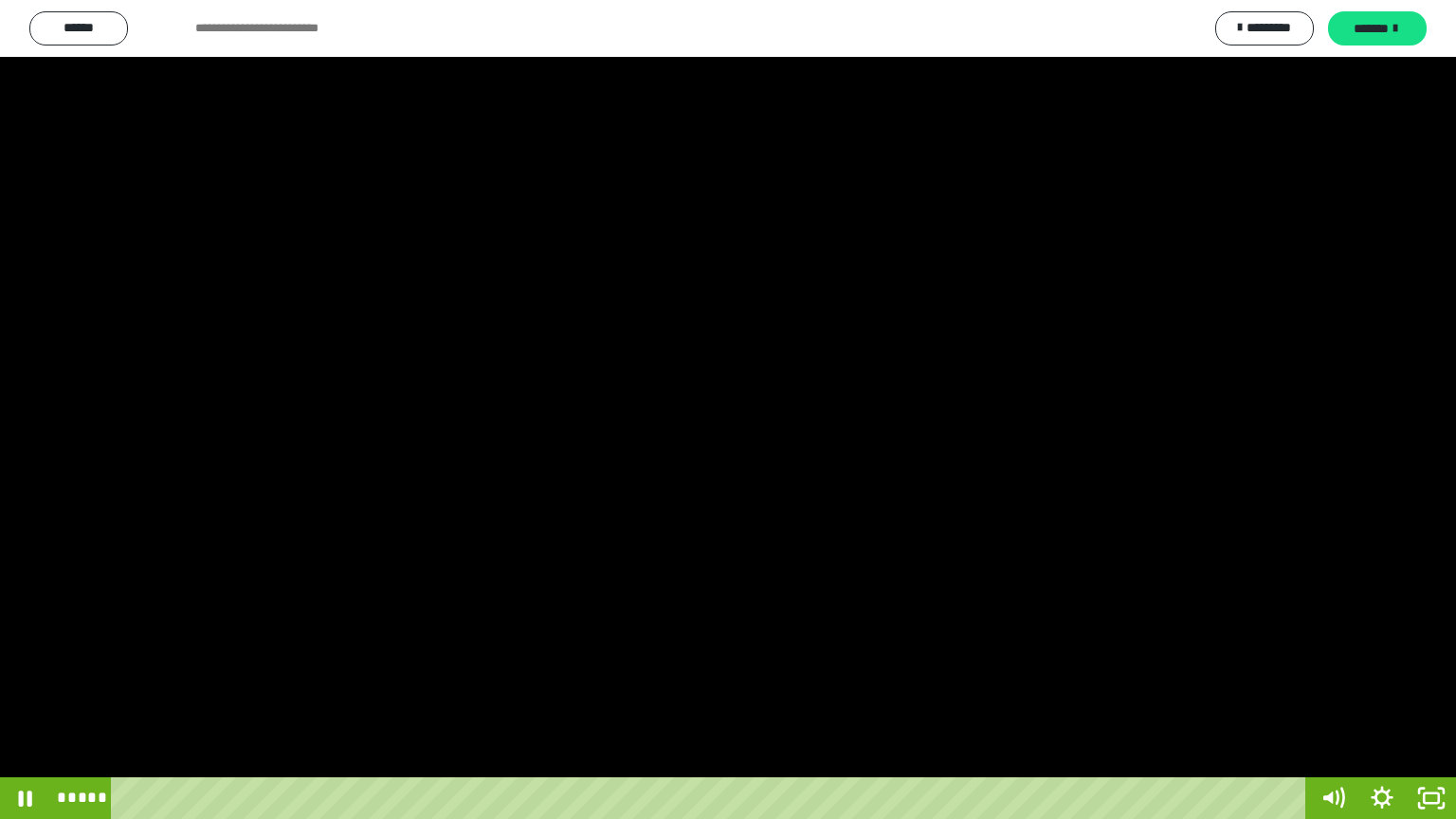 click at bounding box center [728, 410] 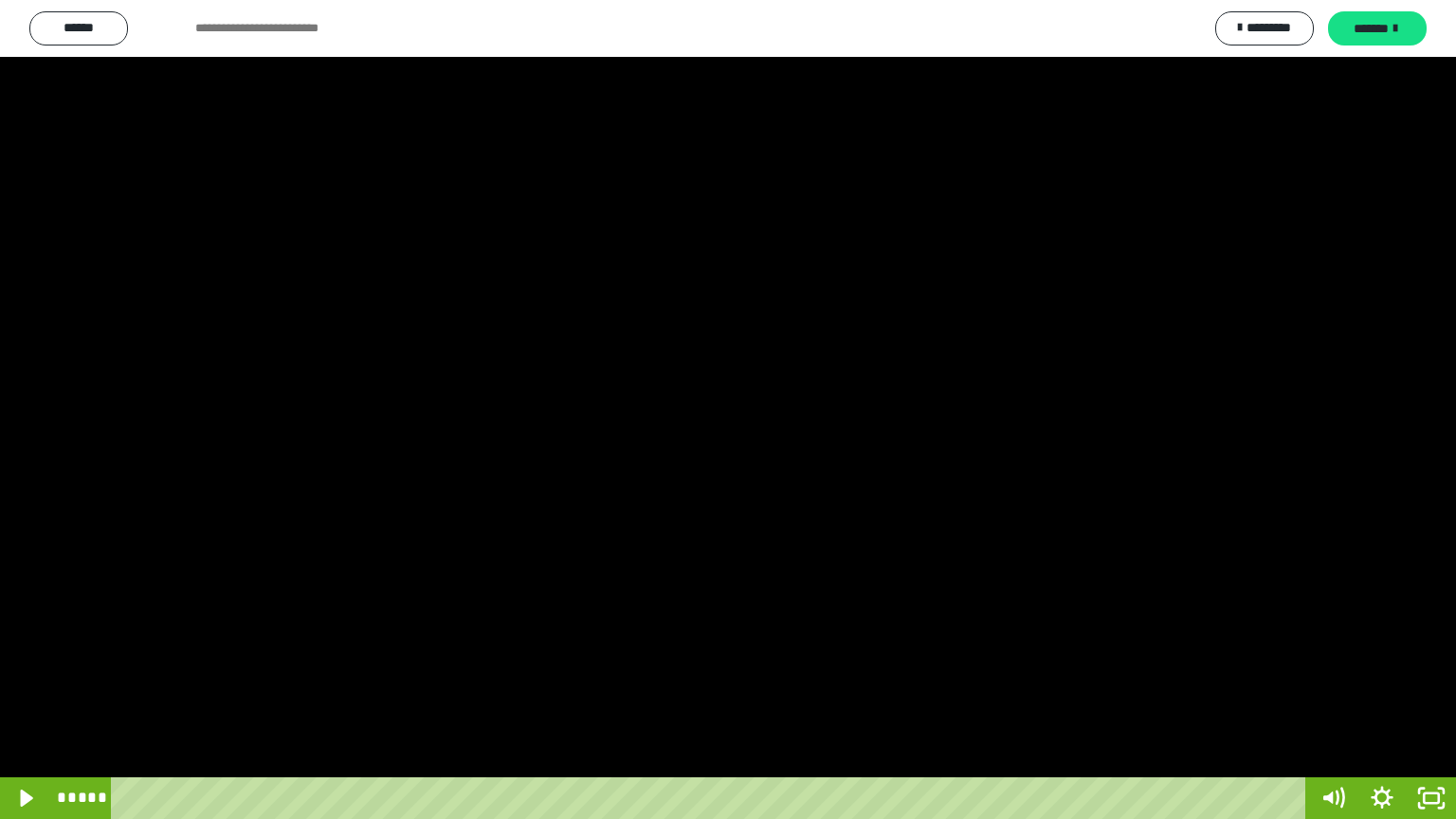 click at bounding box center (728, 410) 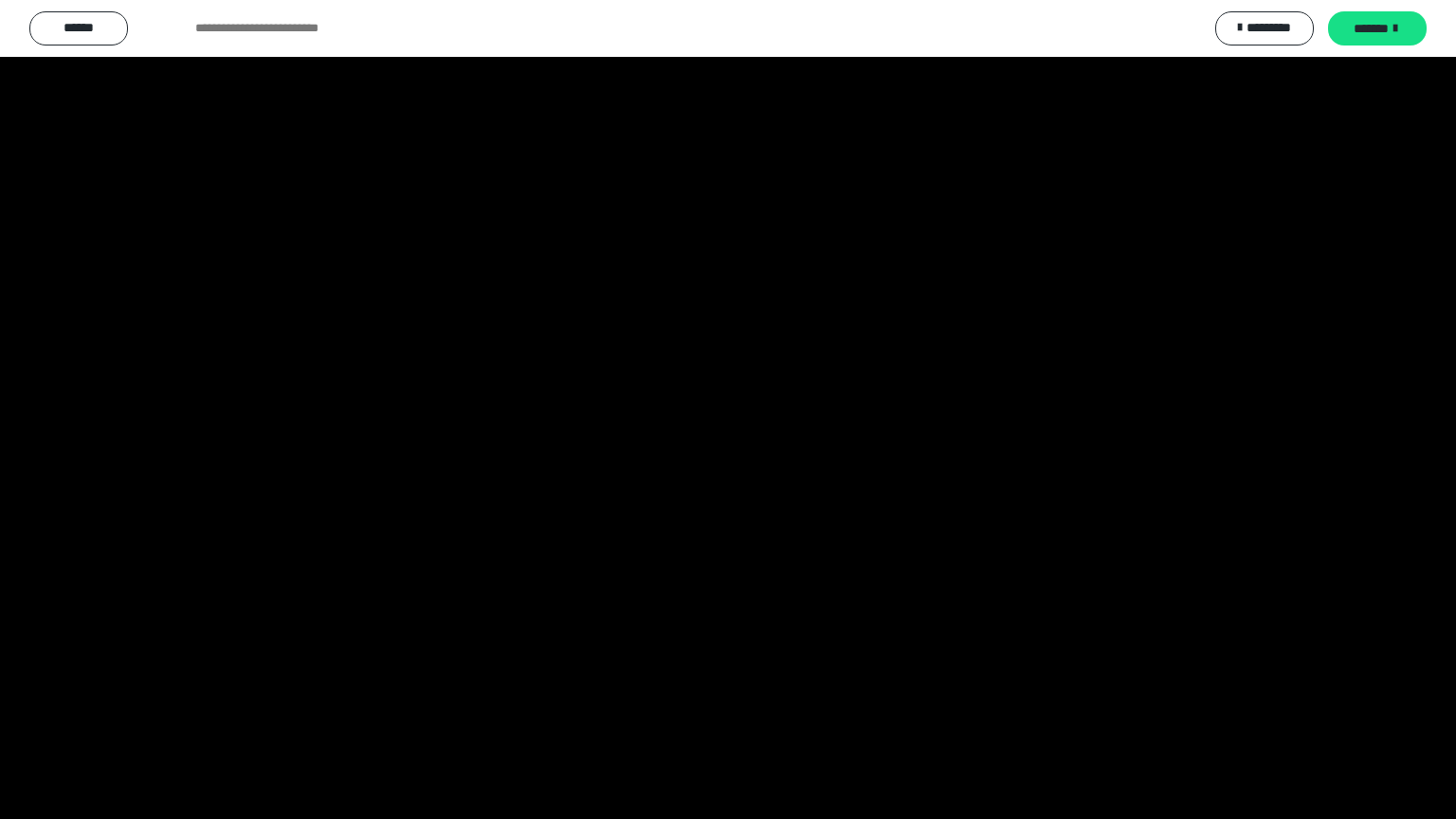 click at bounding box center [728, 410] 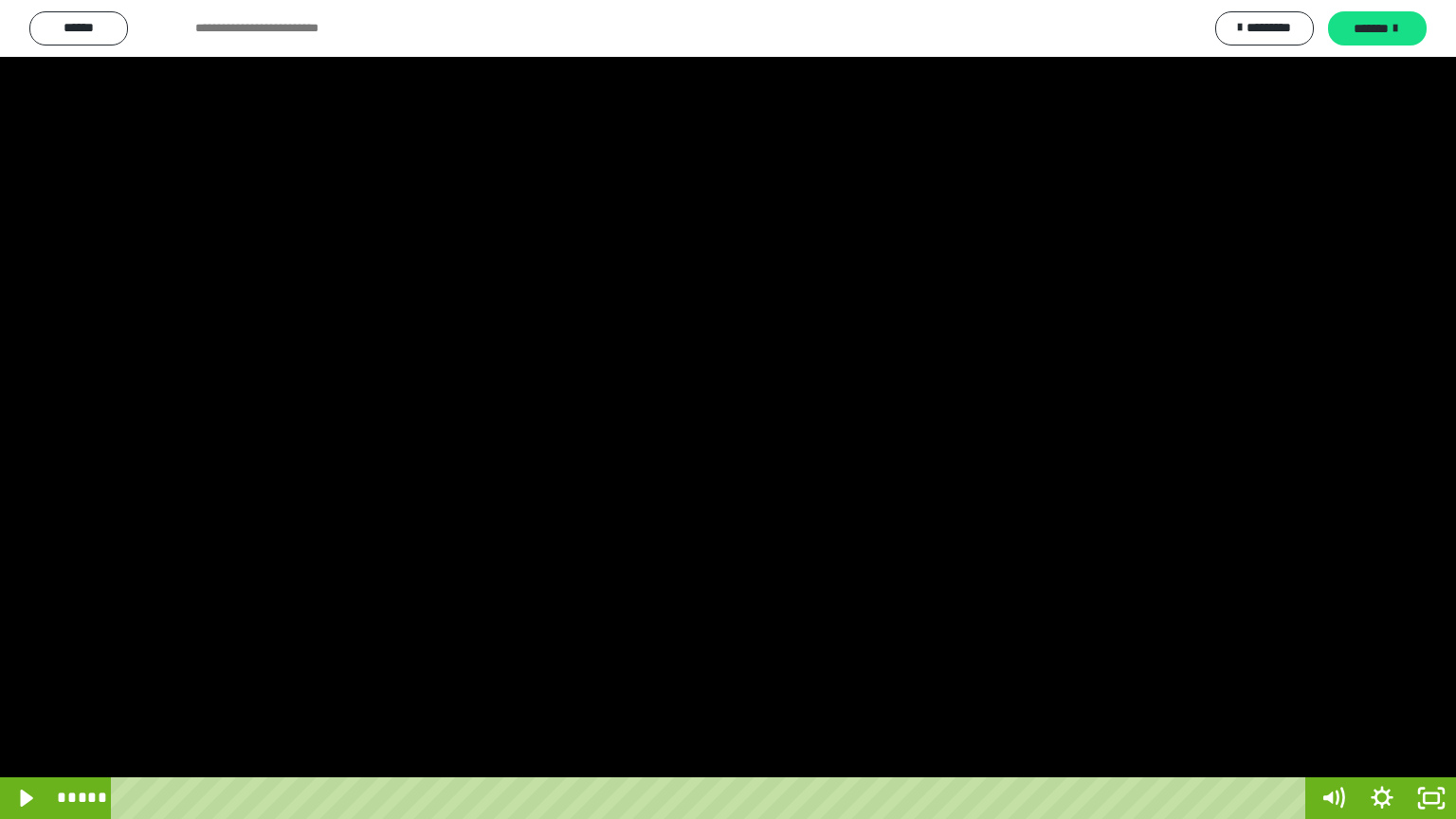click at bounding box center [728, 410] 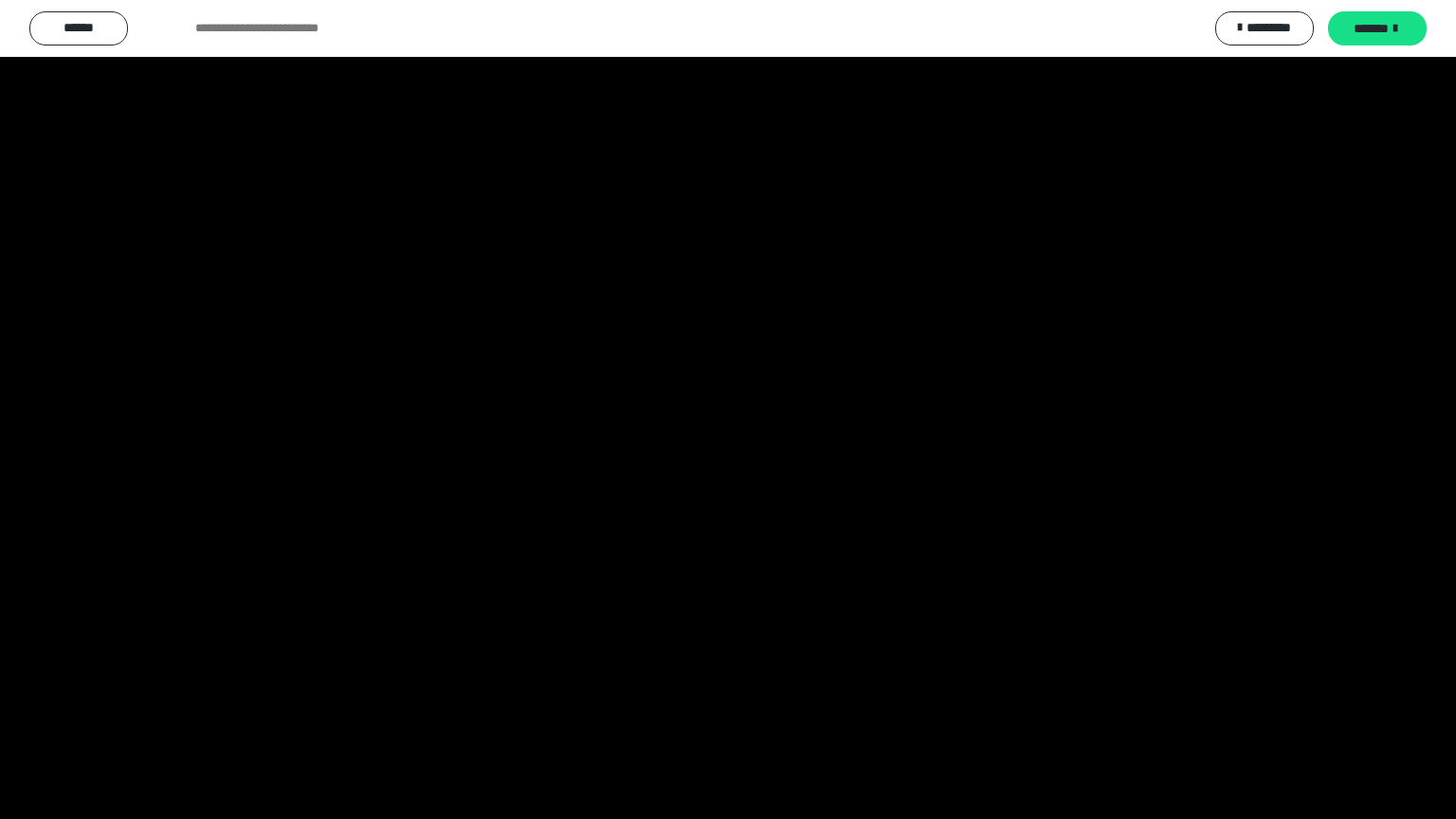 click at bounding box center [728, 410] 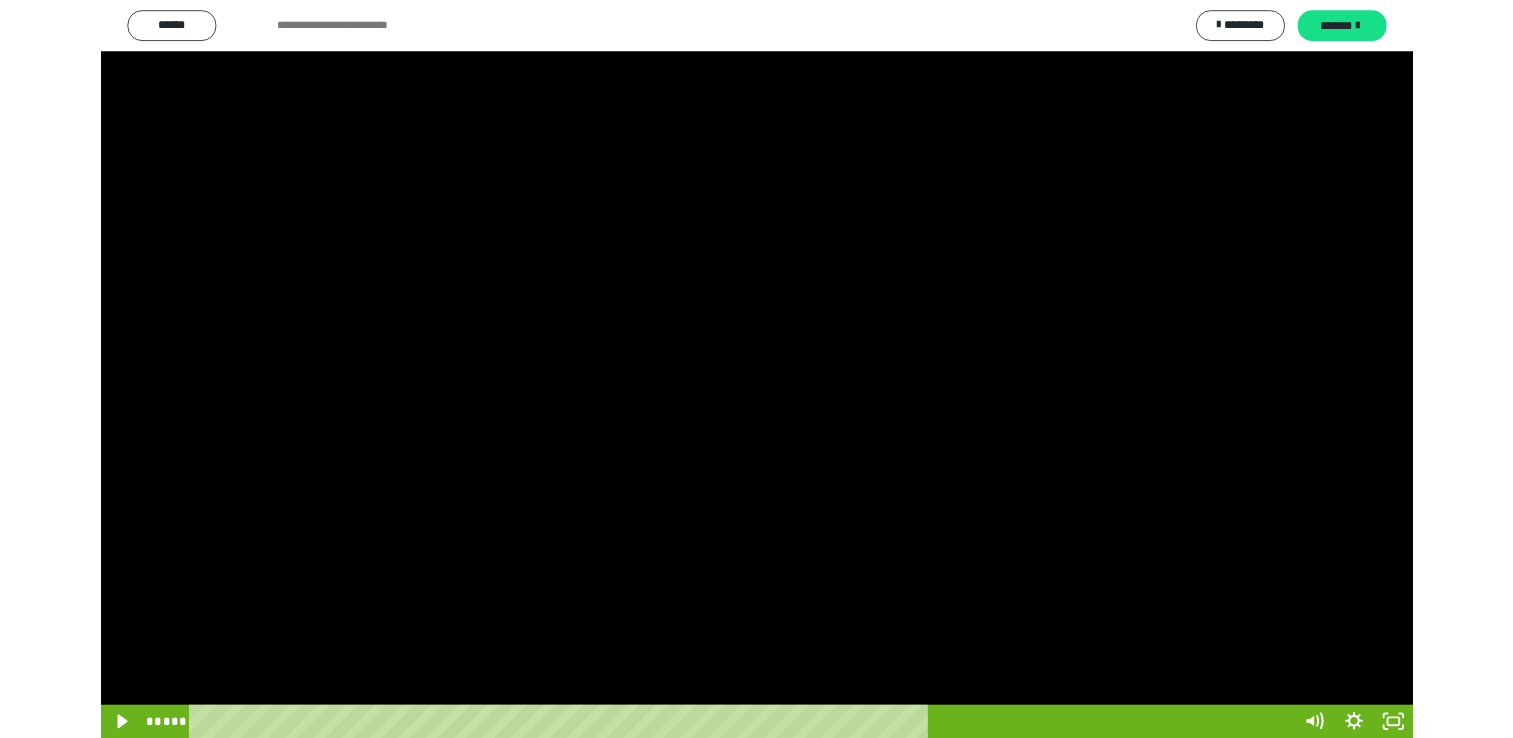scroll, scrollTop: 257, scrollLeft: 0, axis: vertical 